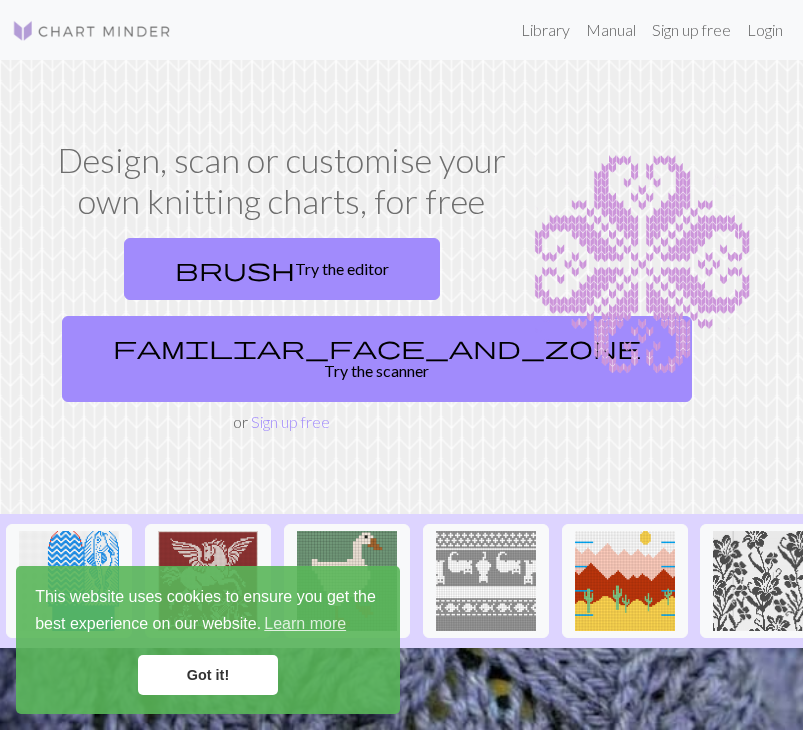 scroll, scrollTop: 0, scrollLeft: 0, axis: both 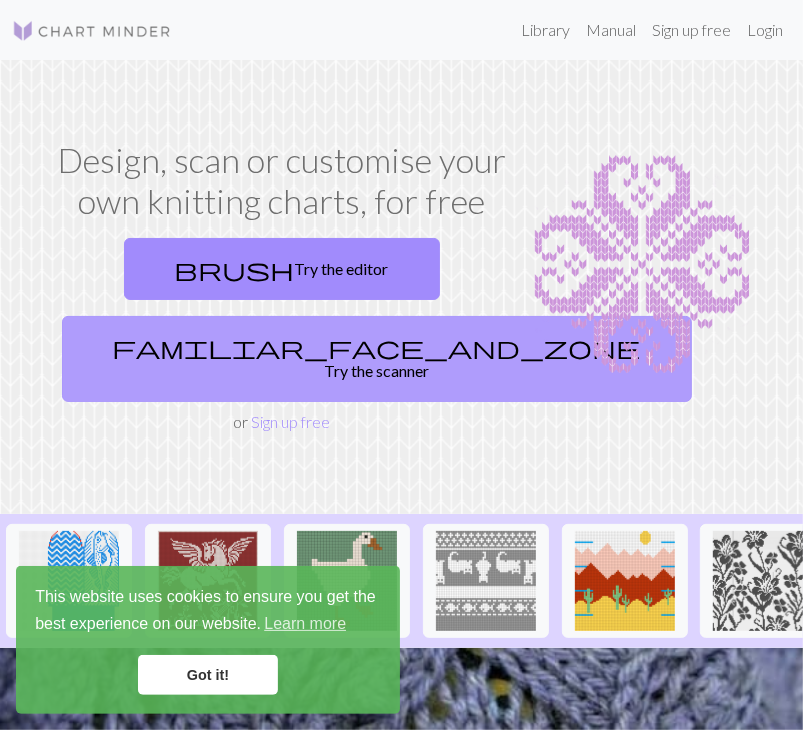 click on "familiar_face_and_zone  Try the scanner" at bounding box center (377, 359) 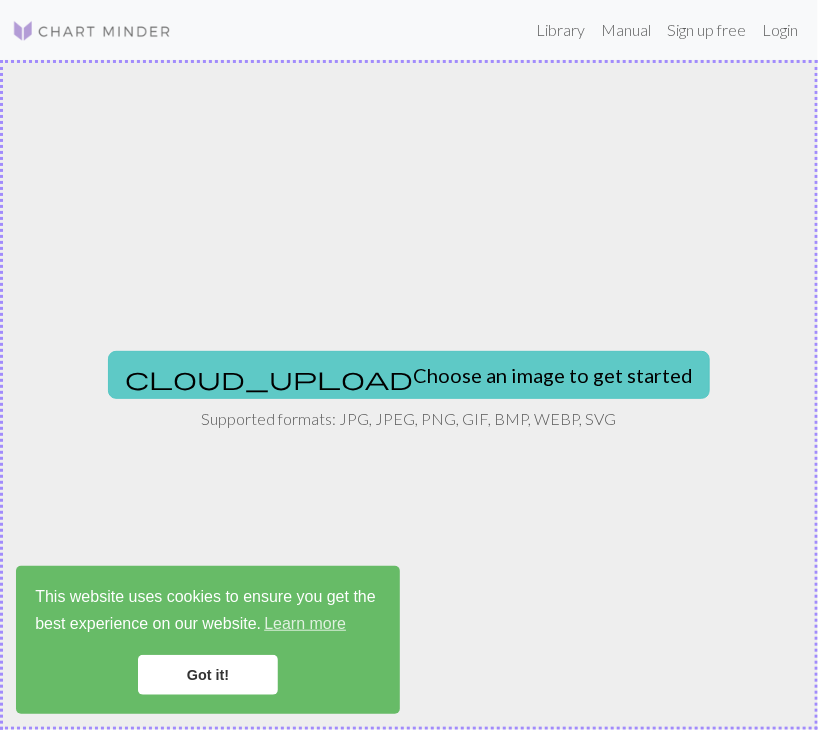 click on "cloud_upload  Choose an image to get started" at bounding box center (409, 375) 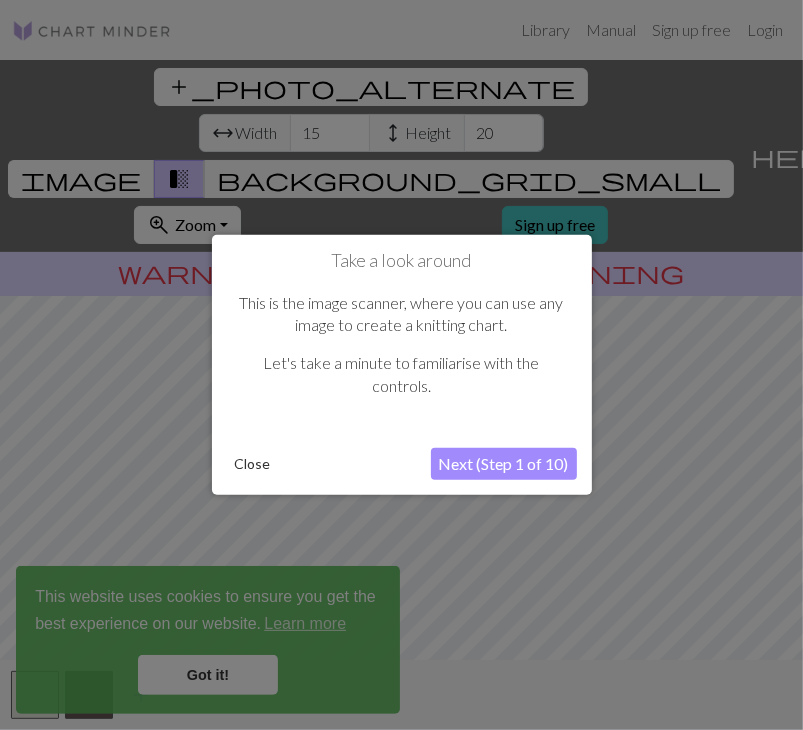 click on "Close" at bounding box center [253, 464] 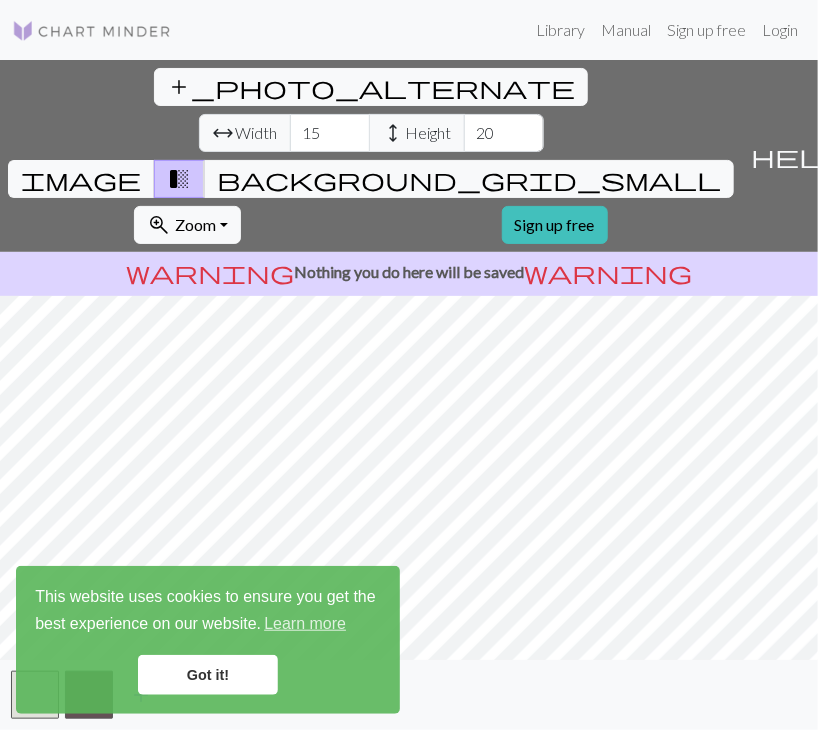 click on "Got it!" at bounding box center [208, 675] 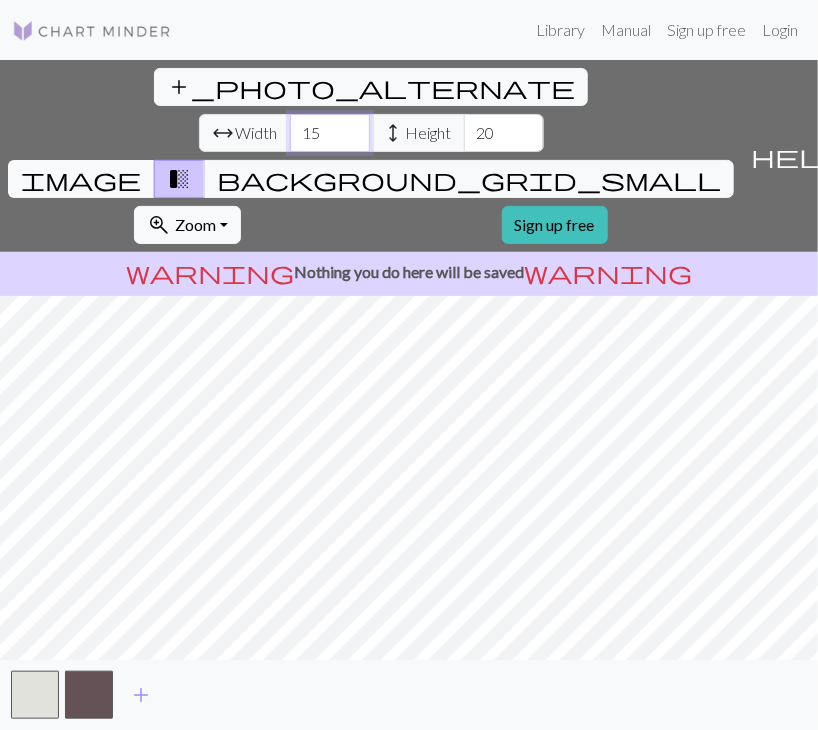 drag, startPoint x: 220, startPoint y: 88, endPoint x: 251, endPoint y: -87, distance: 177.7245 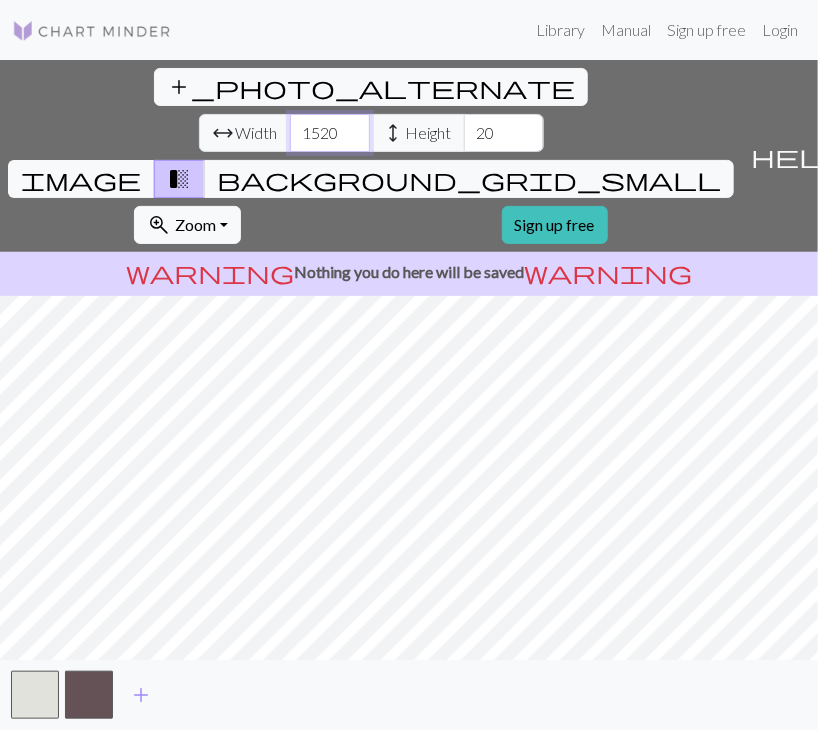click on "1520" at bounding box center (330, 133) 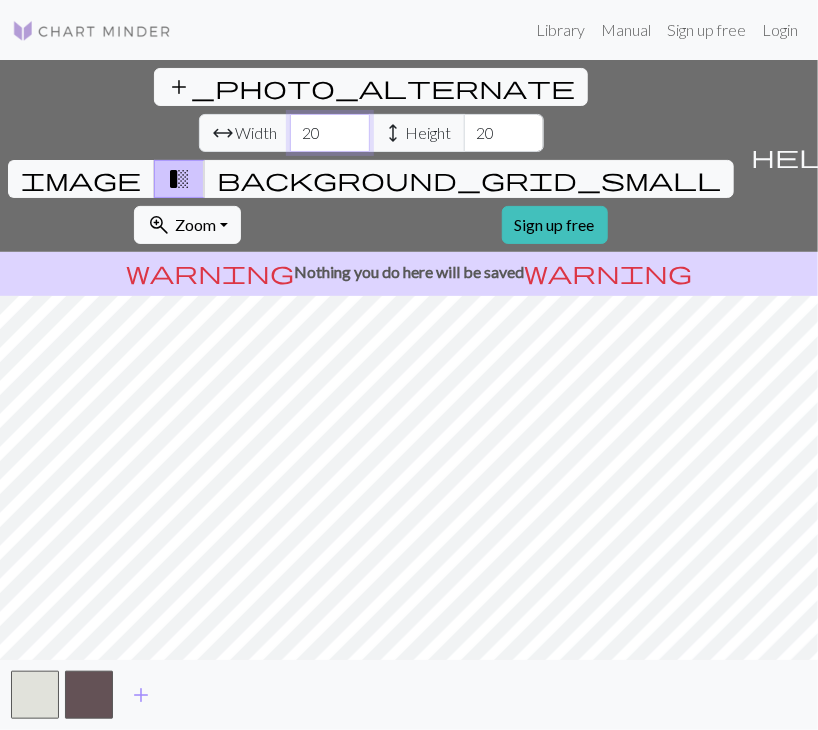 drag, startPoint x: 224, startPoint y: 85, endPoint x: 112, endPoint y: 93, distance: 112.28535 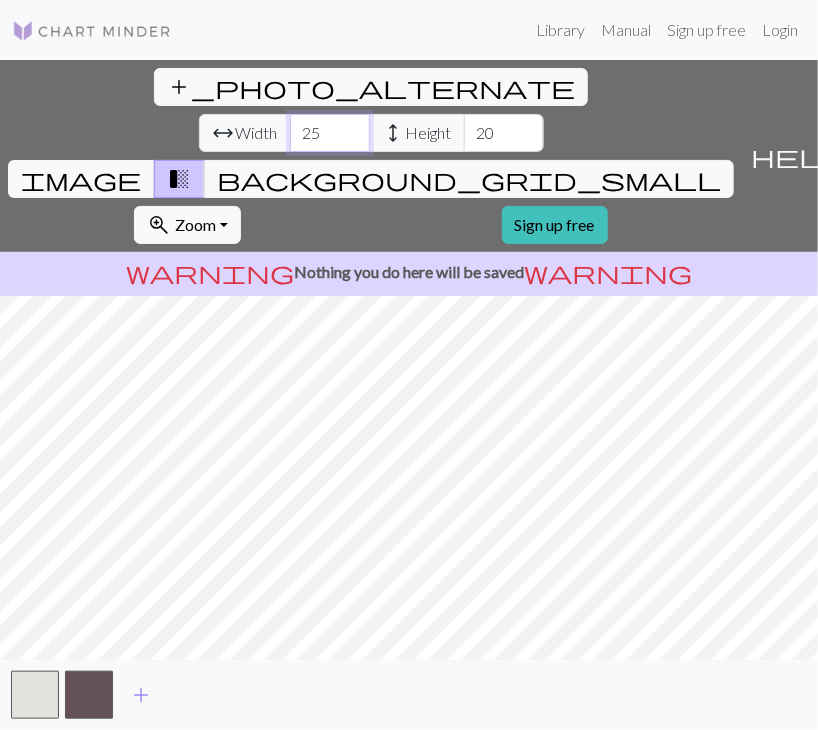 type on "25" 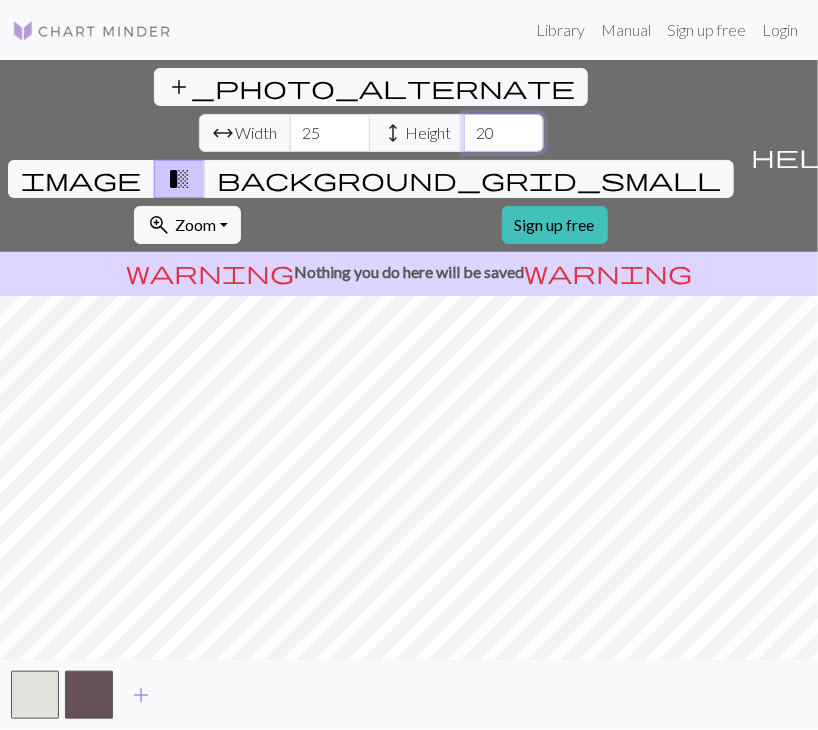 drag, startPoint x: 397, startPoint y: 83, endPoint x: 331, endPoint y: 89, distance: 66.27216 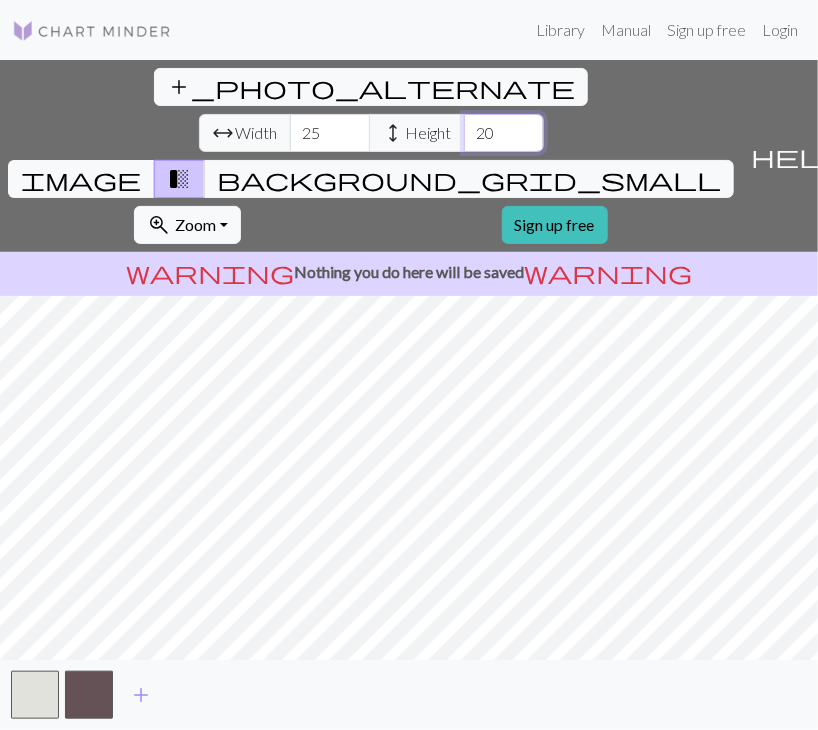 click on "arrow_range   Width 25 height   Height 20" at bounding box center (371, 133) 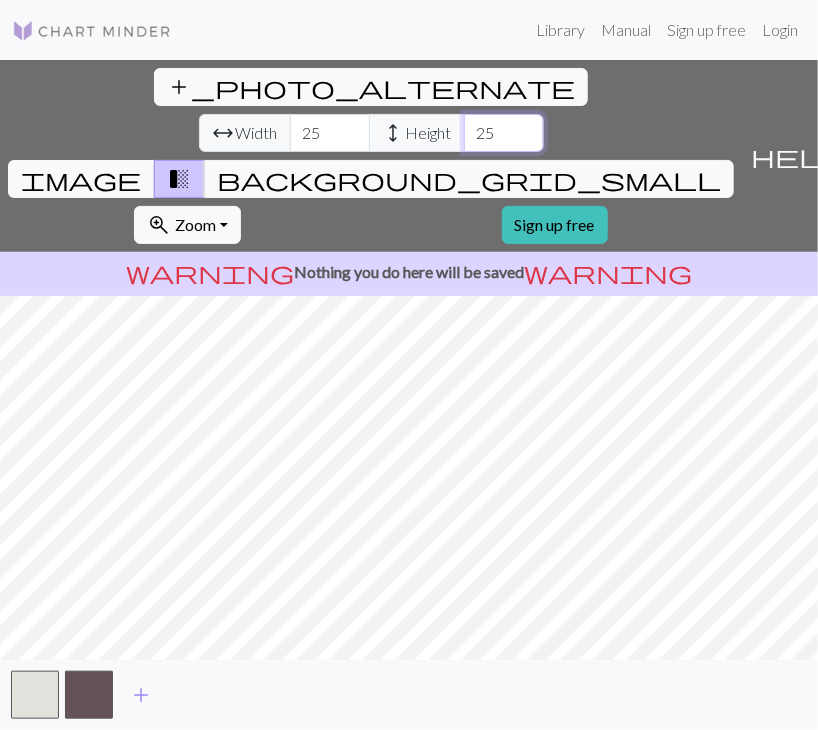type on "25" 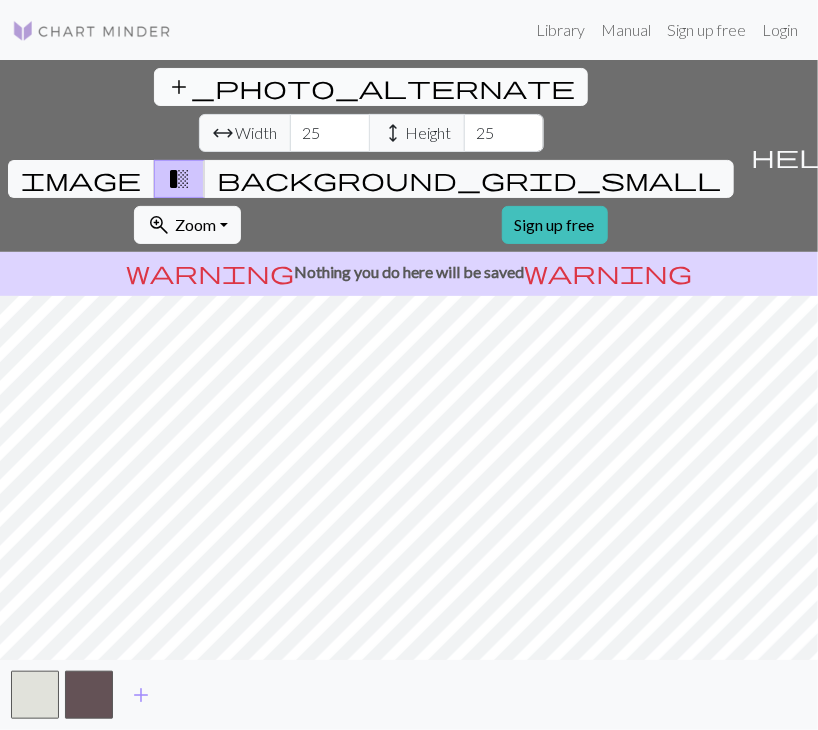 click on "add_photo_alternate   Change image" at bounding box center [371, 87] 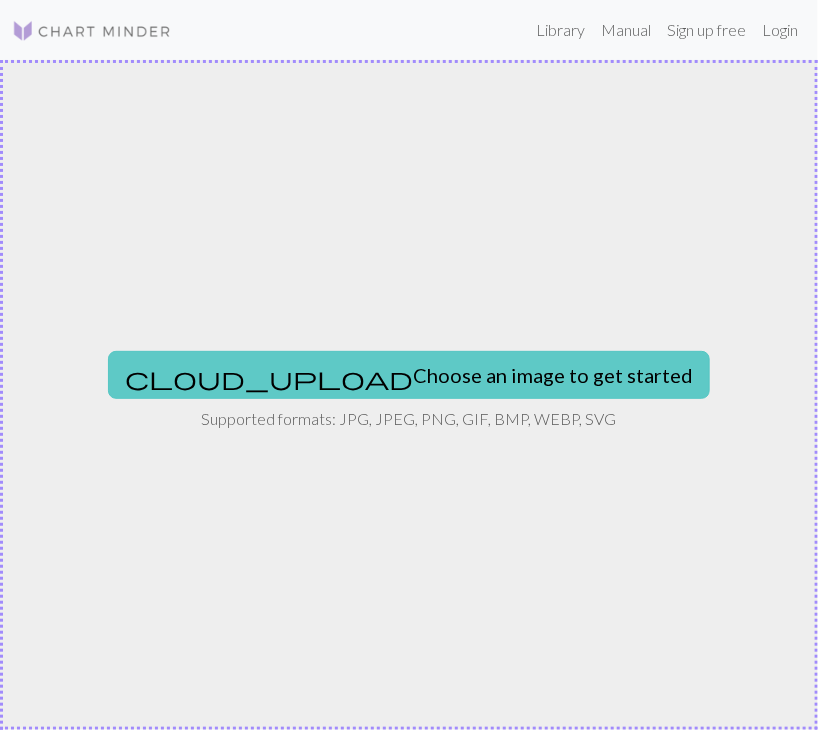 click on "cloud_upload  Choose an image to get started" at bounding box center (409, 375) 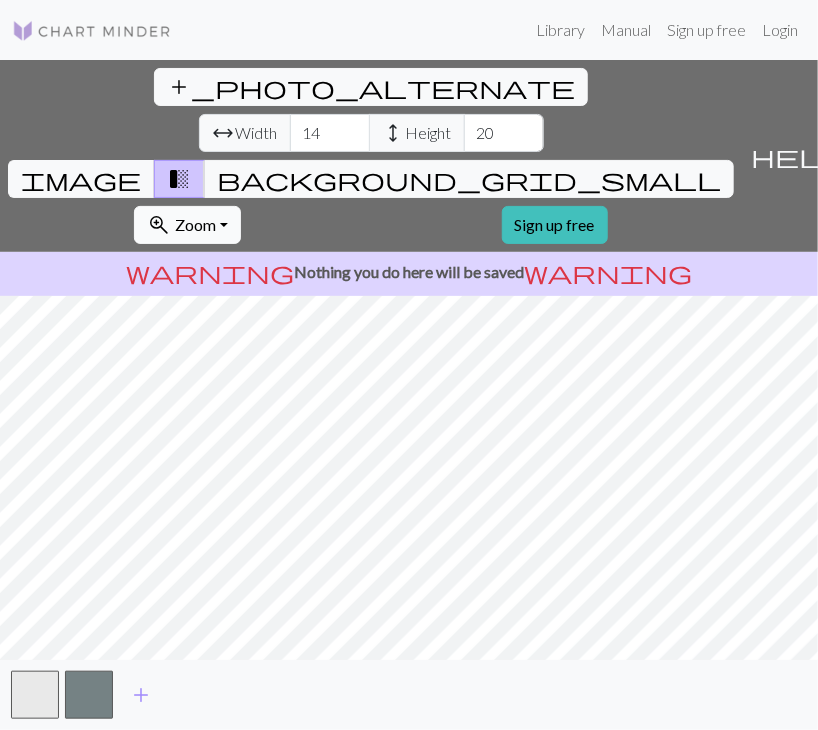 click on "zoom_in" at bounding box center (159, 225) 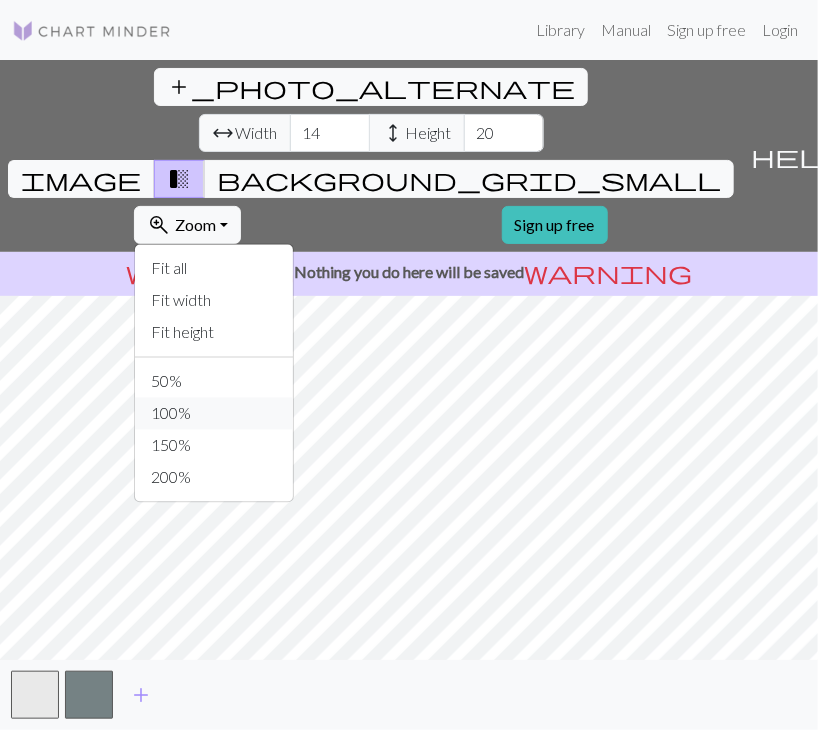 click on "100%" at bounding box center (214, 414) 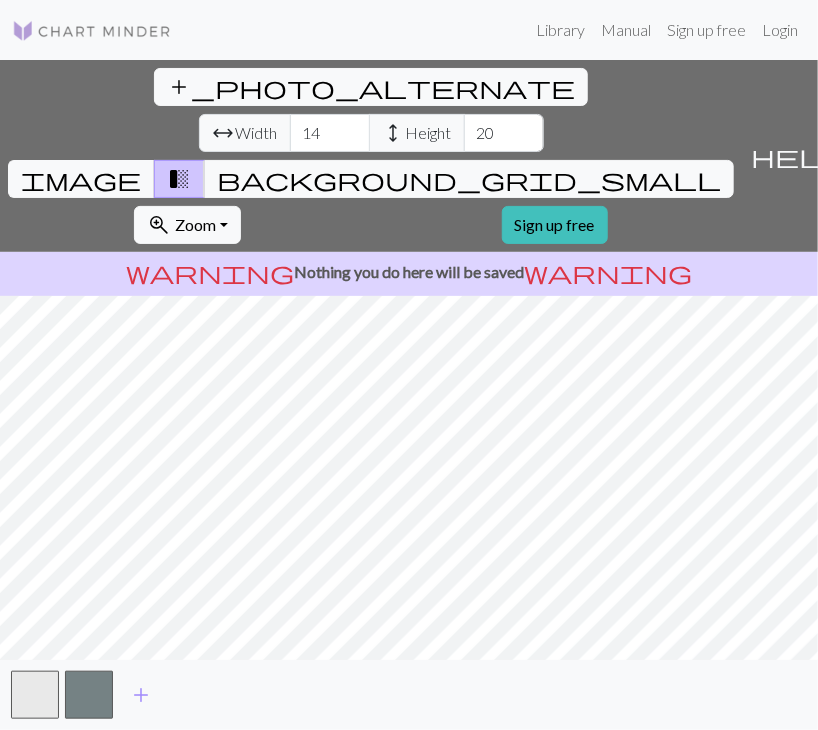 click on "add_photo_alternate   Change image arrow_range   Width 14 height   Height 20 image transition_fade background_grid_small zoom_in Zoom Zoom Fit all Fit width Fit height 50% 100% 150% 200% Sign up free" at bounding box center (371, 156) 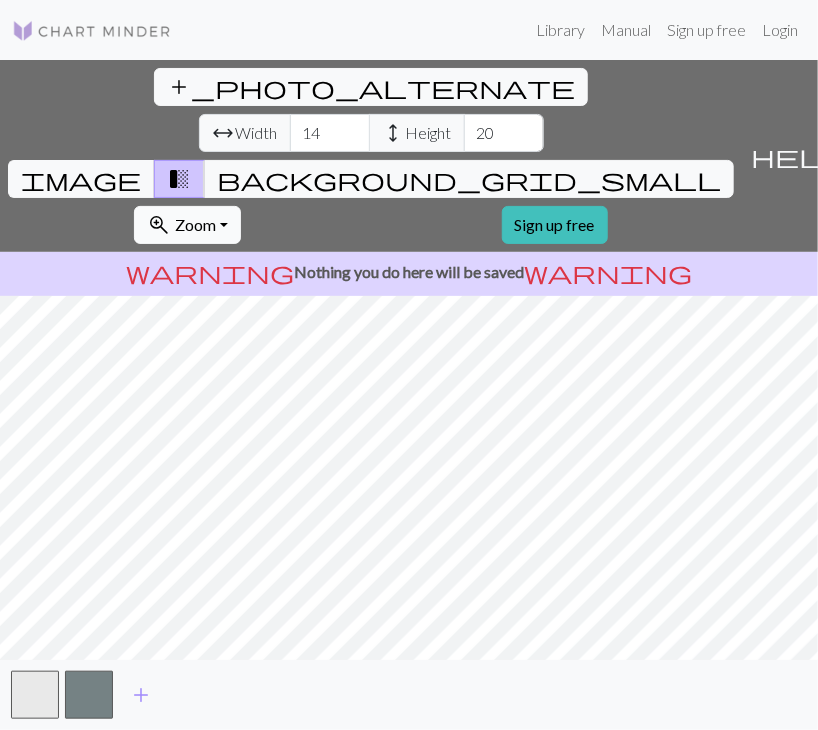 click on "Zoom" at bounding box center [195, 224] 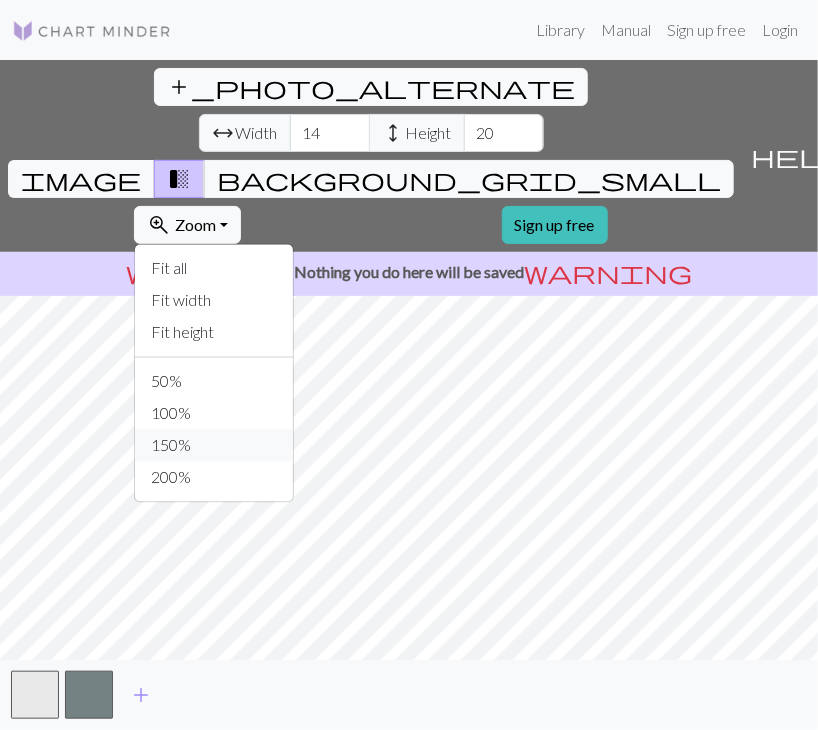 click on "150%" at bounding box center (214, 446) 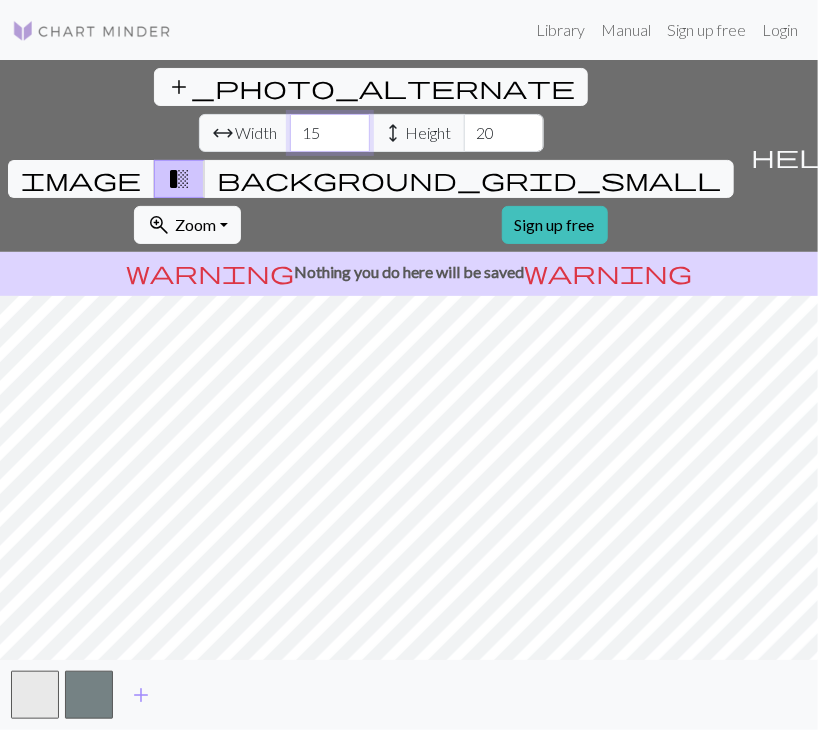 click on "15" at bounding box center (330, 133) 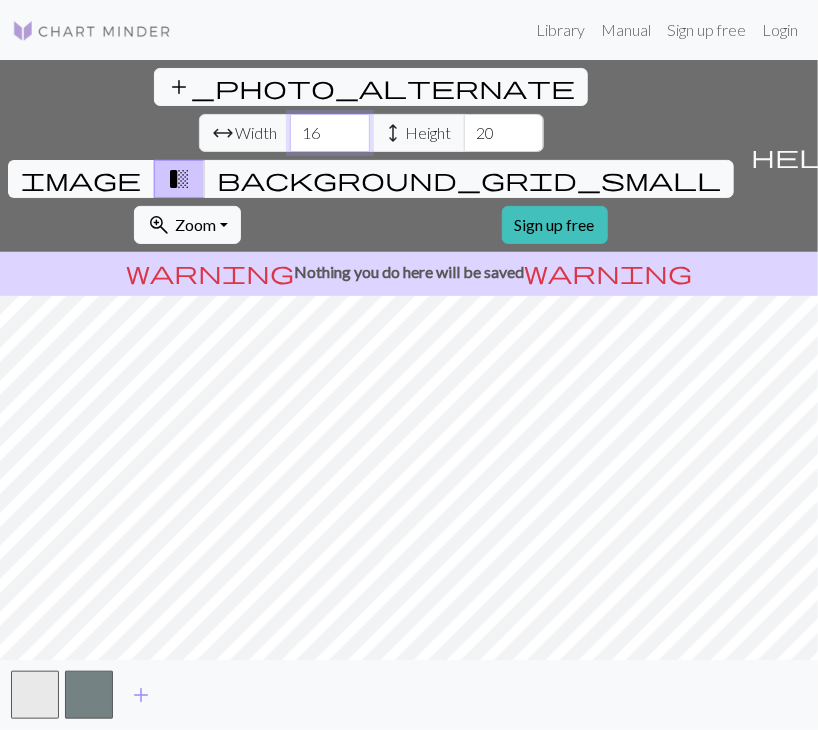 click on "16" at bounding box center [330, 133] 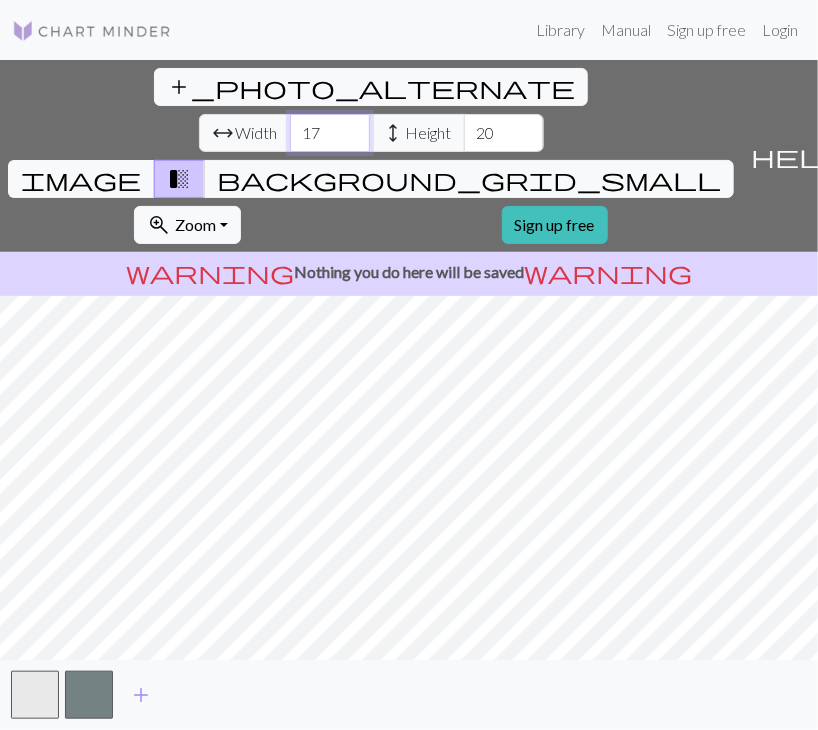 click on "17" at bounding box center [330, 133] 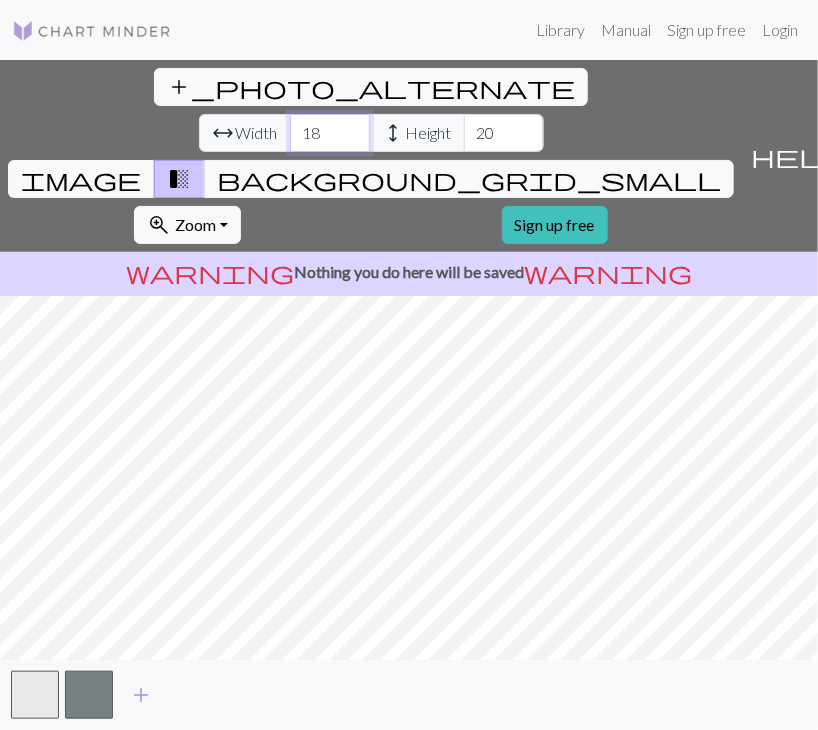 click on "18" at bounding box center [330, 133] 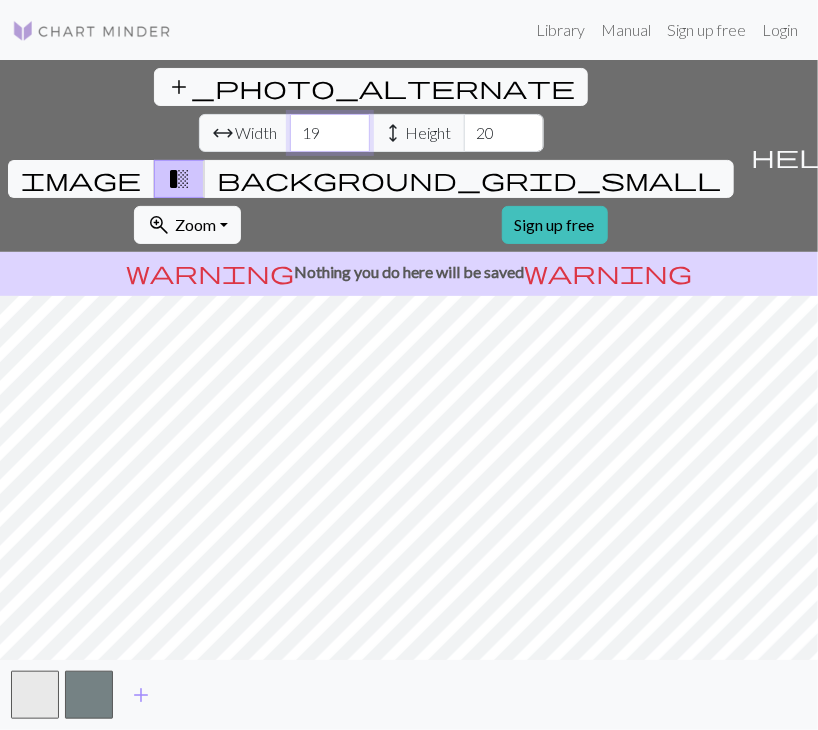 click on "19" at bounding box center [330, 133] 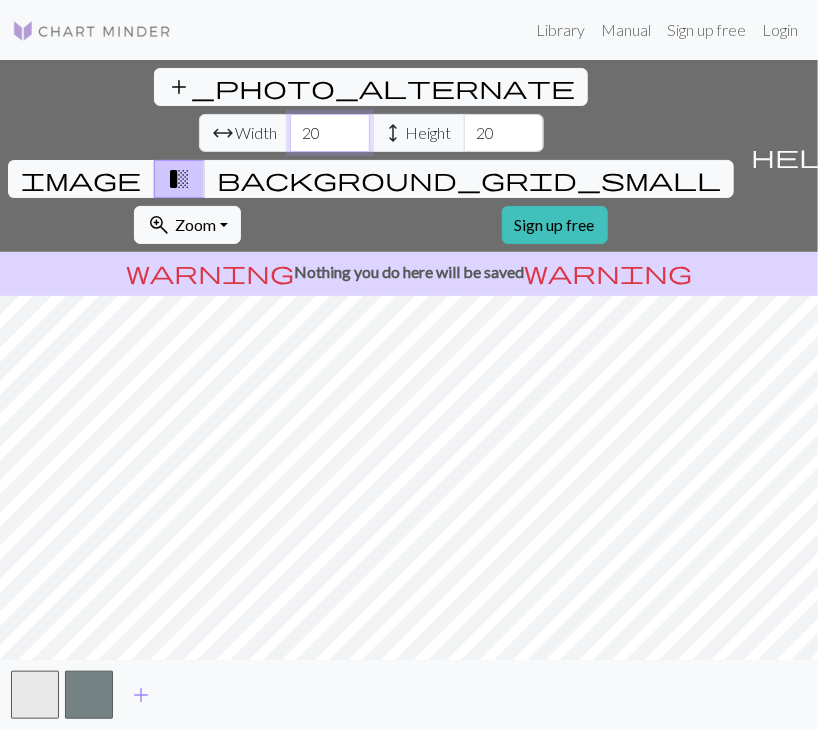 click on "20" at bounding box center (330, 133) 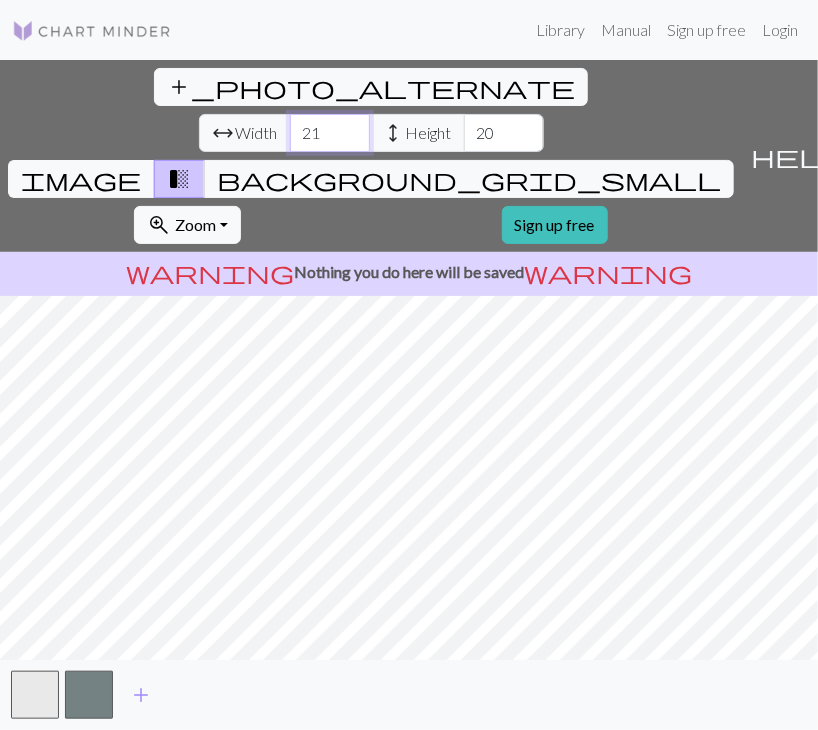 click on "21" at bounding box center [330, 133] 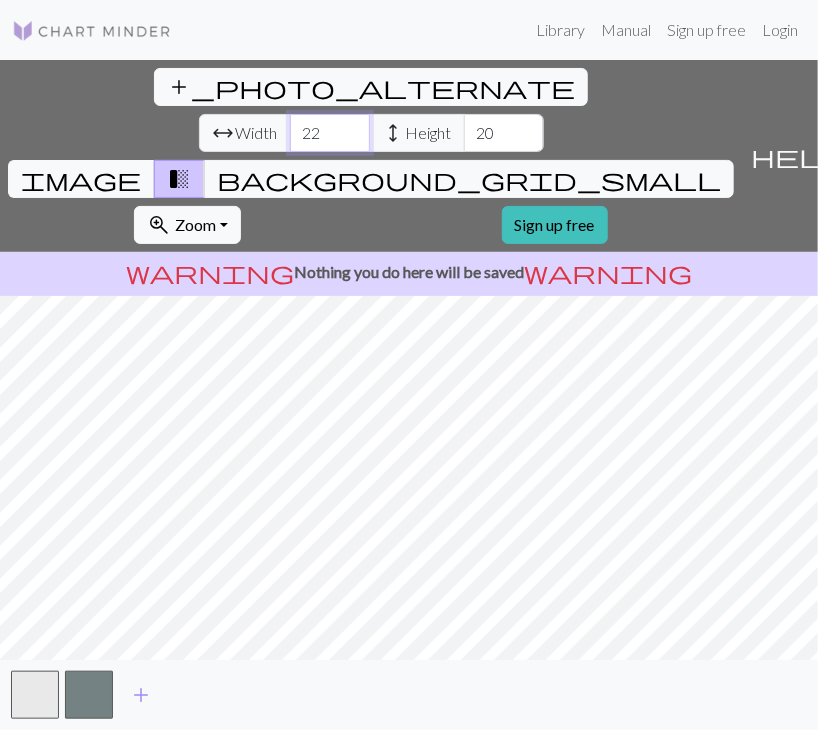 click on "22" at bounding box center [330, 133] 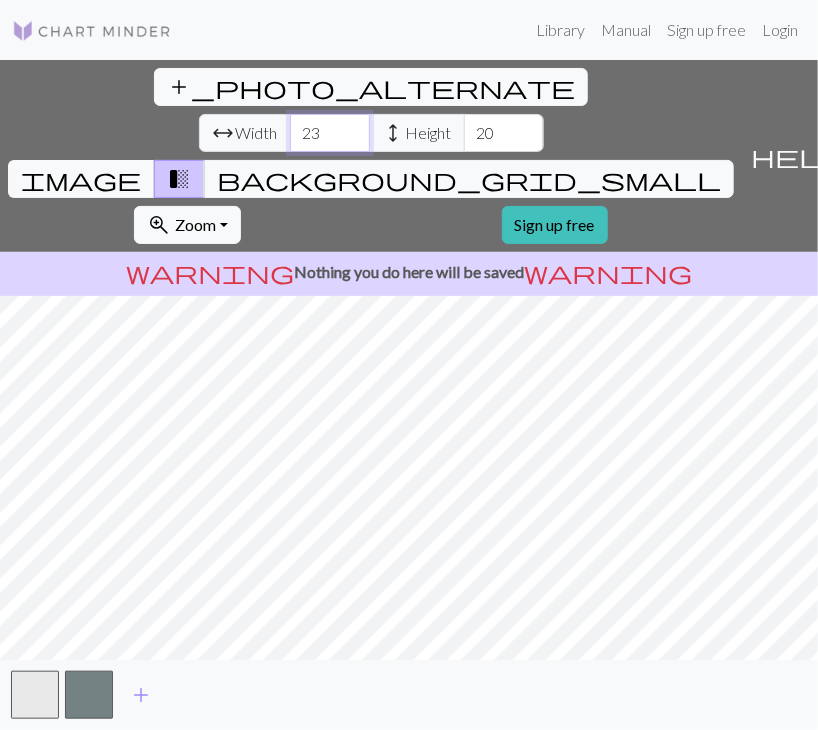 click on "23" at bounding box center [330, 133] 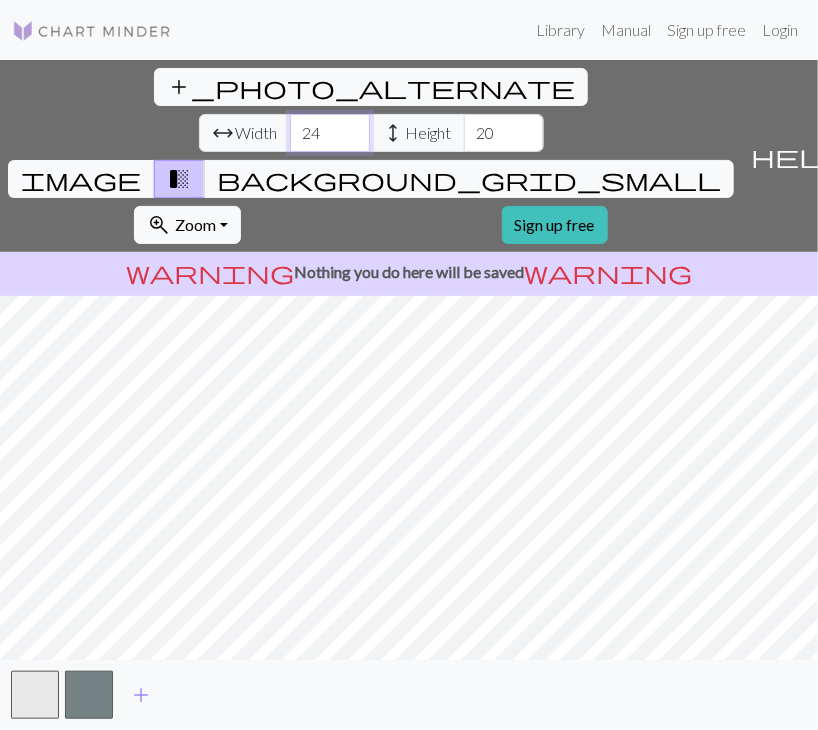 click on "24" at bounding box center [330, 133] 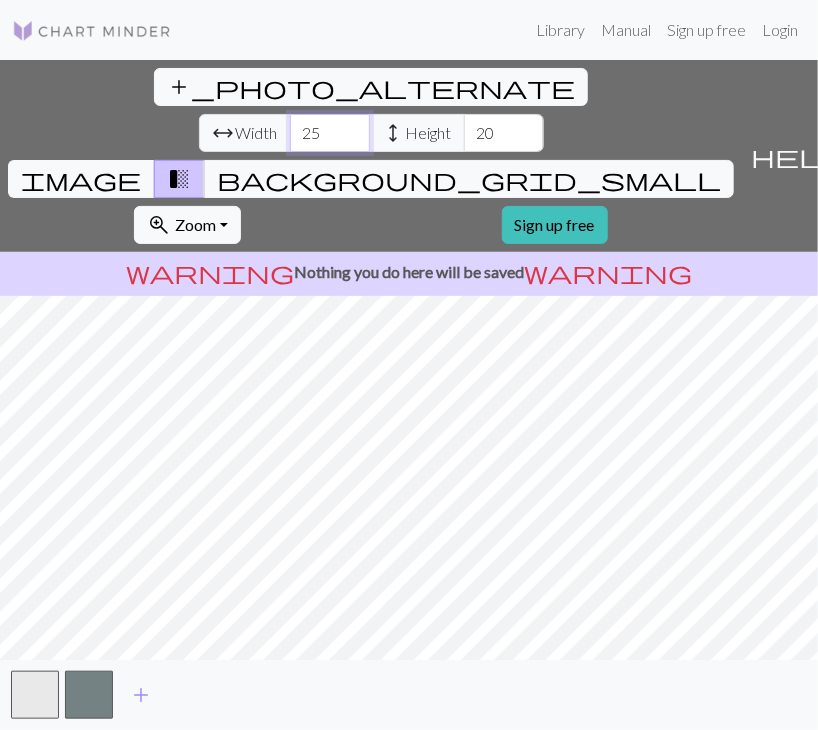 type on "25" 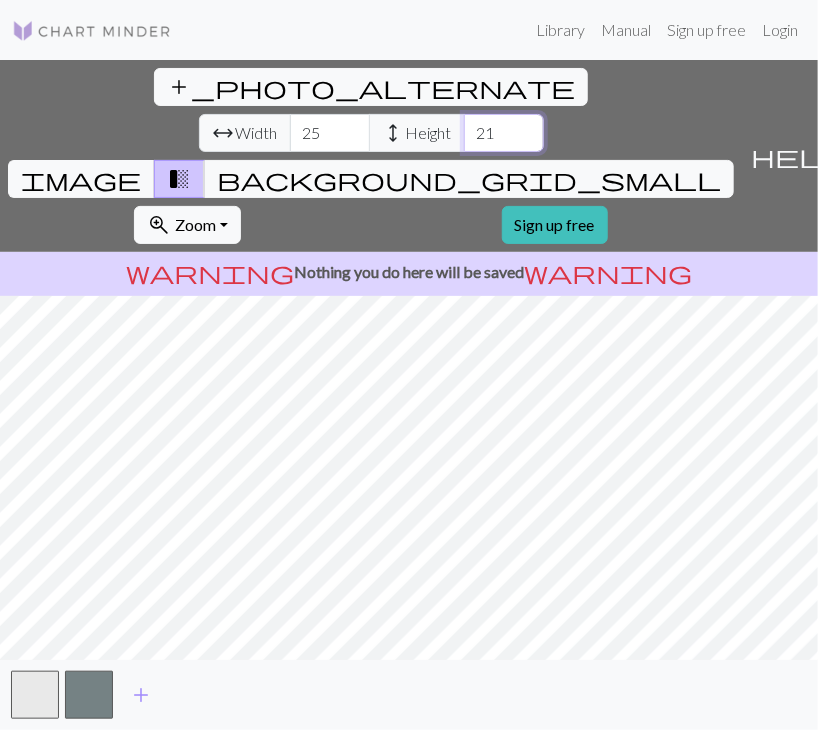 click on "21" at bounding box center [504, 133] 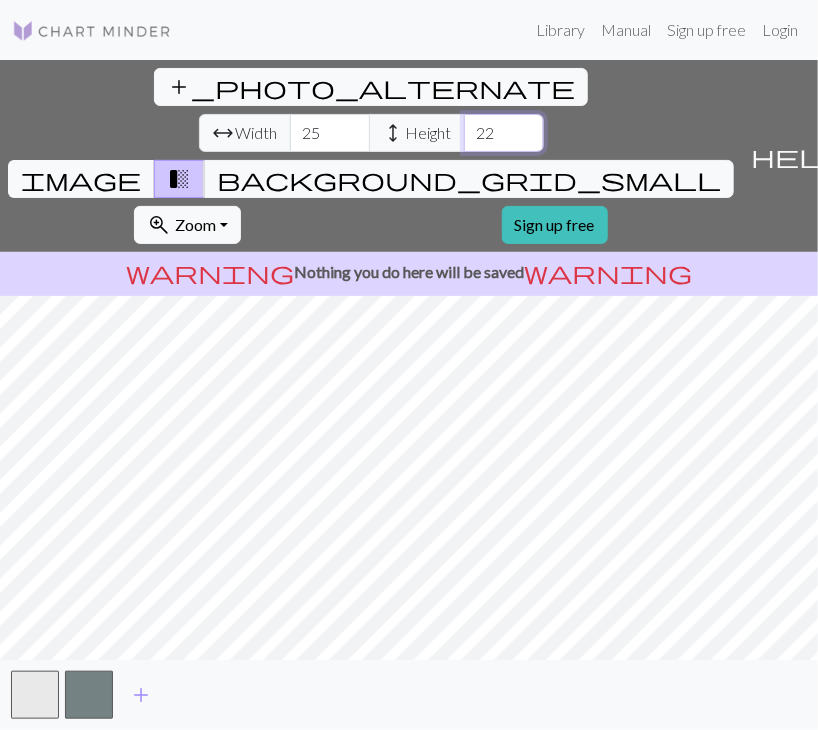 click on "22" at bounding box center [504, 133] 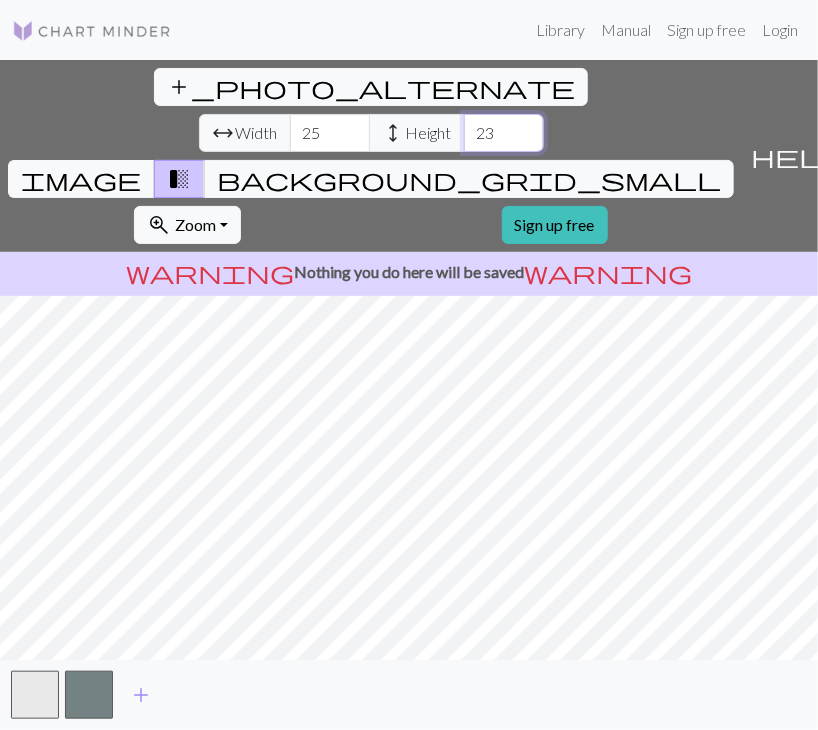 click on "23" at bounding box center (504, 133) 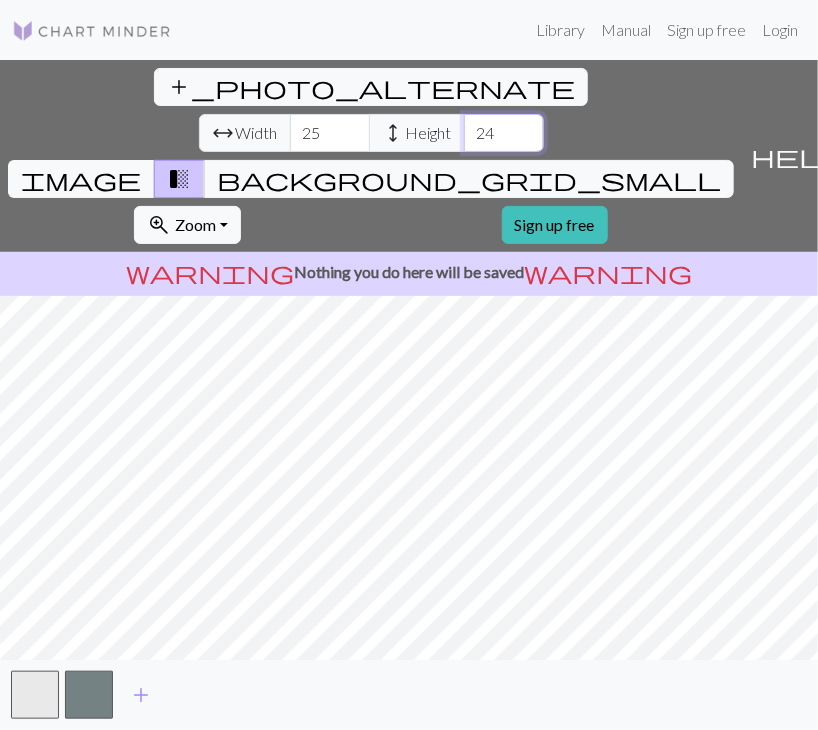click on "24" at bounding box center [504, 133] 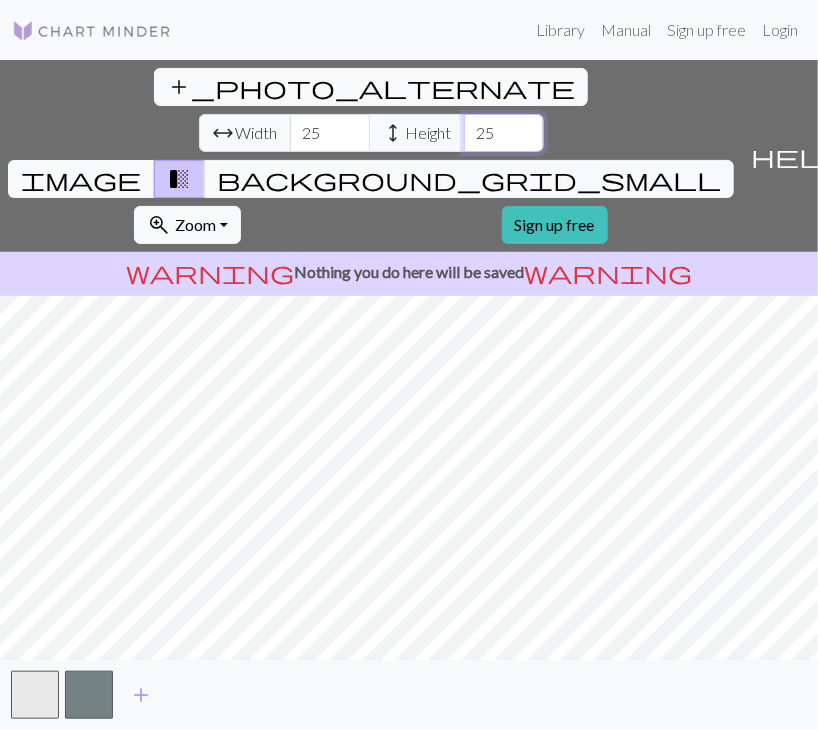 type on "25" 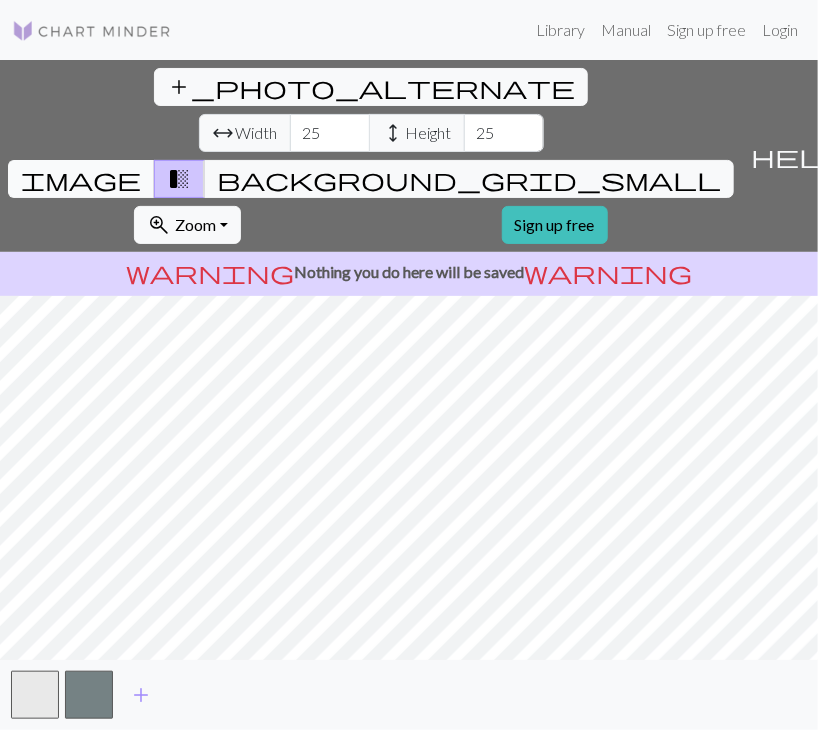 click on "image" at bounding box center (81, 179) 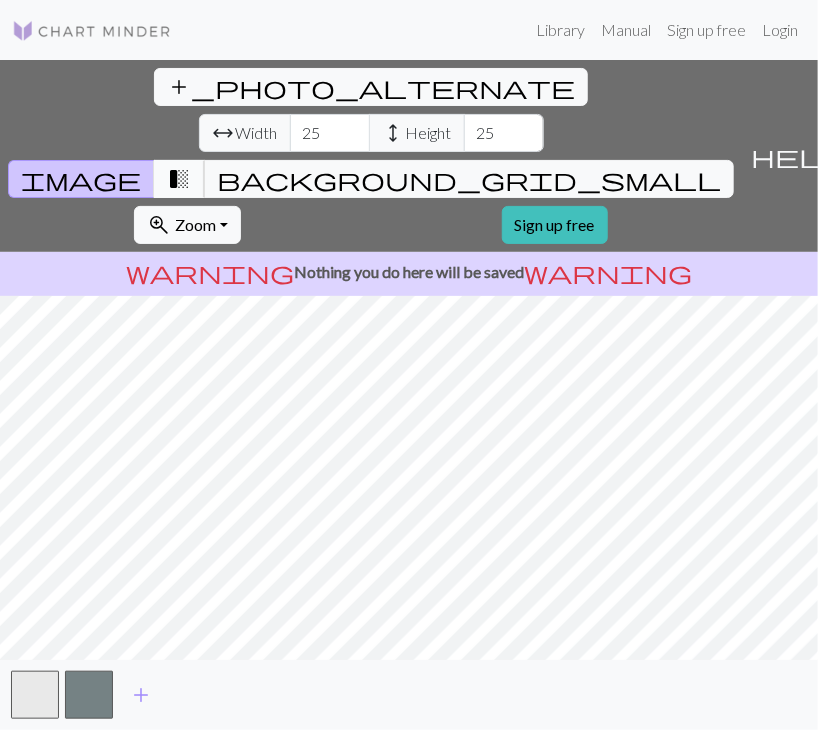 click on "transition_fade" at bounding box center (179, 179) 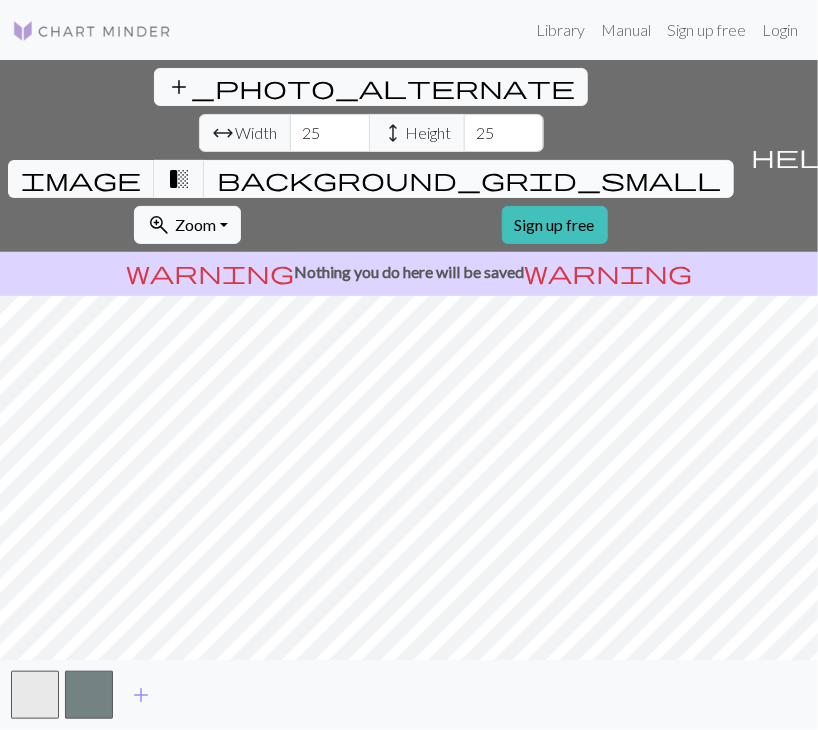 click on "background_grid_small" at bounding box center [469, 179] 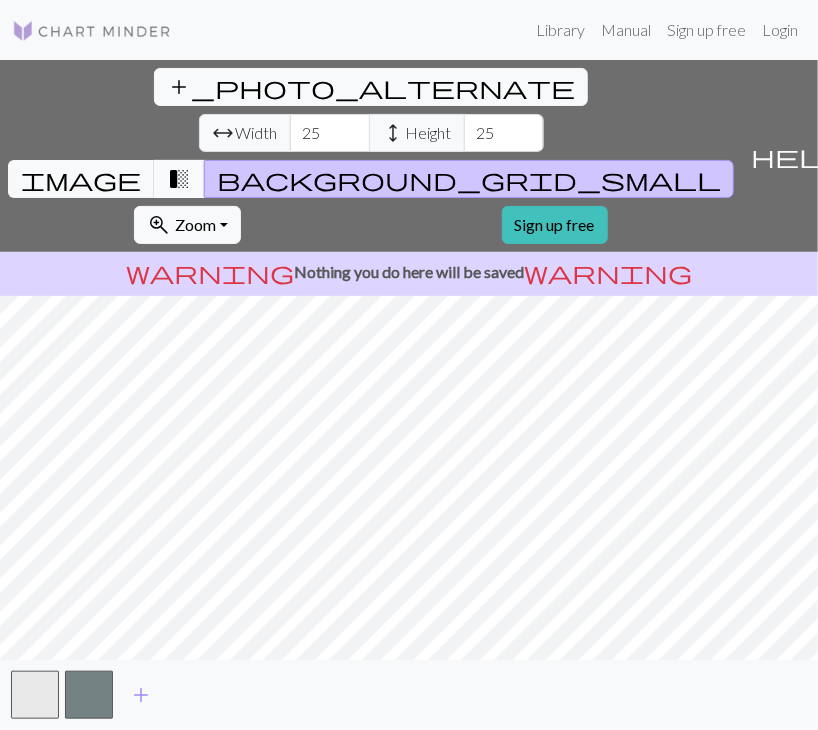 click on "transition_fade" at bounding box center (179, 179) 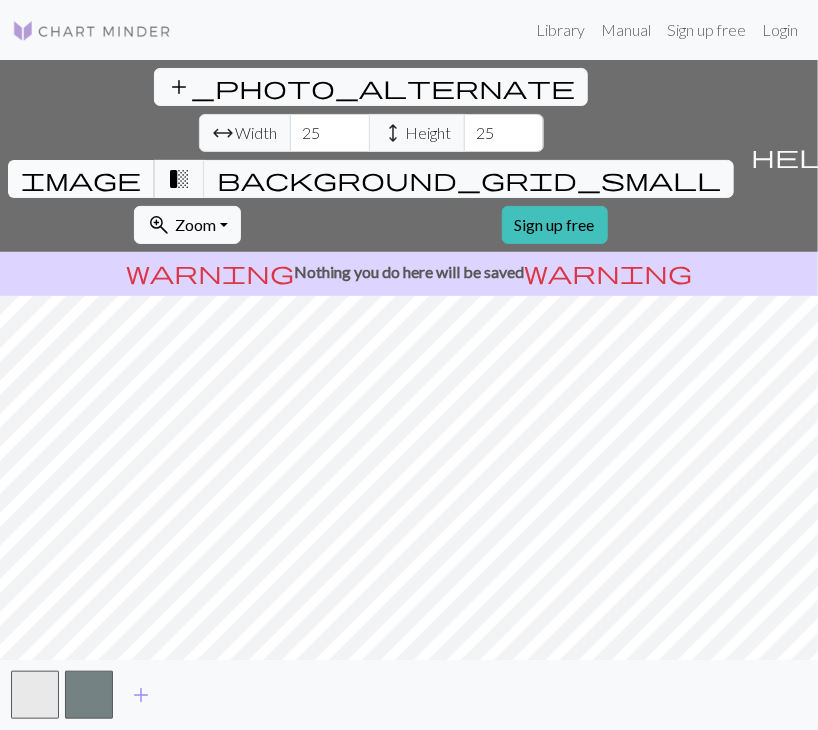 click on "image" at bounding box center [81, 179] 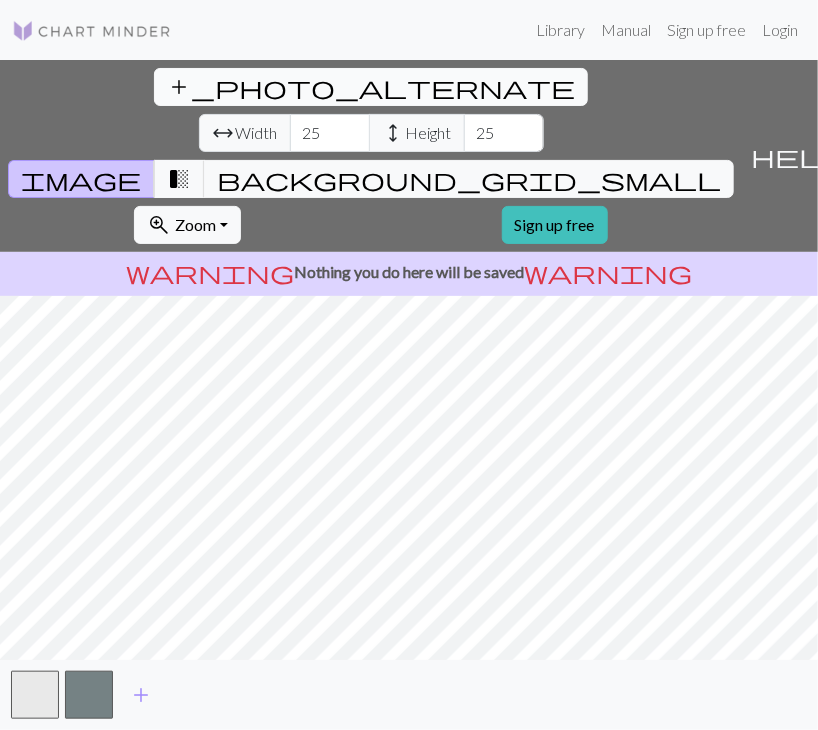 click on "add_photo_alternate   Change image" at bounding box center [371, 87] 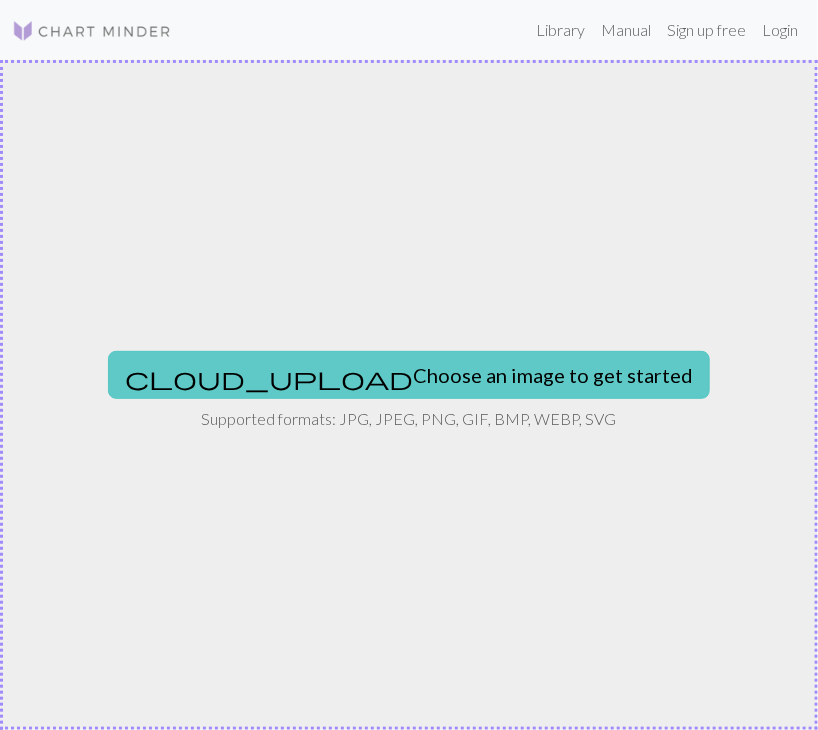 click on "cloud_upload  Choose an image to get started" at bounding box center (409, 375) 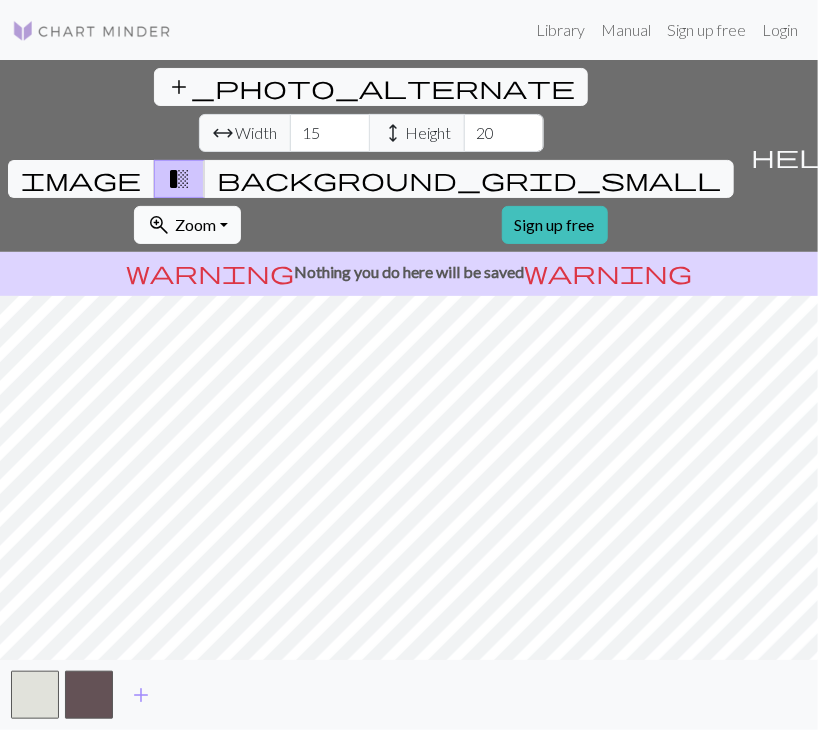 click on "zoom_in Zoom Zoom" at bounding box center [187, 225] 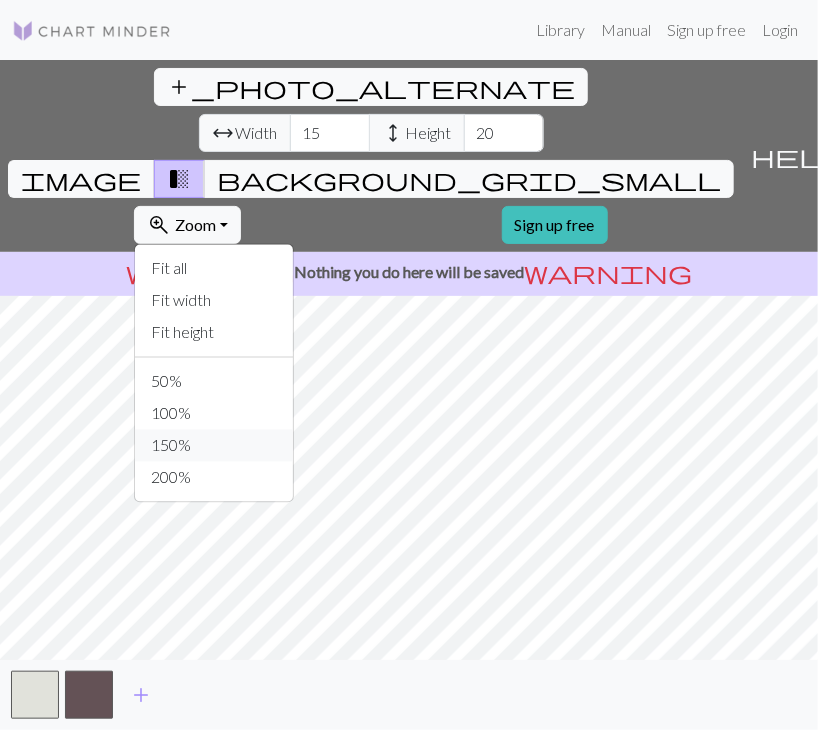 click on "150%" at bounding box center (214, 446) 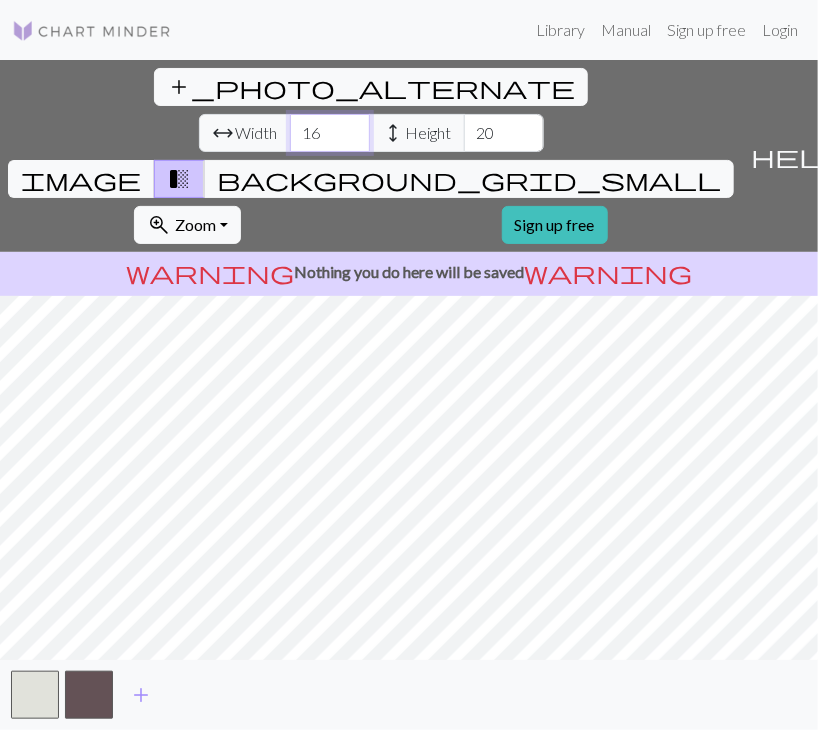 click on "16" at bounding box center (330, 133) 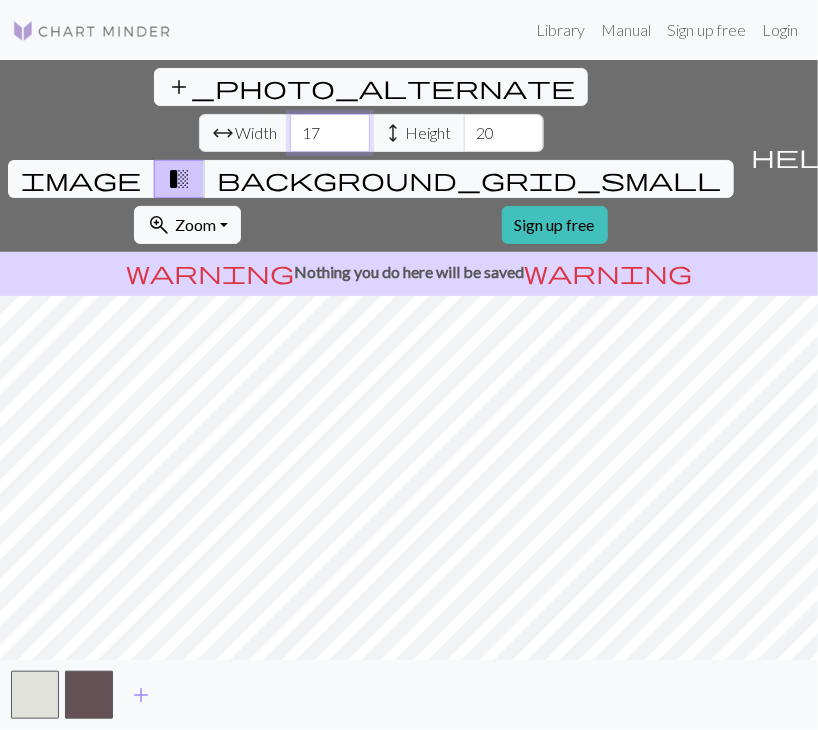 click on "17" at bounding box center (330, 133) 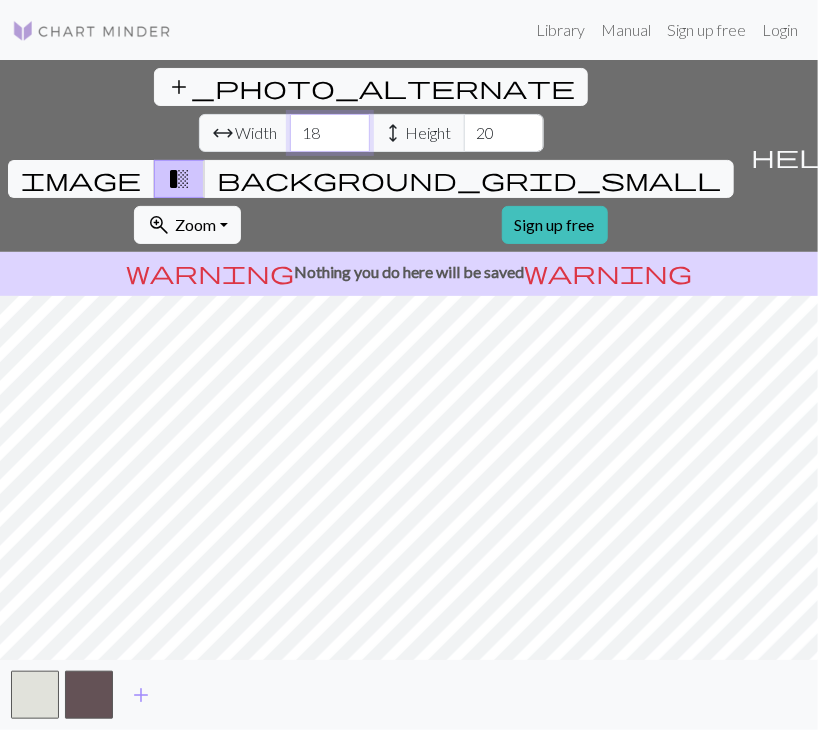 click on "18" at bounding box center (330, 133) 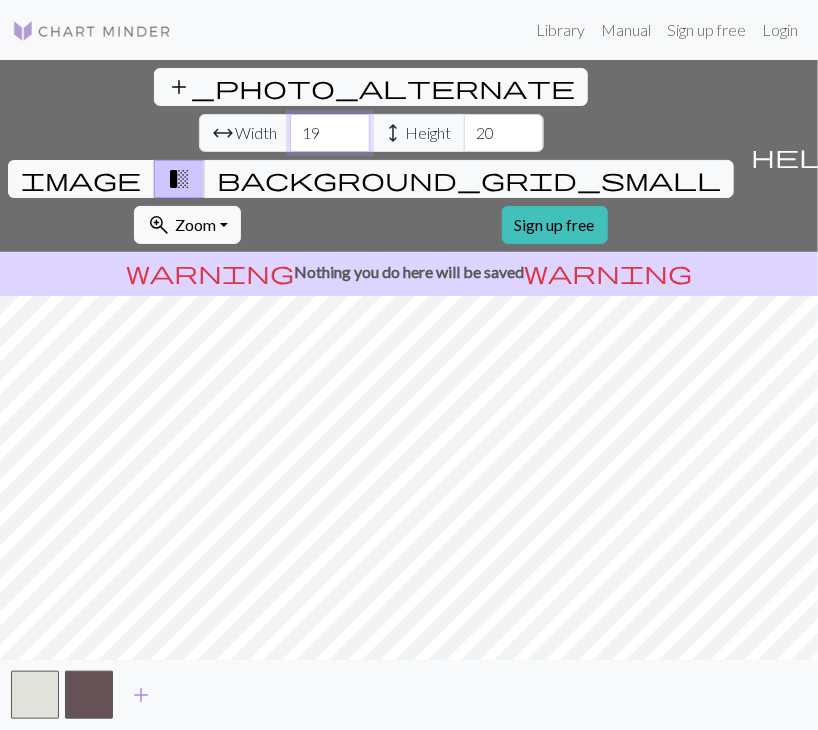 click on "19" at bounding box center (330, 133) 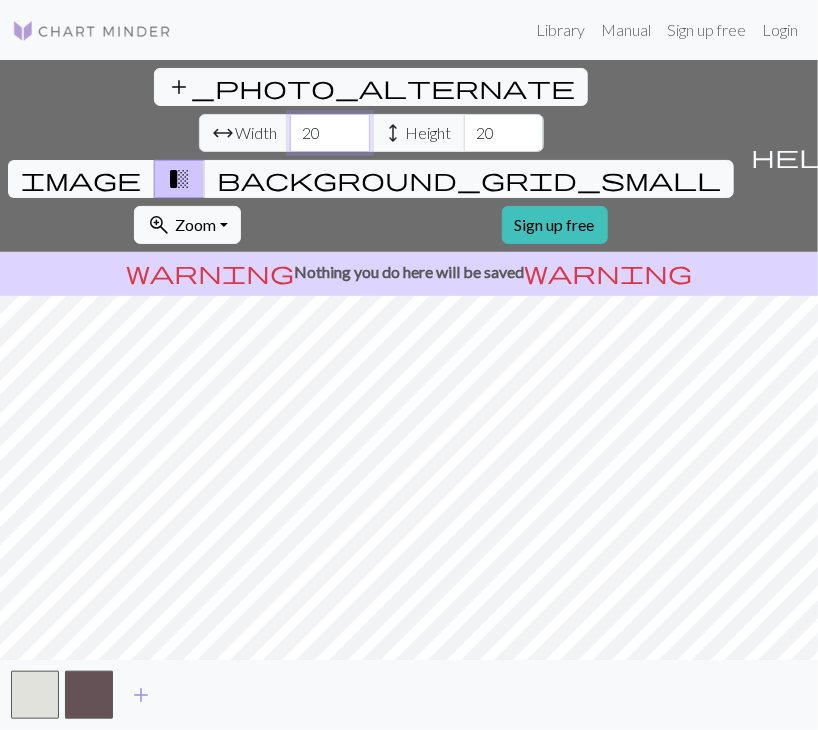 click on "20" at bounding box center (330, 133) 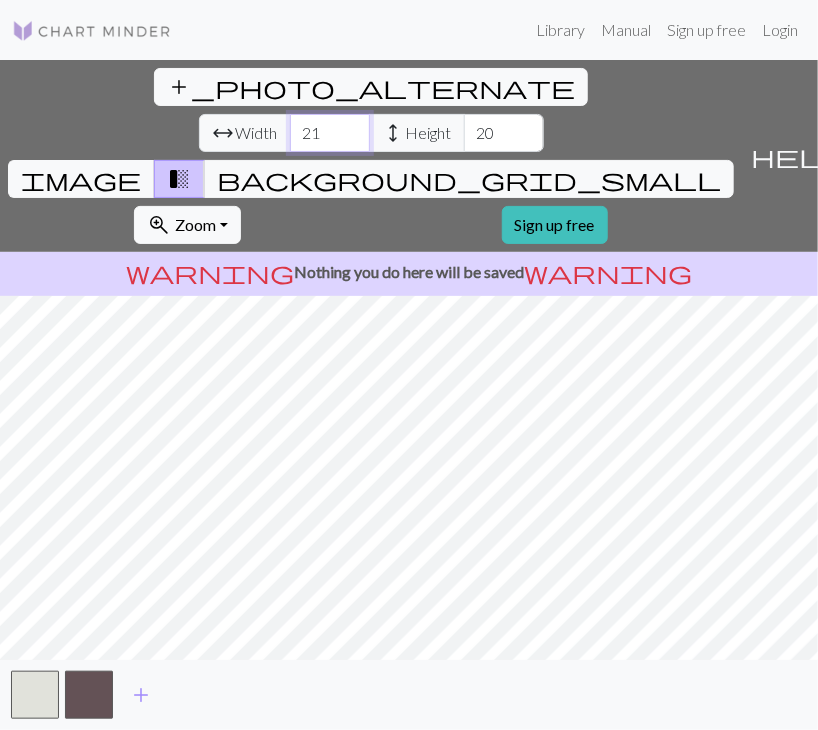 type on "21" 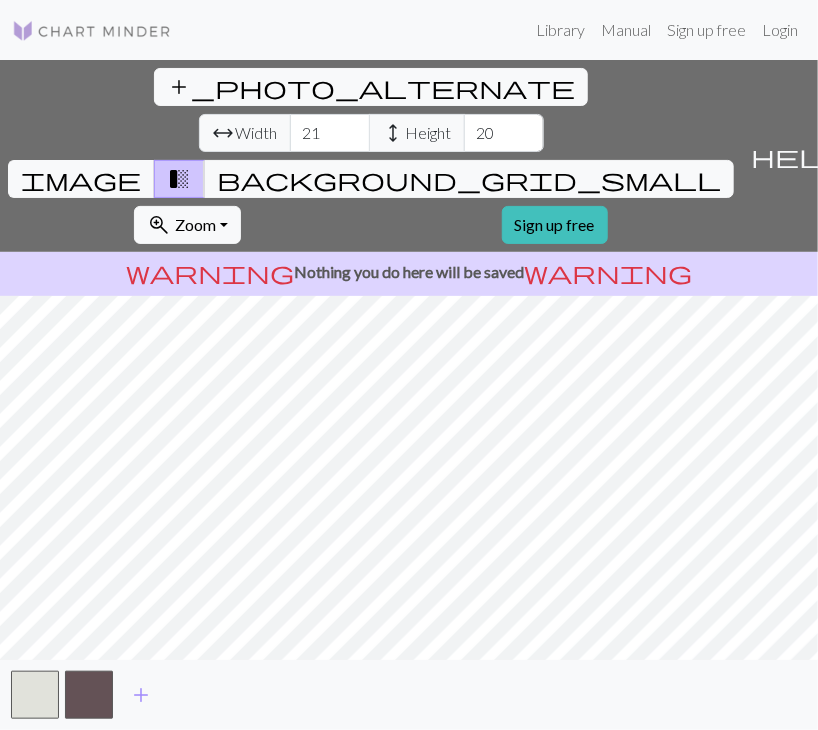 click on "height" at bounding box center (394, 133) 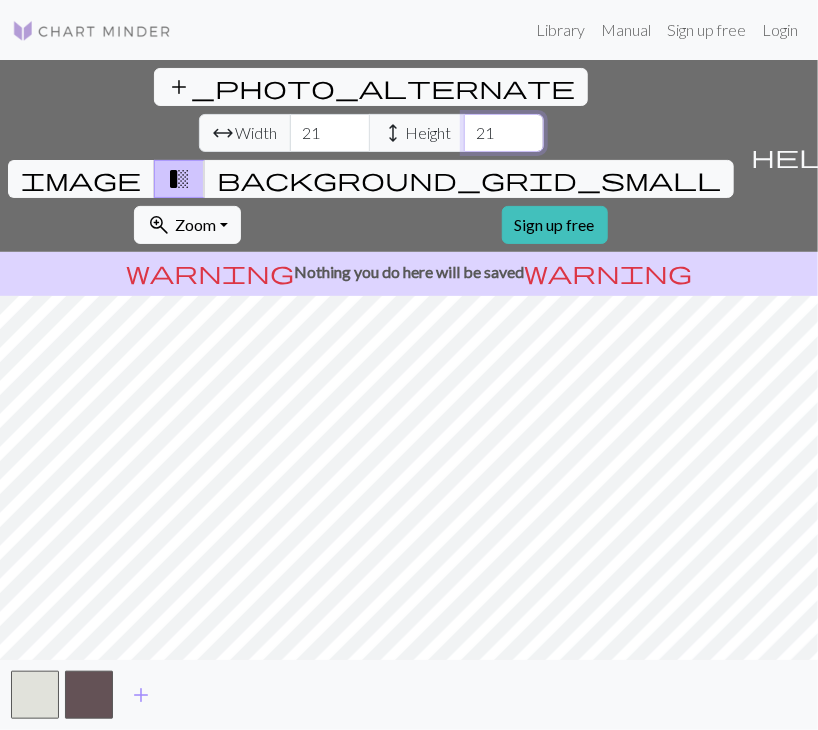 type on "21" 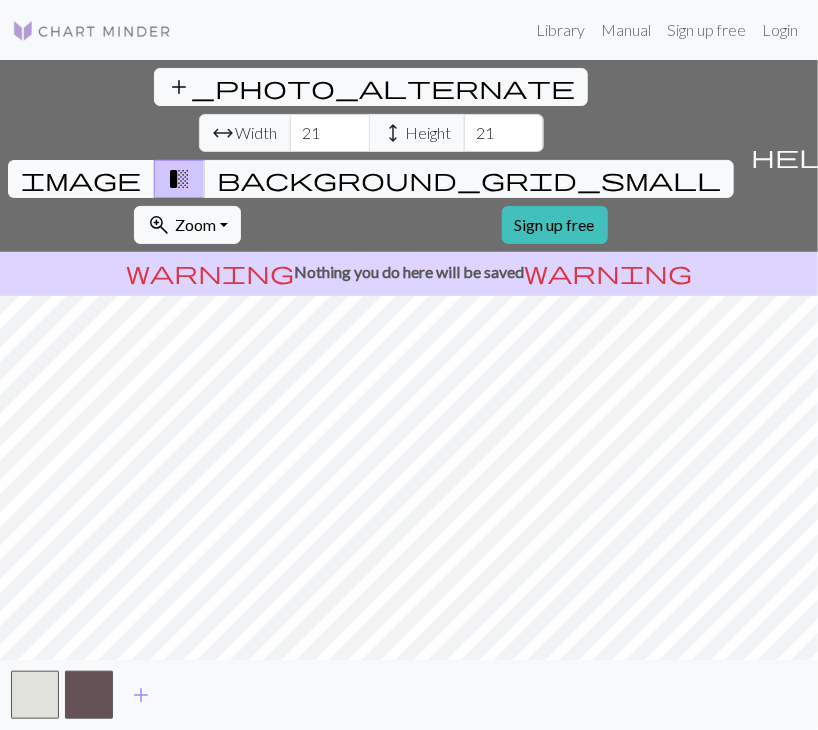 click on "image" at bounding box center [81, 179] 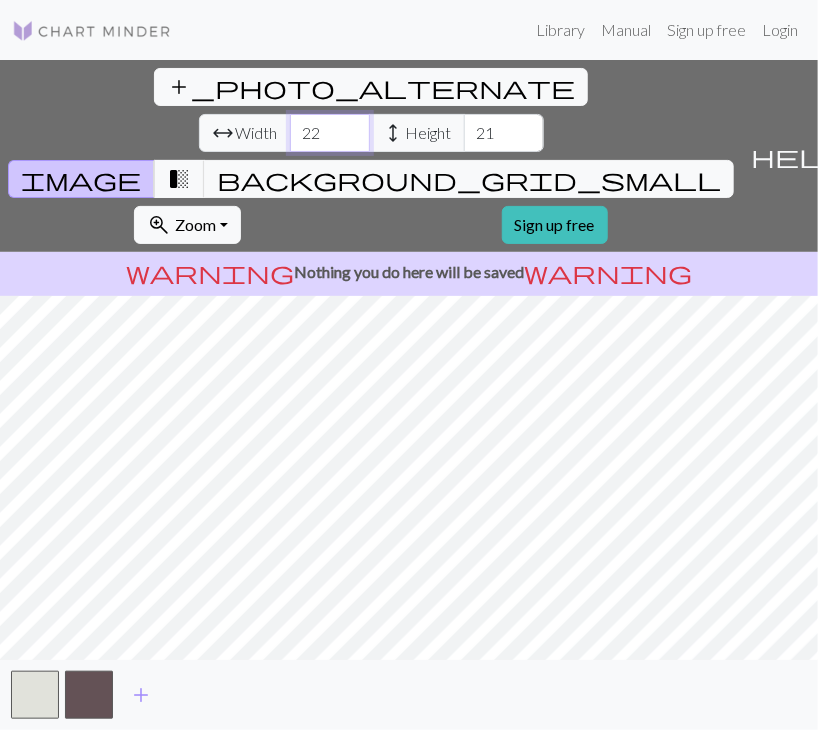 click on "22" at bounding box center [330, 133] 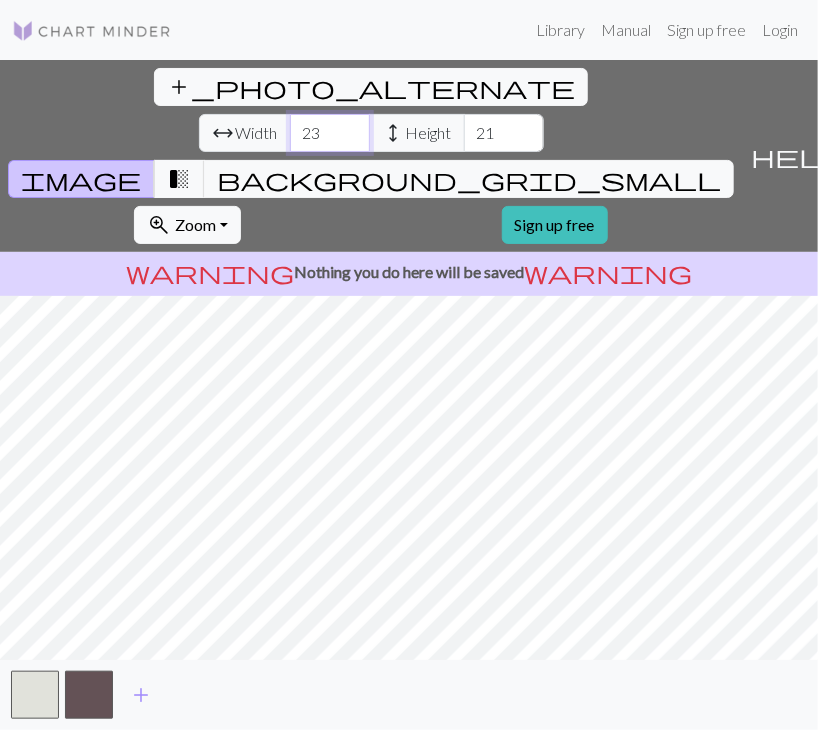 click on "23" at bounding box center [330, 133] 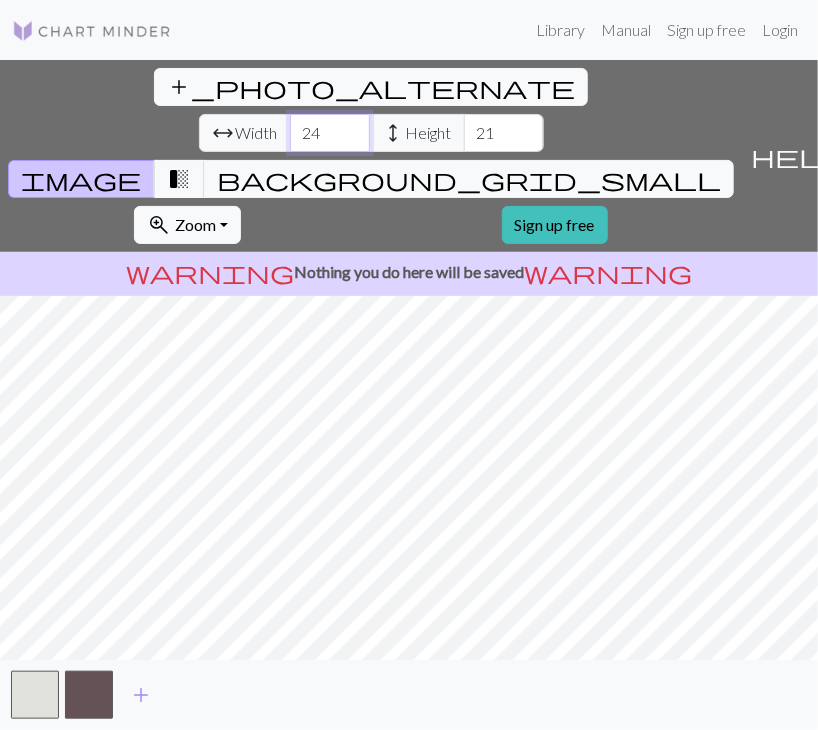 type on "24" 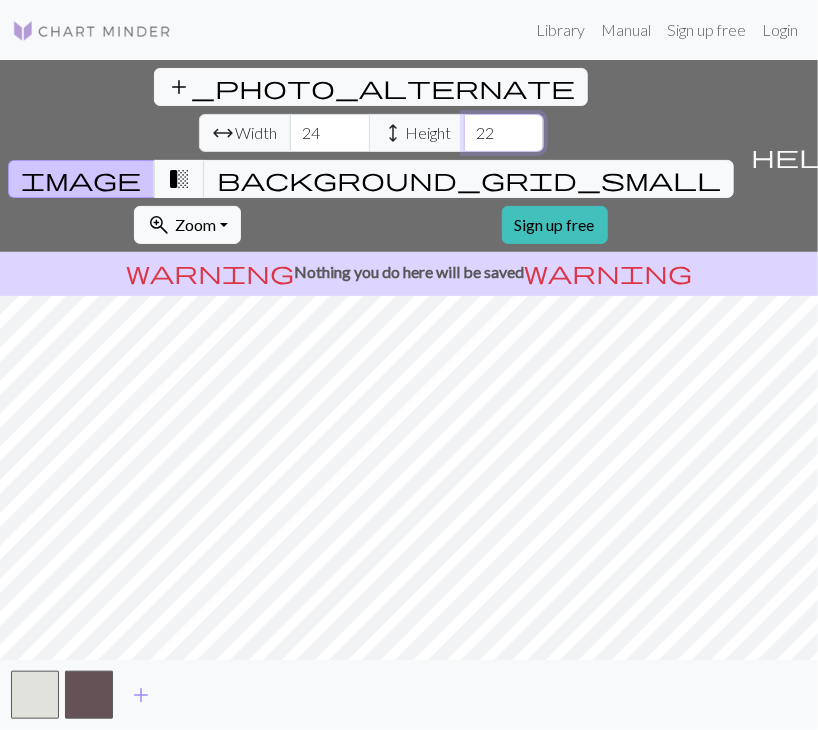 click on "22" at bounding box center (504, 133) 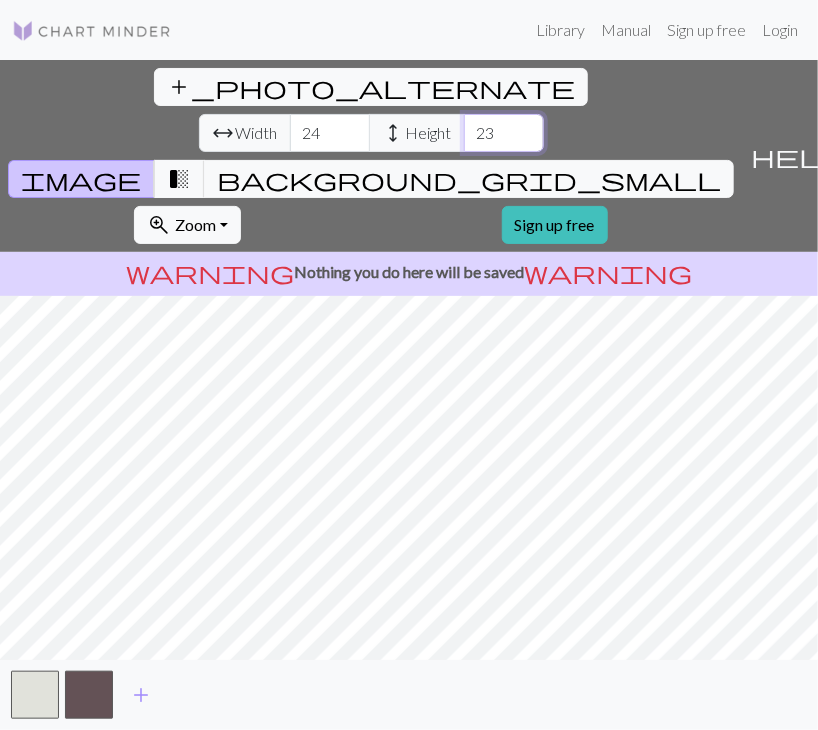 click on "23" at bounding box center [504, 133] 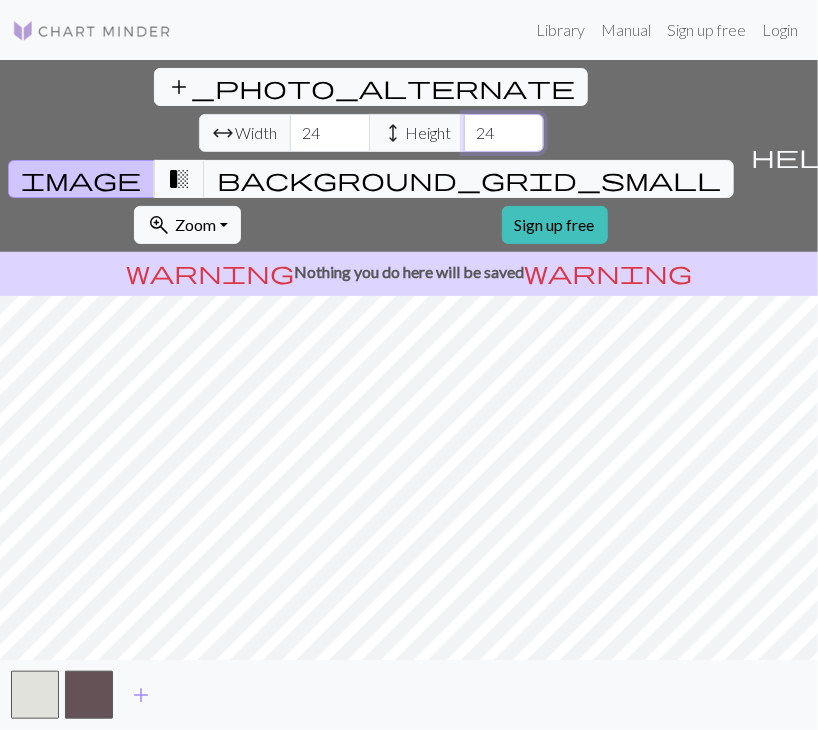 type on "24" 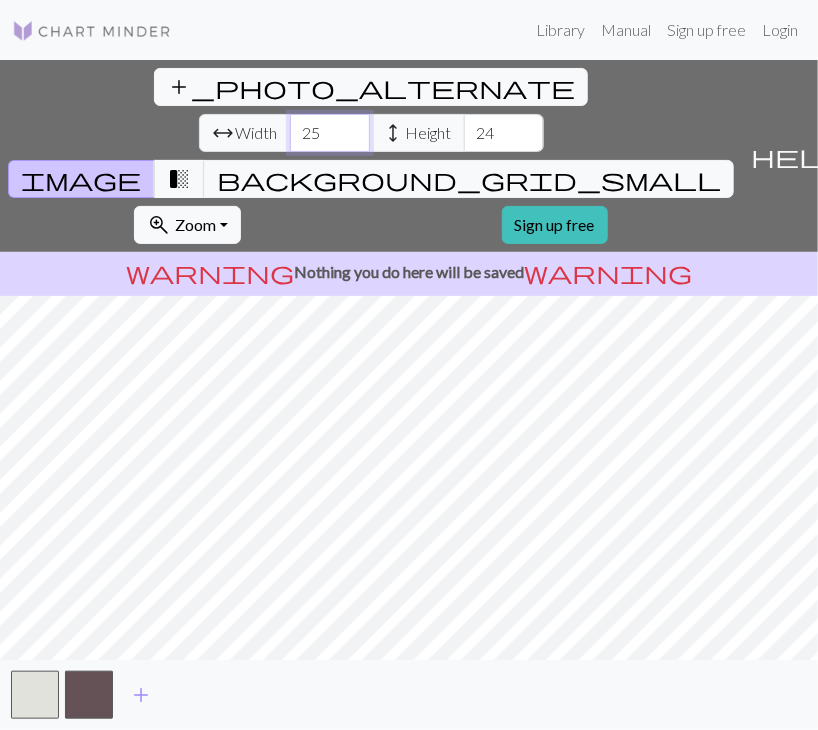 type on "25" 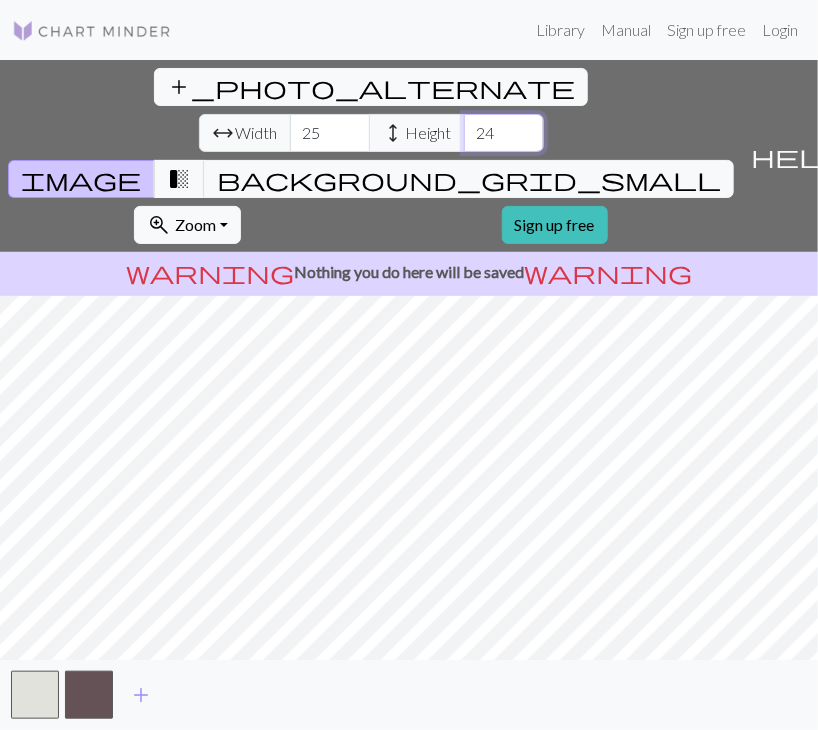 click on "24" at bounding box center [504, 133] 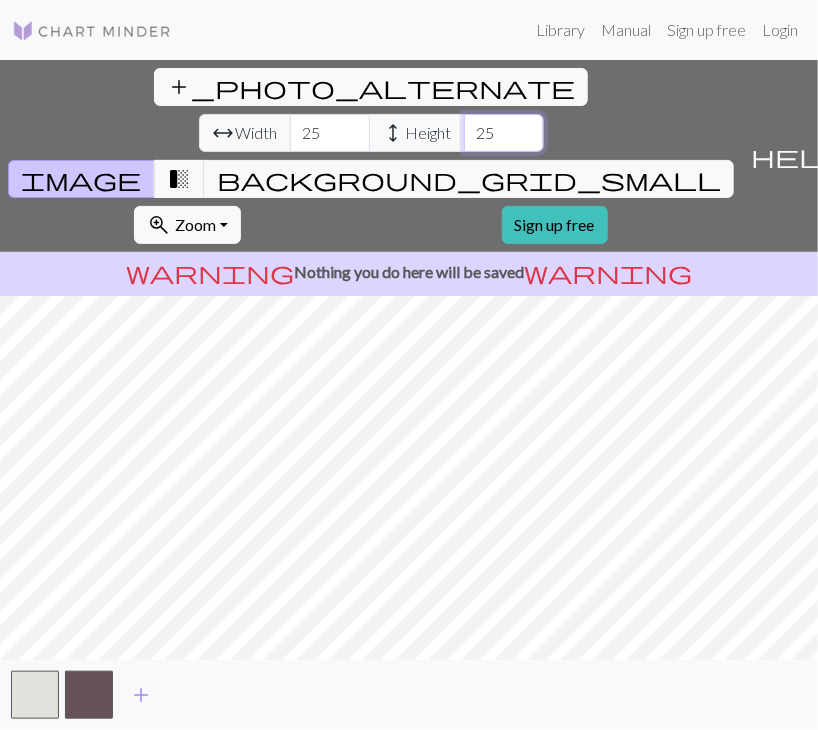 click on "25" at bounding box center (504, 133) 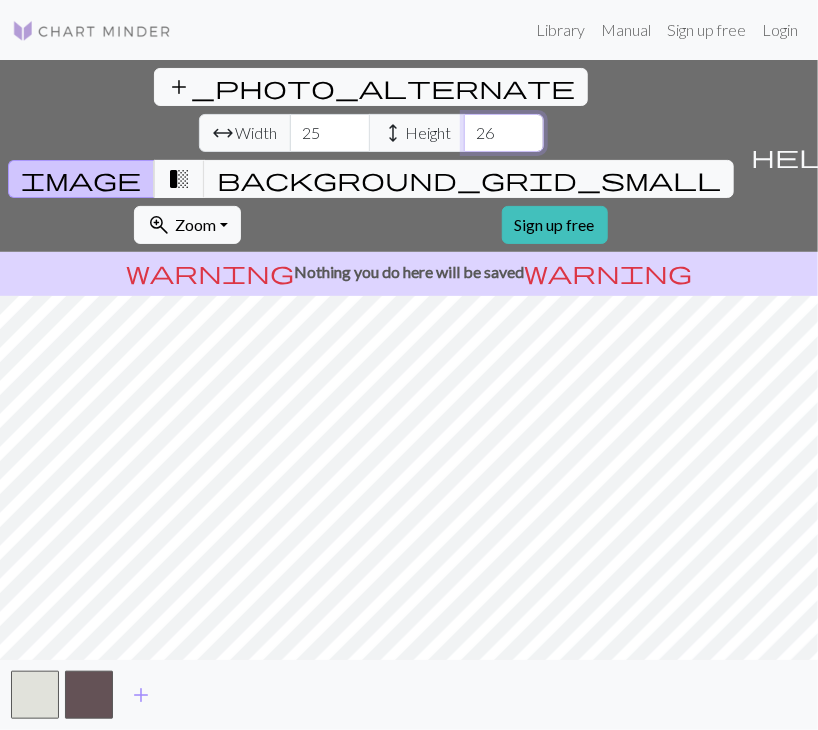 click on "26" at bounding box center (504, 133) 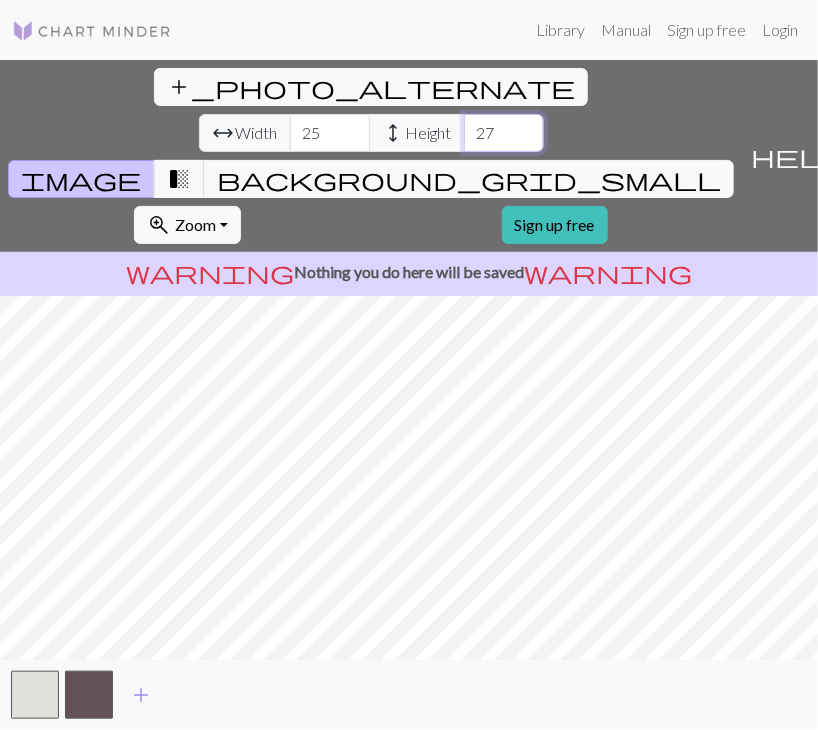 click on "27" at bounding box center [504, 133] 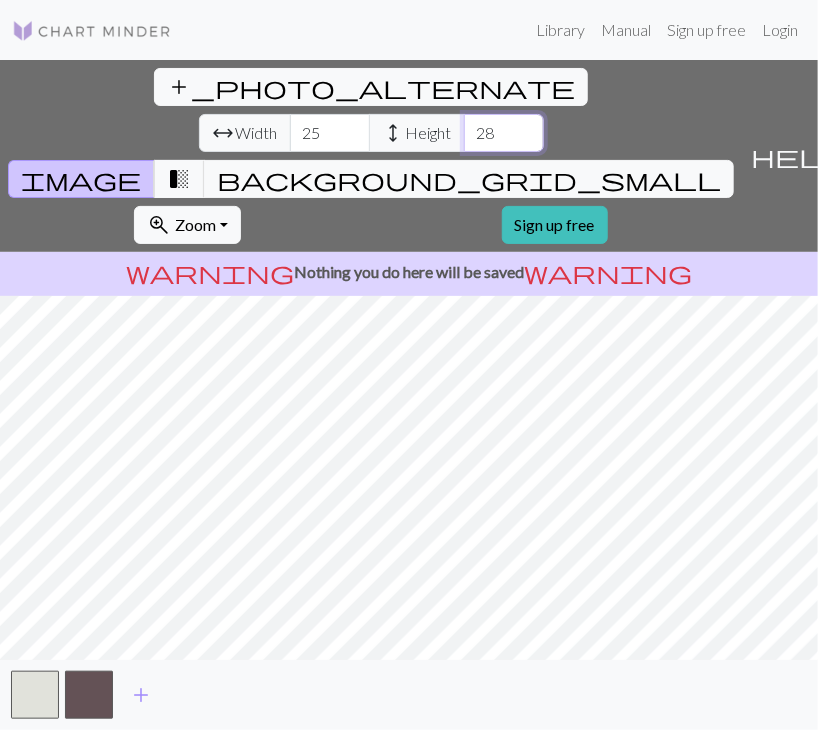 click on "28" at bounding box center [504, 133] 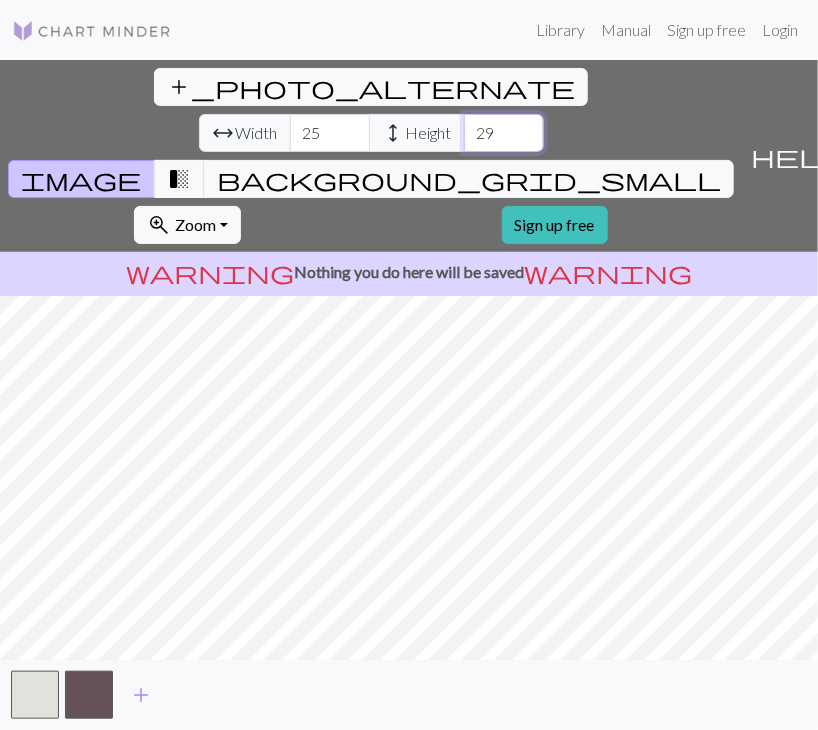 click on "29" at bounding box center (504, 133) 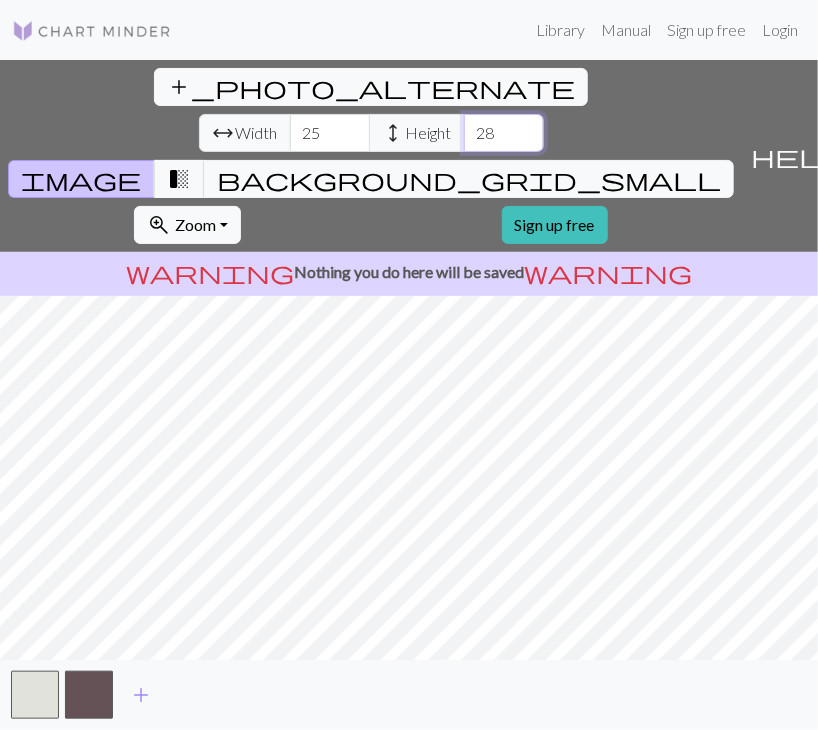 click on "28" at bounding box center (504, 133) 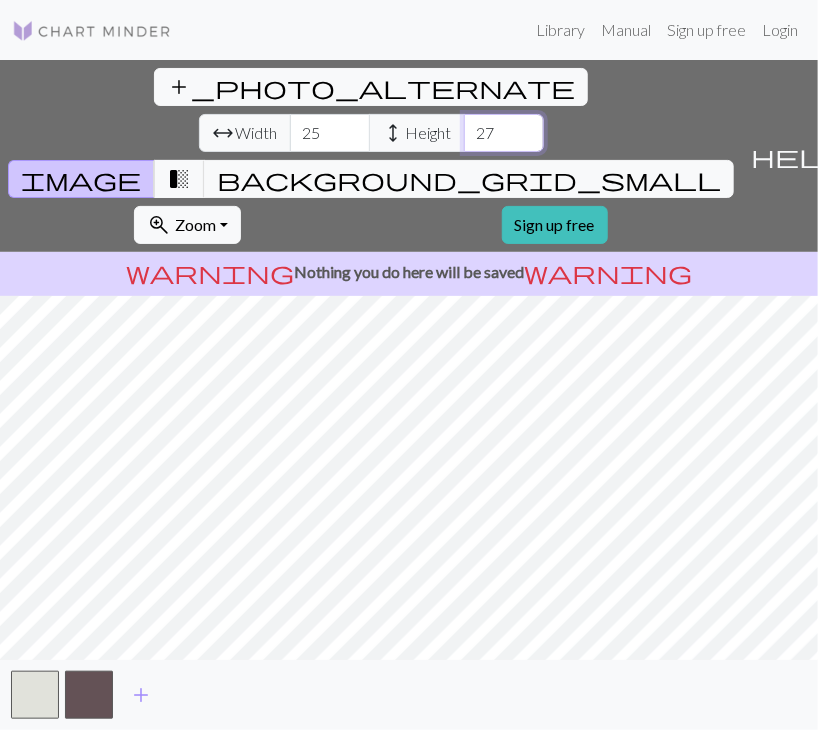 click on "27" at bounding box center [504, 133] 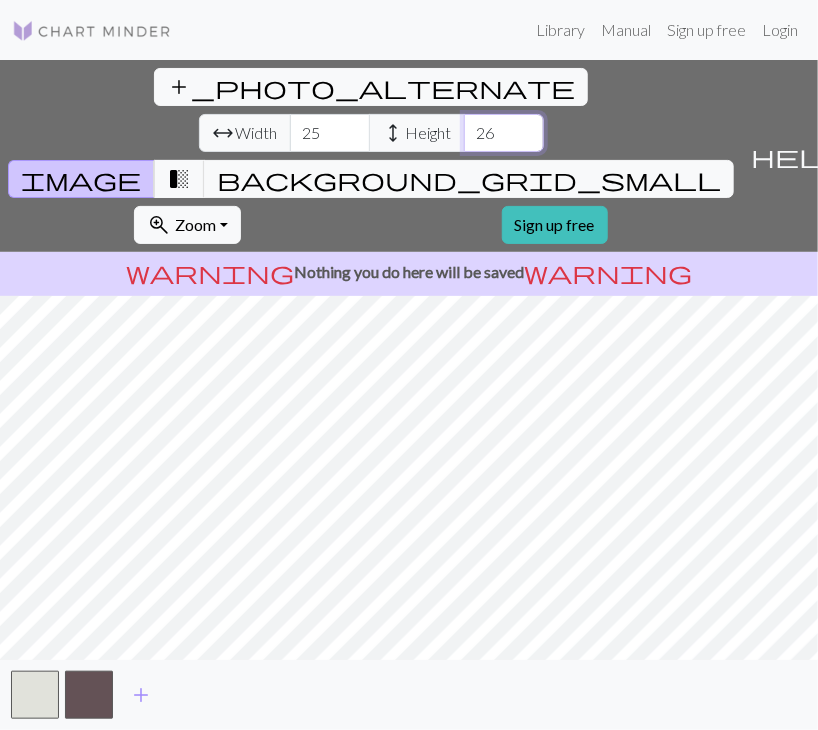 type on "26" 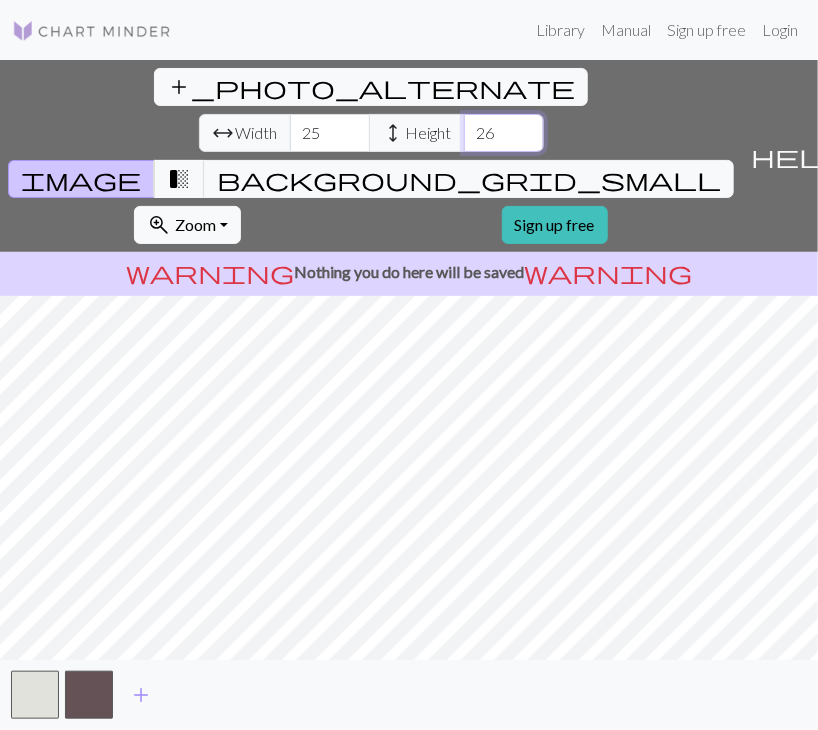 click on "26" at bounding box center (504, 133) 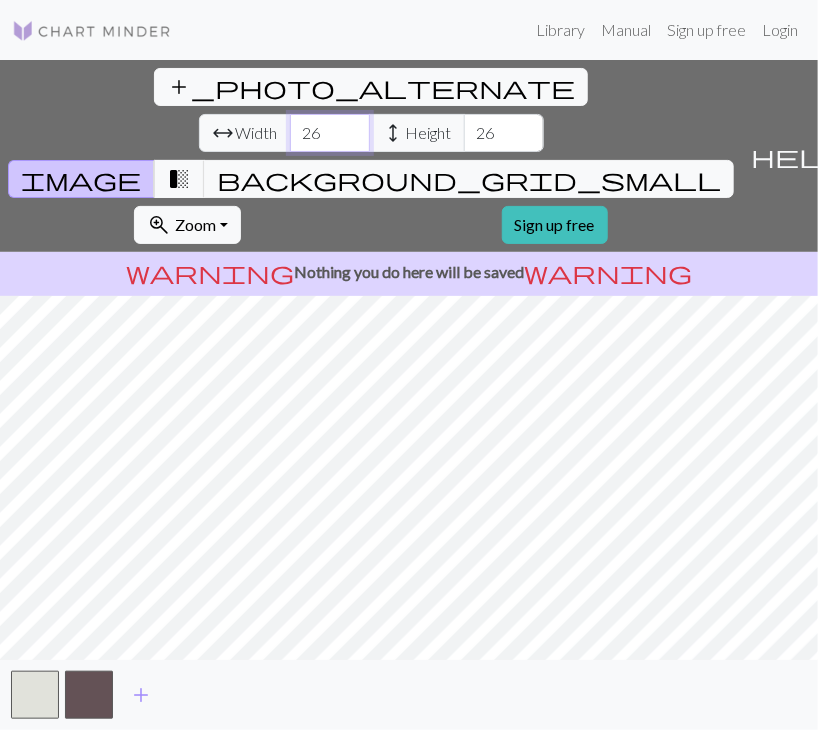 click on "26" at bounding box center (330, 133) 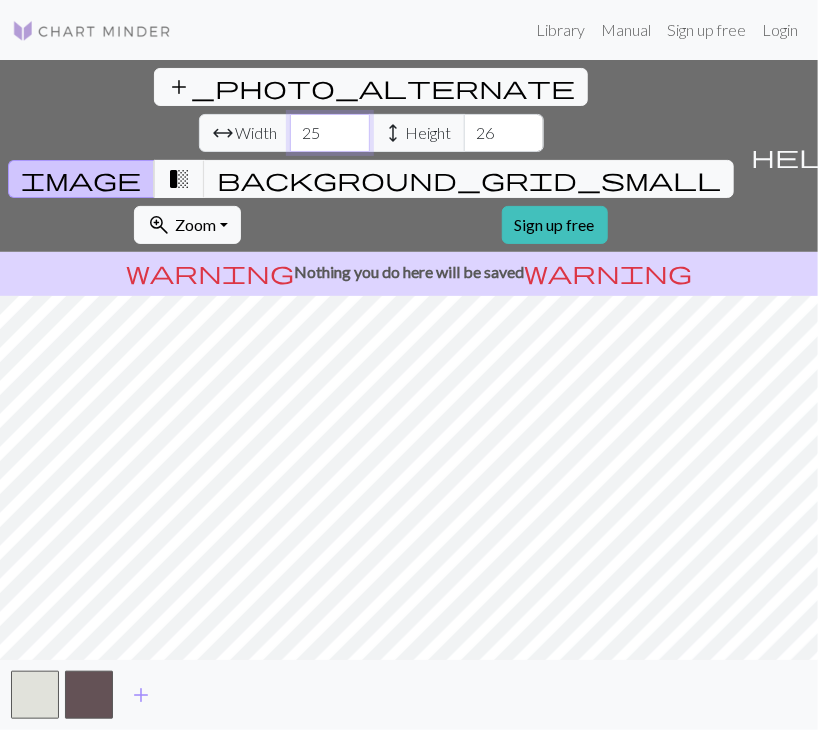 type on "25" 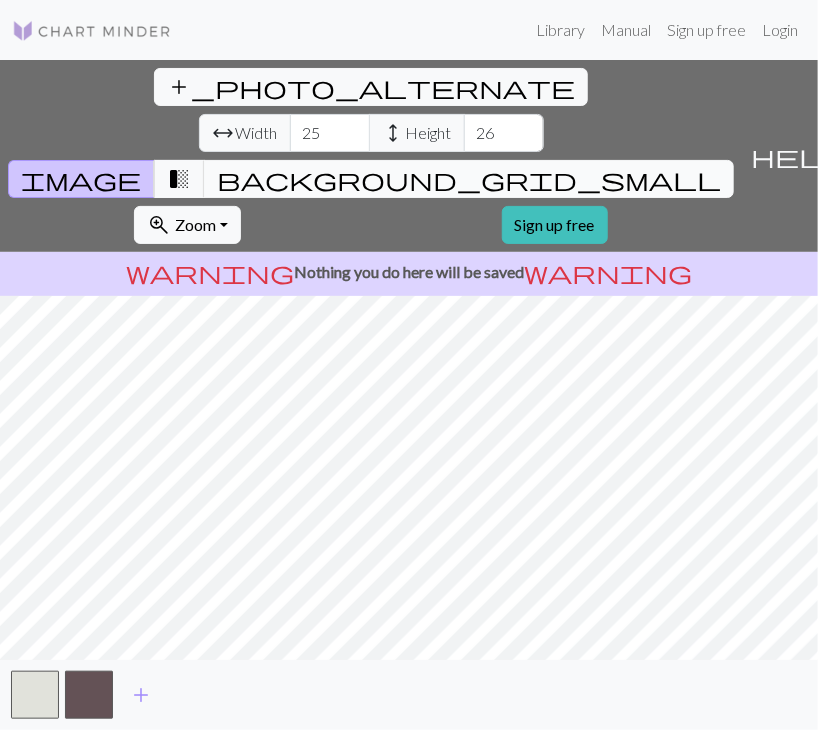click on "background_grid_small" at bounding box center (469, 179) 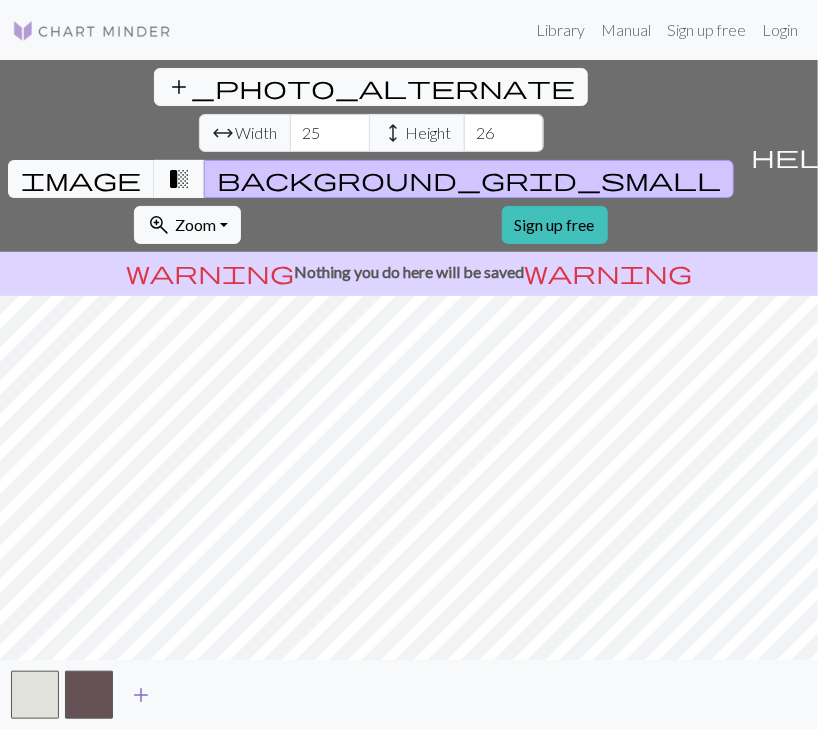 click on "add" at bounding box center (141, 695) 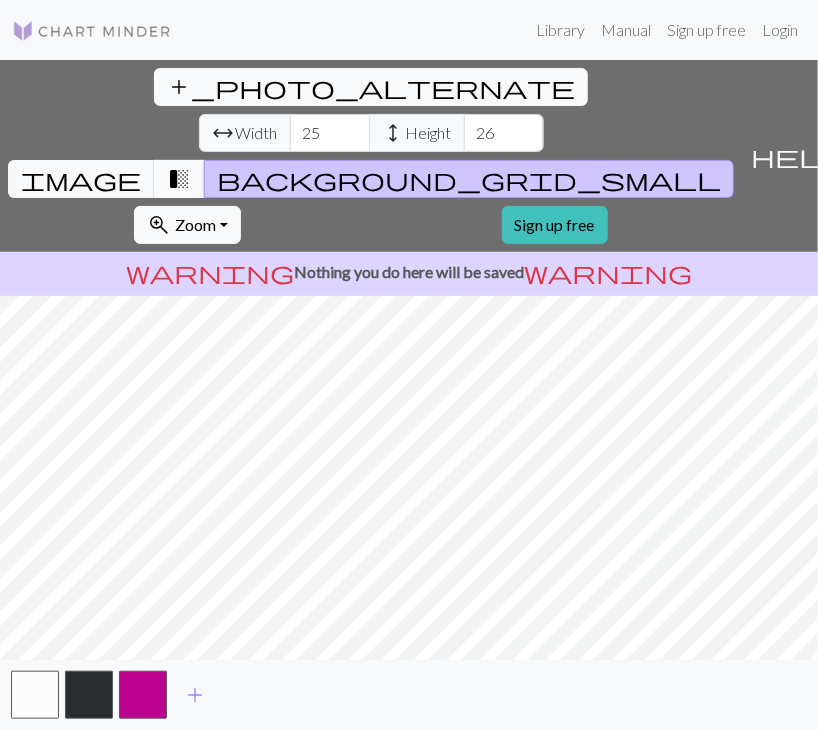 click on "transition_fade" at bounding box center [179, 179] 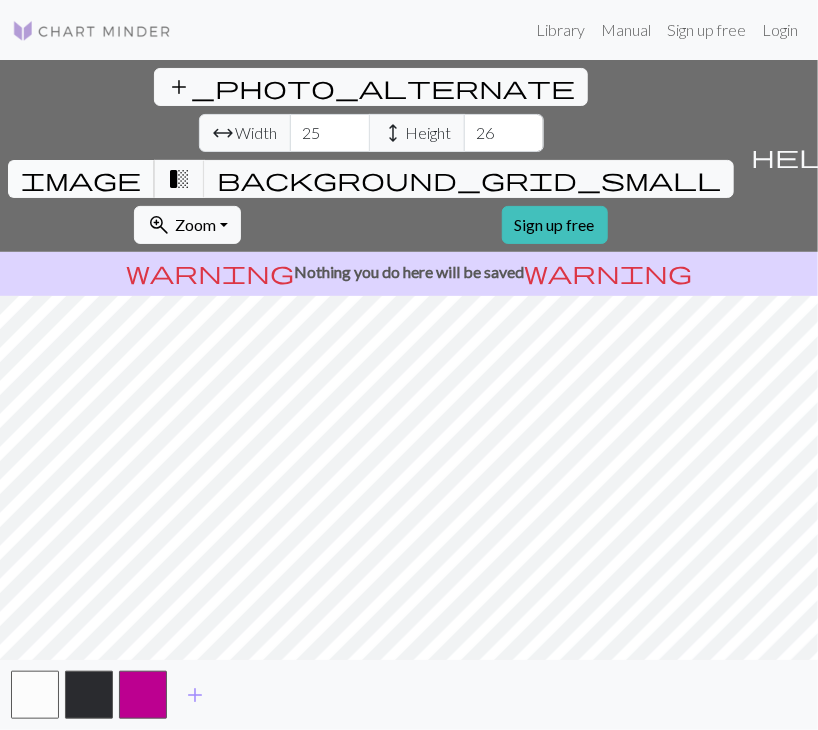 click on "image" at bounding box center [81, 179] 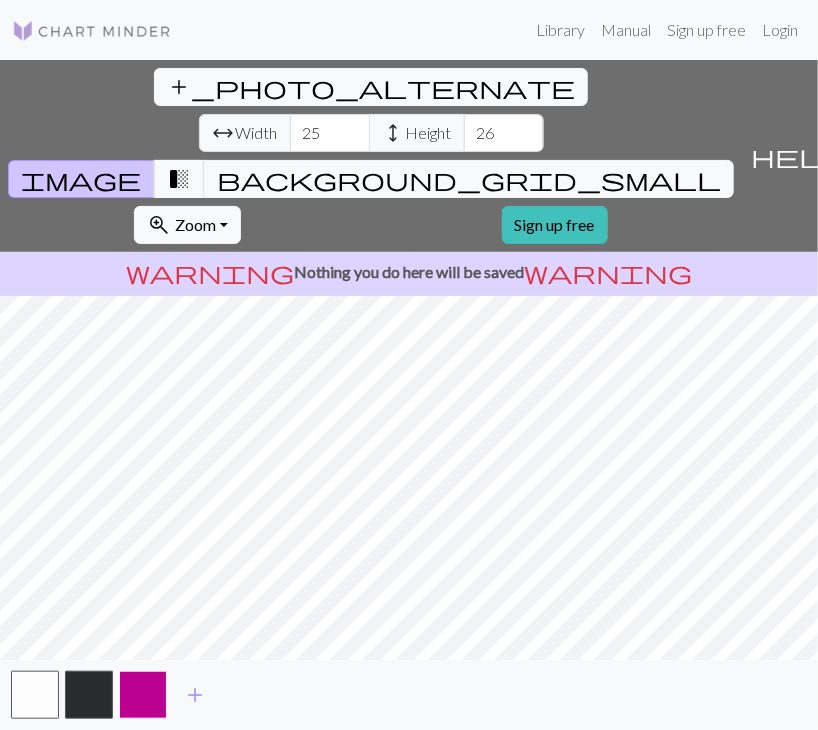 click at bounding box center (143, 695) 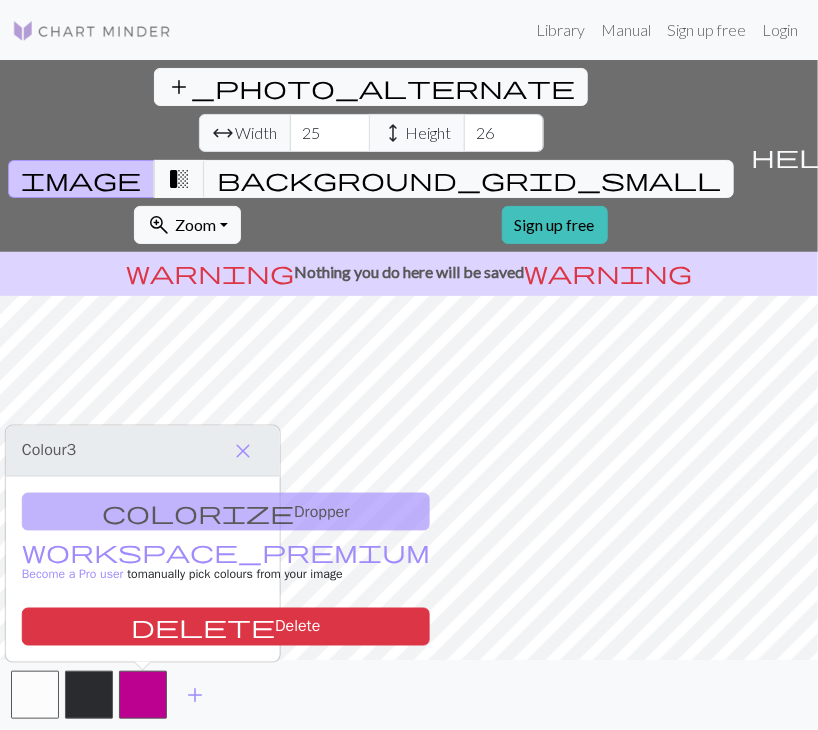 click on "colorize Dropper workspace_premium Become a Pro user   to  manually pick colours from your image delete Delete" at bounding box center [143, 569] 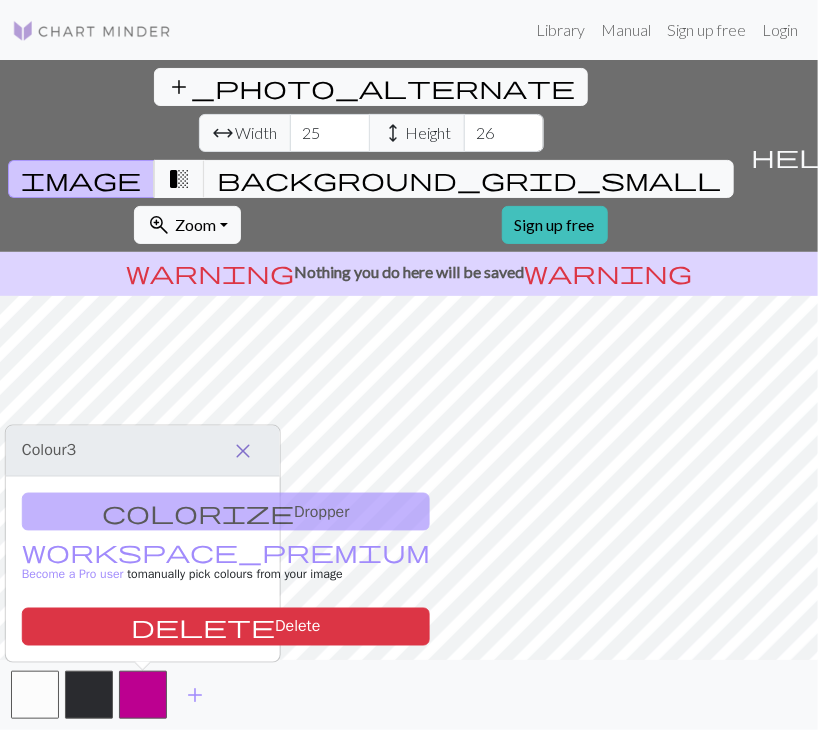 click on "close" at bounding box center (243, 451) 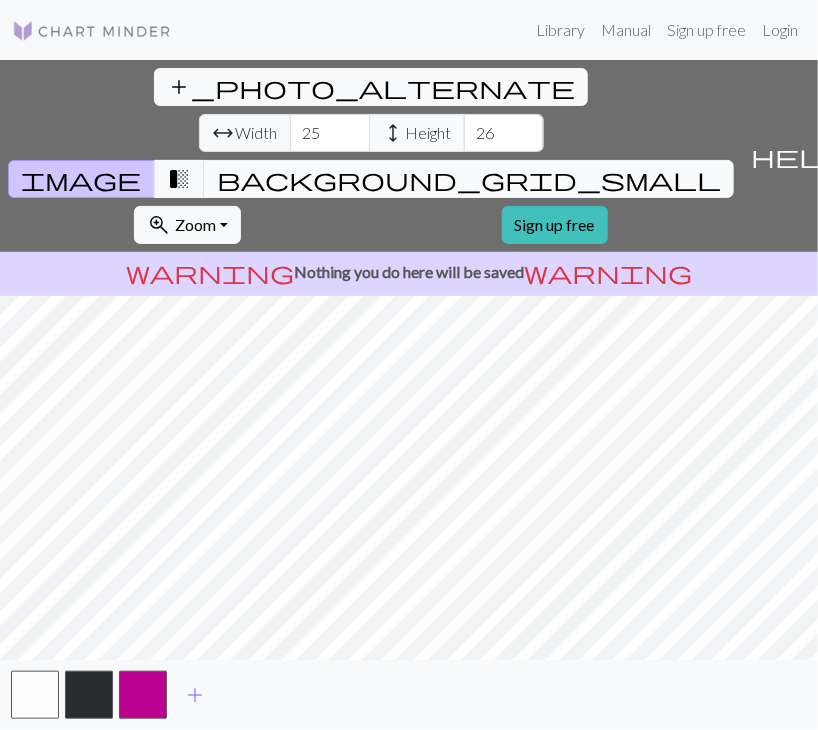 click on "background_grid_small" at bounding box center (469, 179) 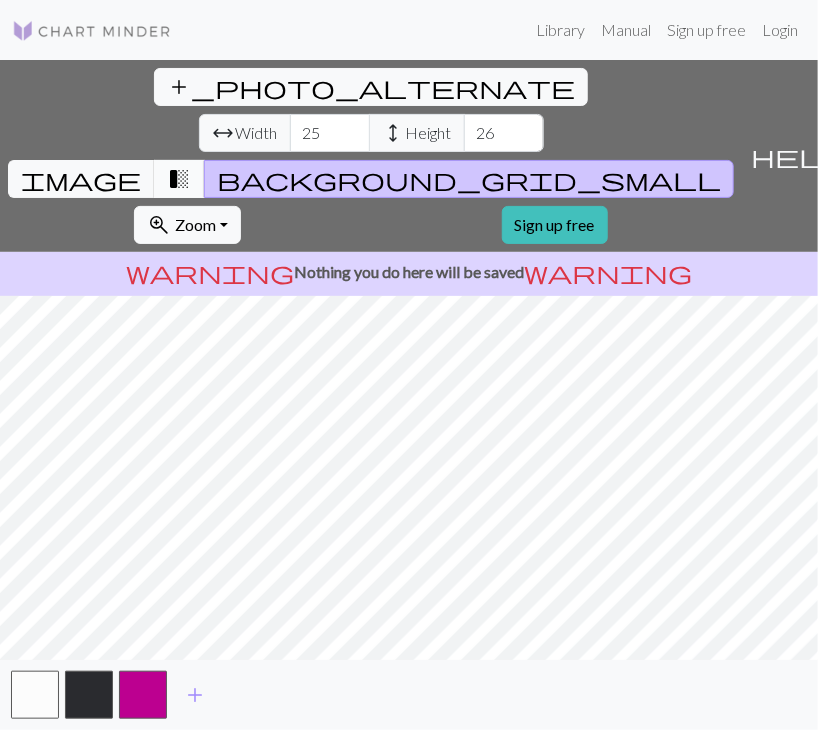 drag, startPoint x: 549, startPoint y: 89, endPoint x: 496, endPoint y: 193, distance: 116.72617 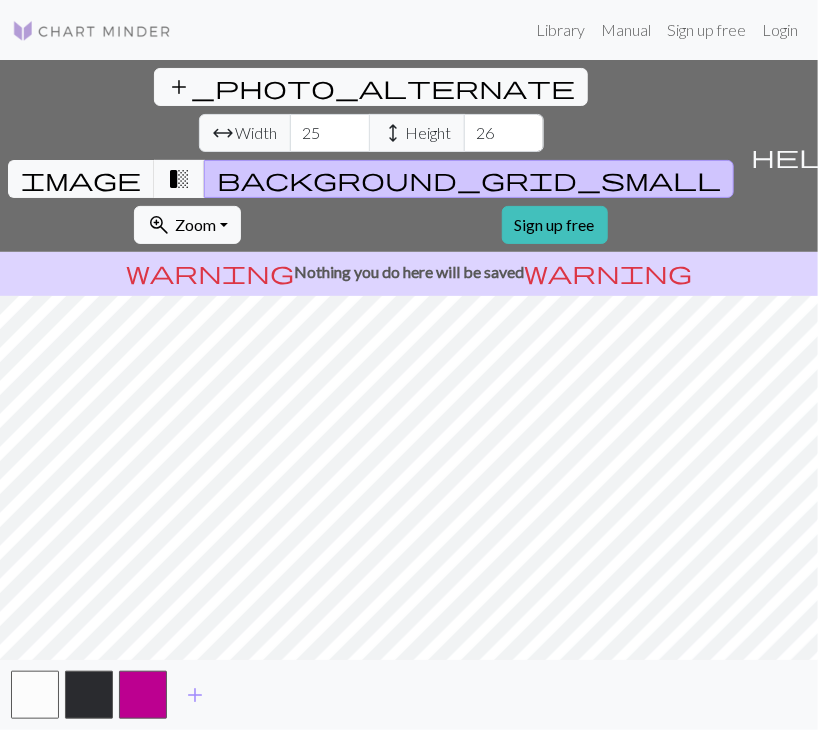 click on "transition_fade" at bounding box center [179, 179] 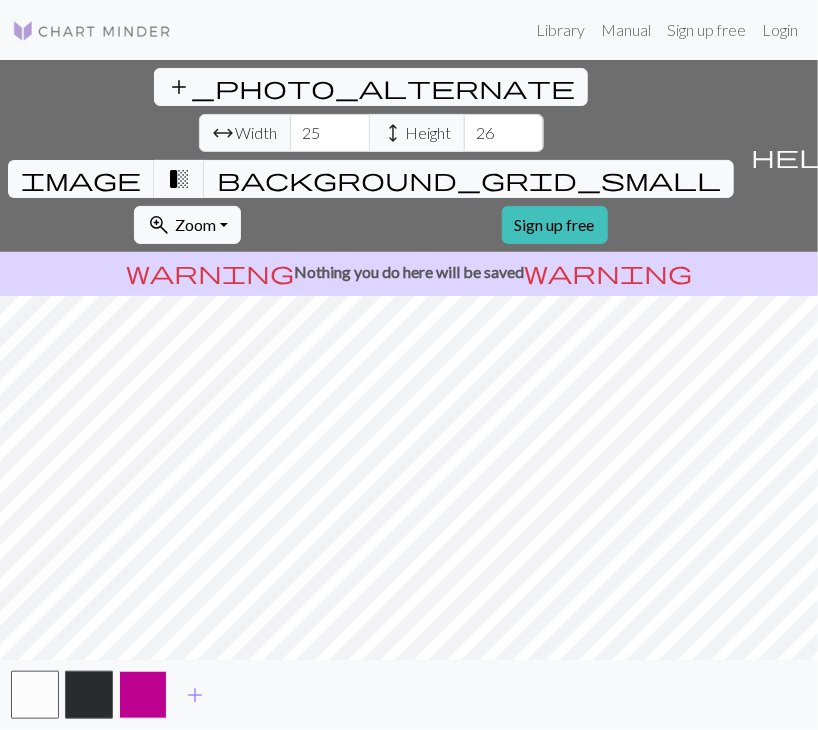click at bounding box center (143, 695) 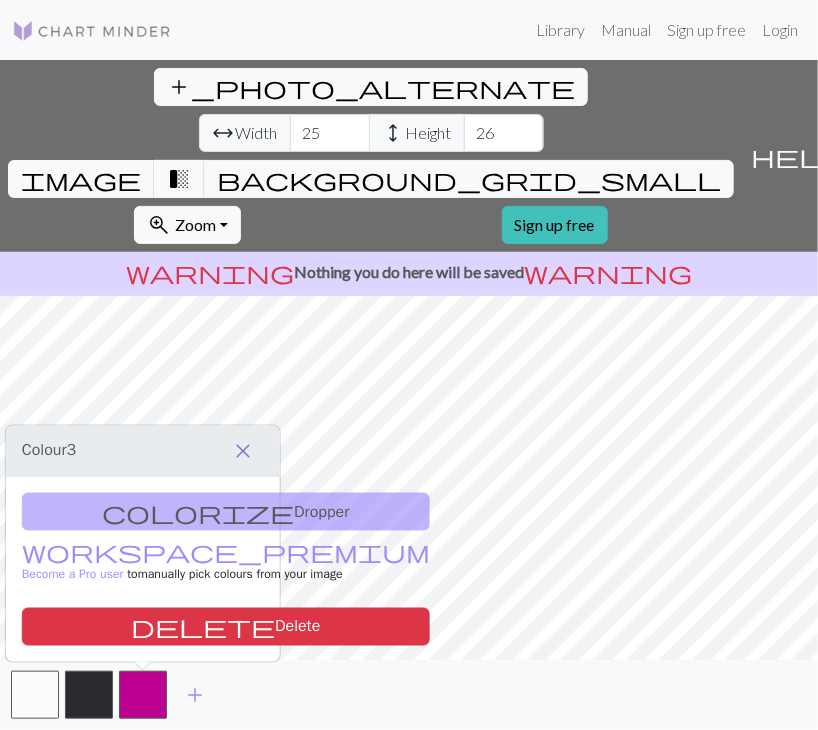 click on "close" at bounding box center (243, 451) 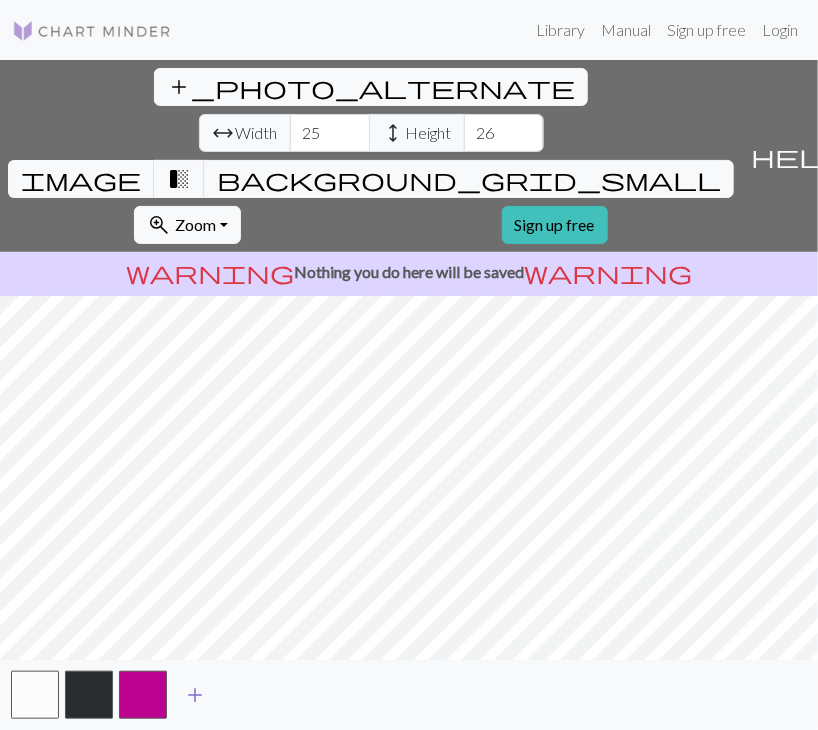 click on "add" at bounding box center (195, 695) 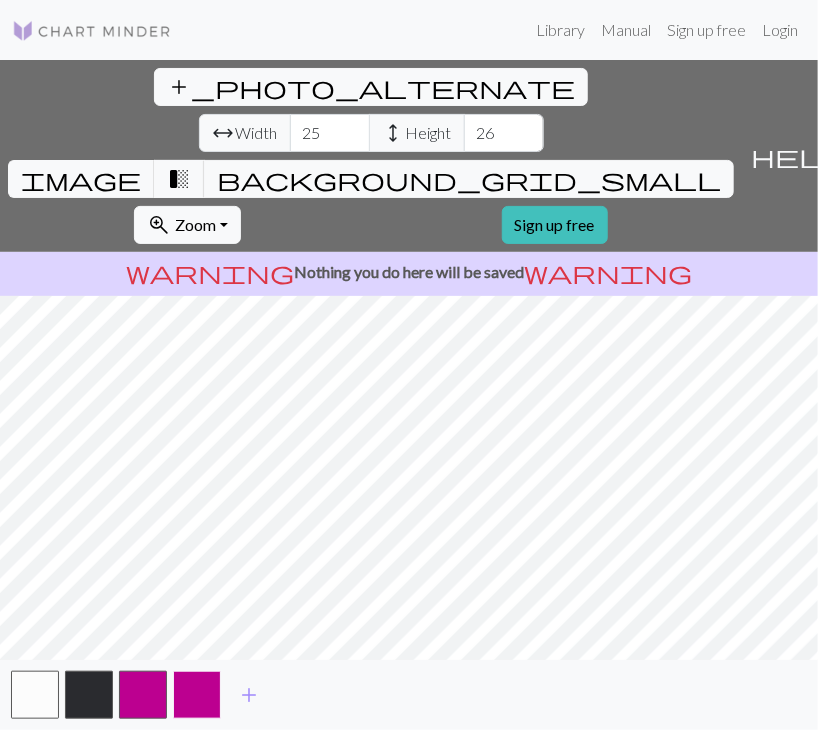 click at bounding box center [197, 695] 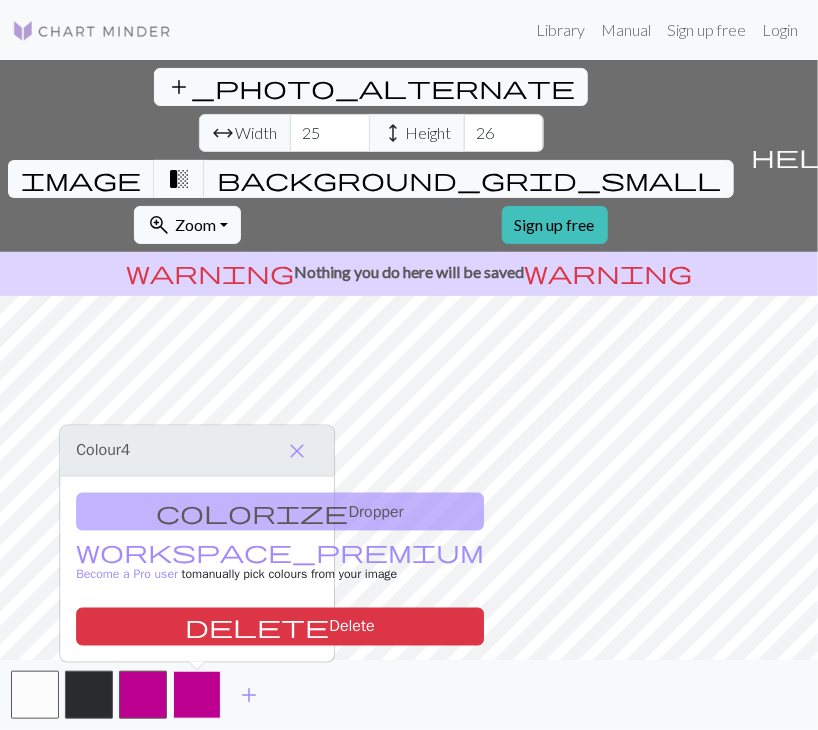click at bounding box center [197, 695] 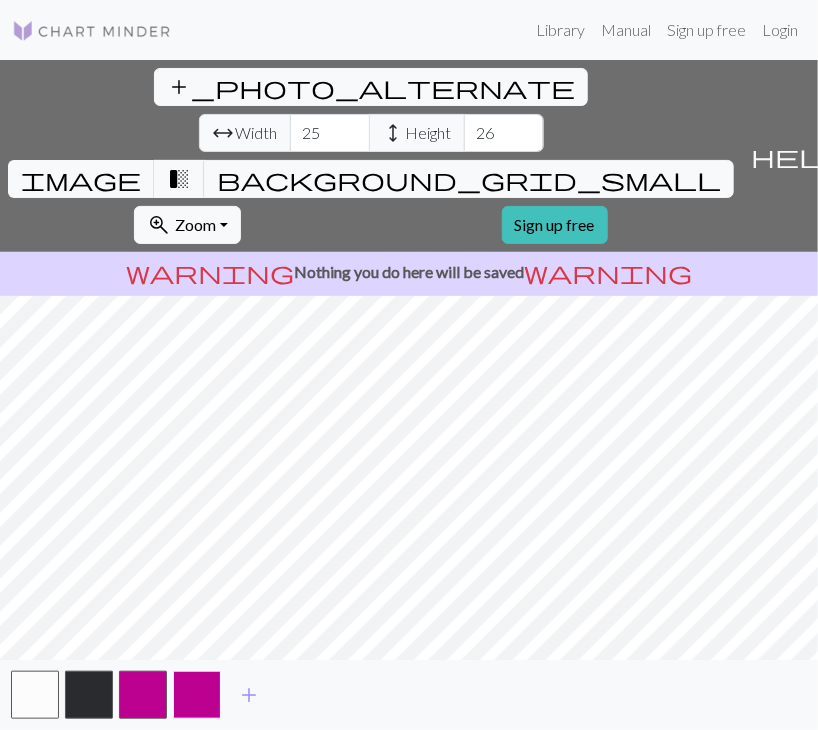click at bounding box center (197, 695) 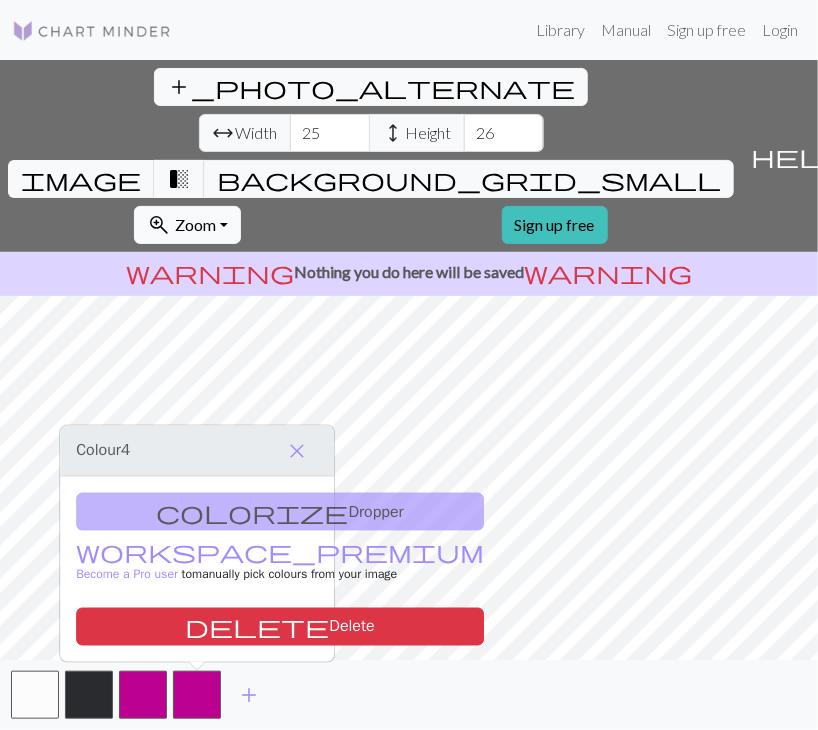 click on "zoom_in Zoom Zoom" at bounding box center (187, 225) 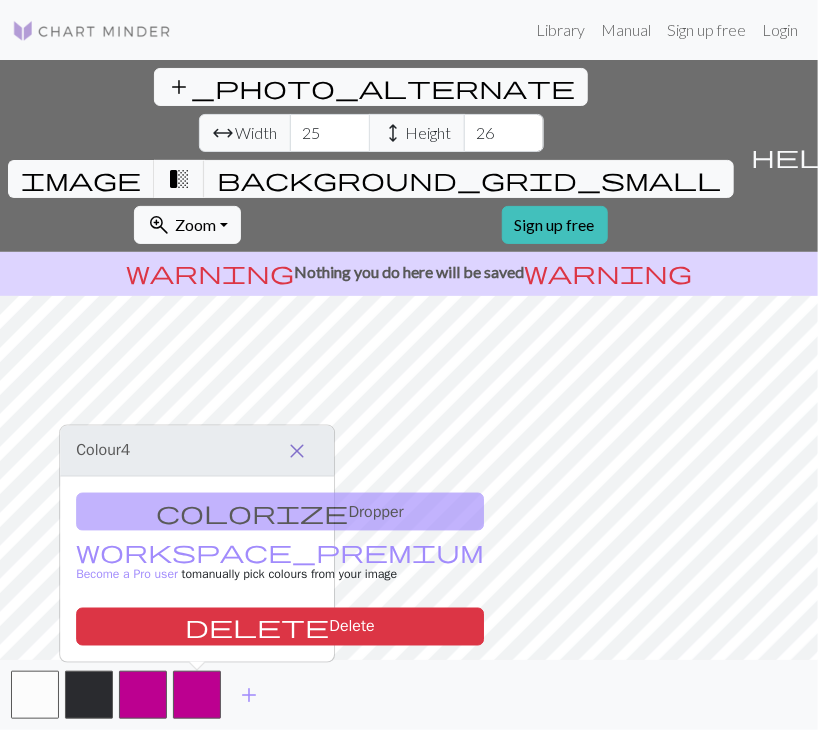 click on "close" at bounding box center [297, 451] 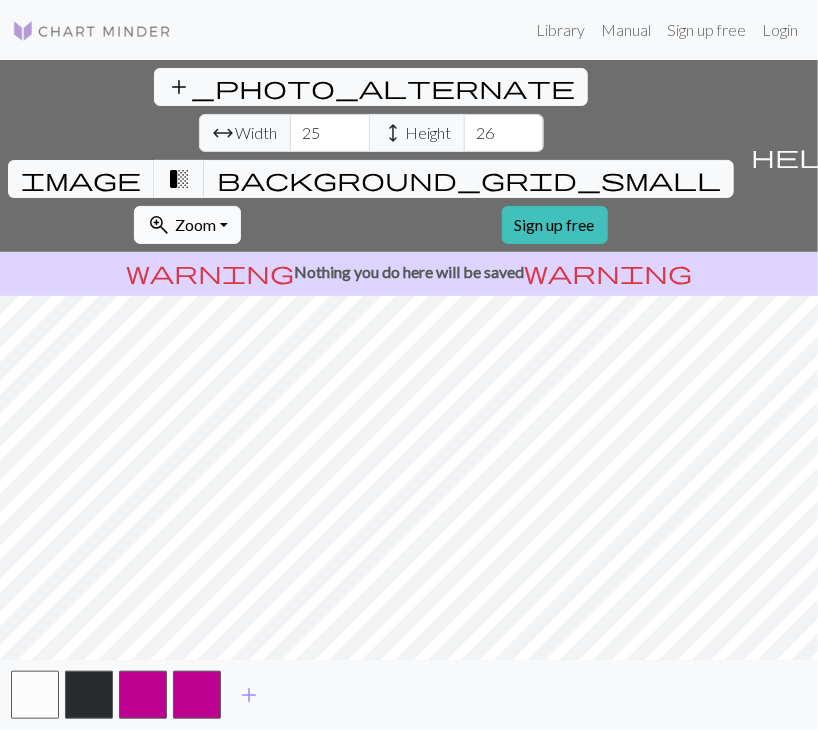 click on "zoom_in Zoom Zoom" at bounding box center [187, 225] 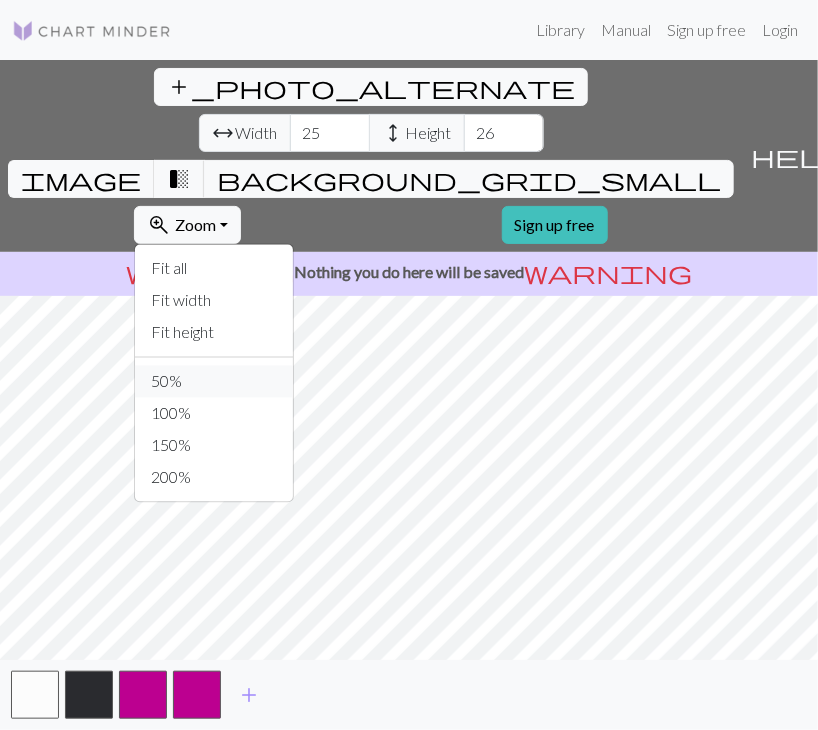 click on "50%" at bounding box center [214, 382] 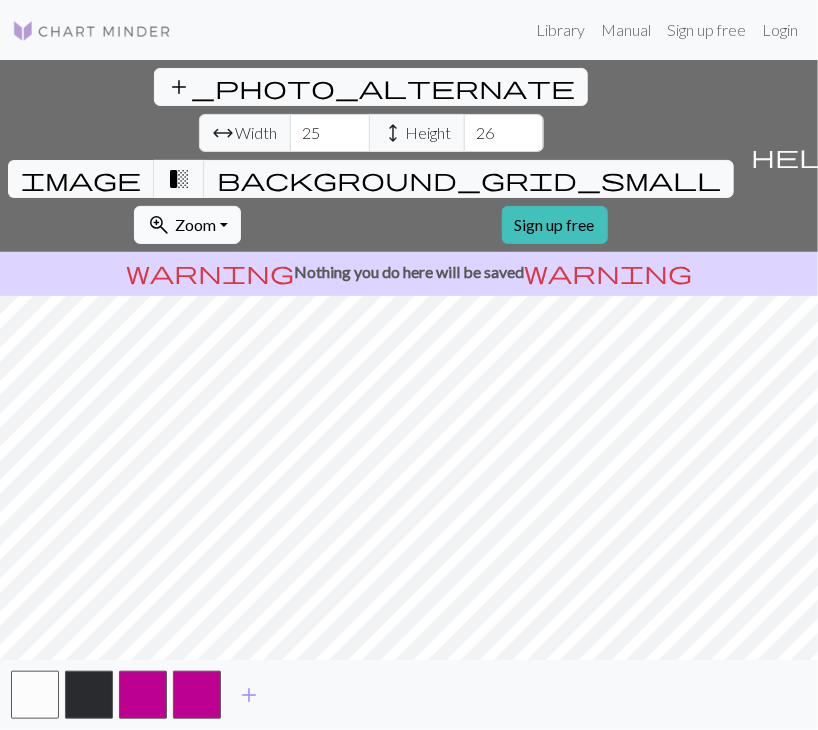 click on "zoom_in Zoom Zoom" at bounding box center (187, 225) 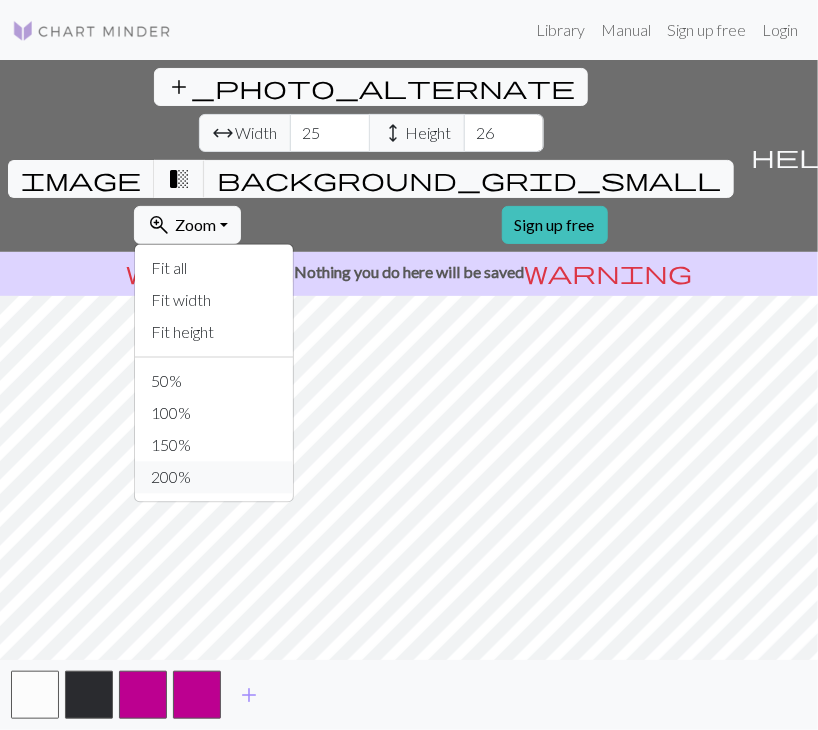 click on "200%" at bounding box center [214, 478] 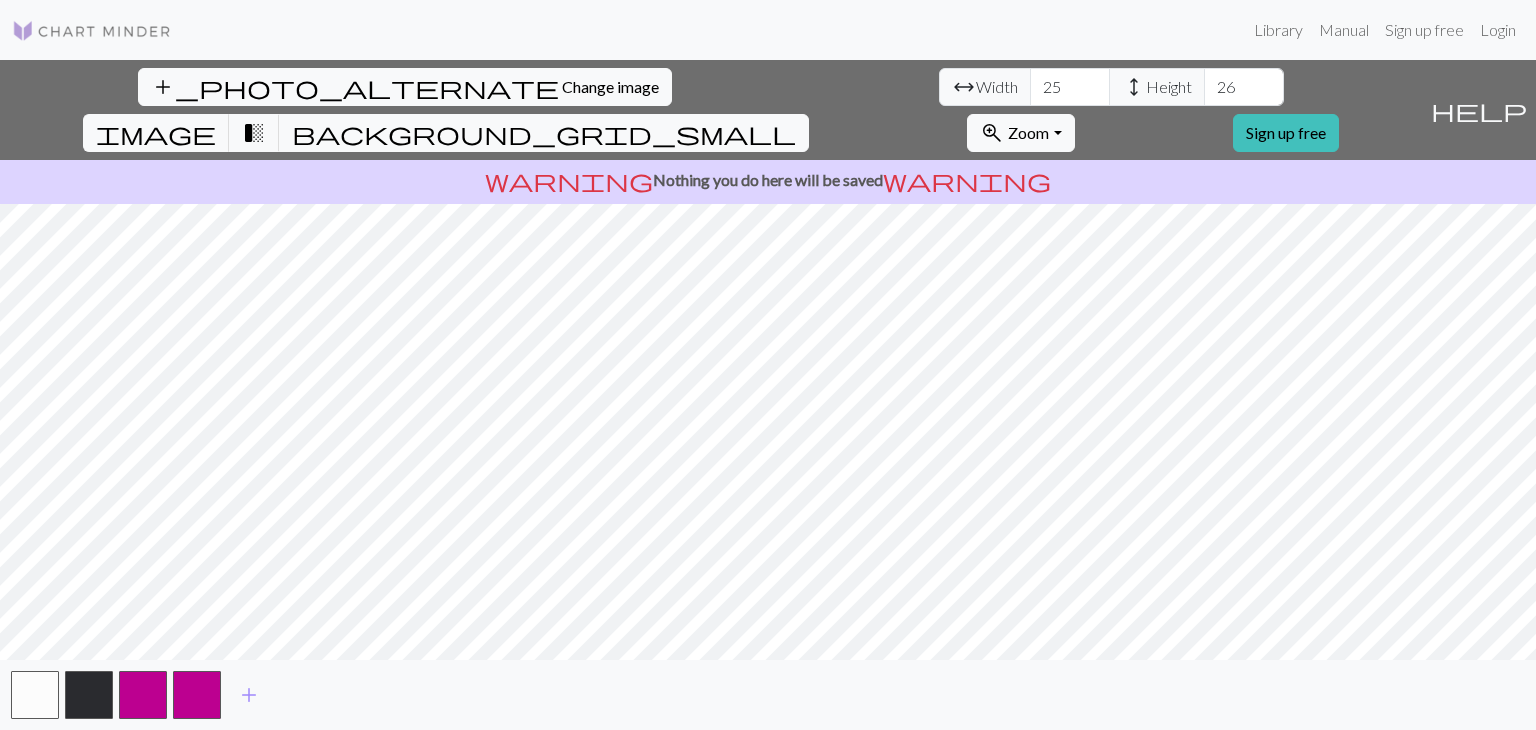 click on "warning  Nothing you do here will be saved  warning" at bounding box center [768, 180] 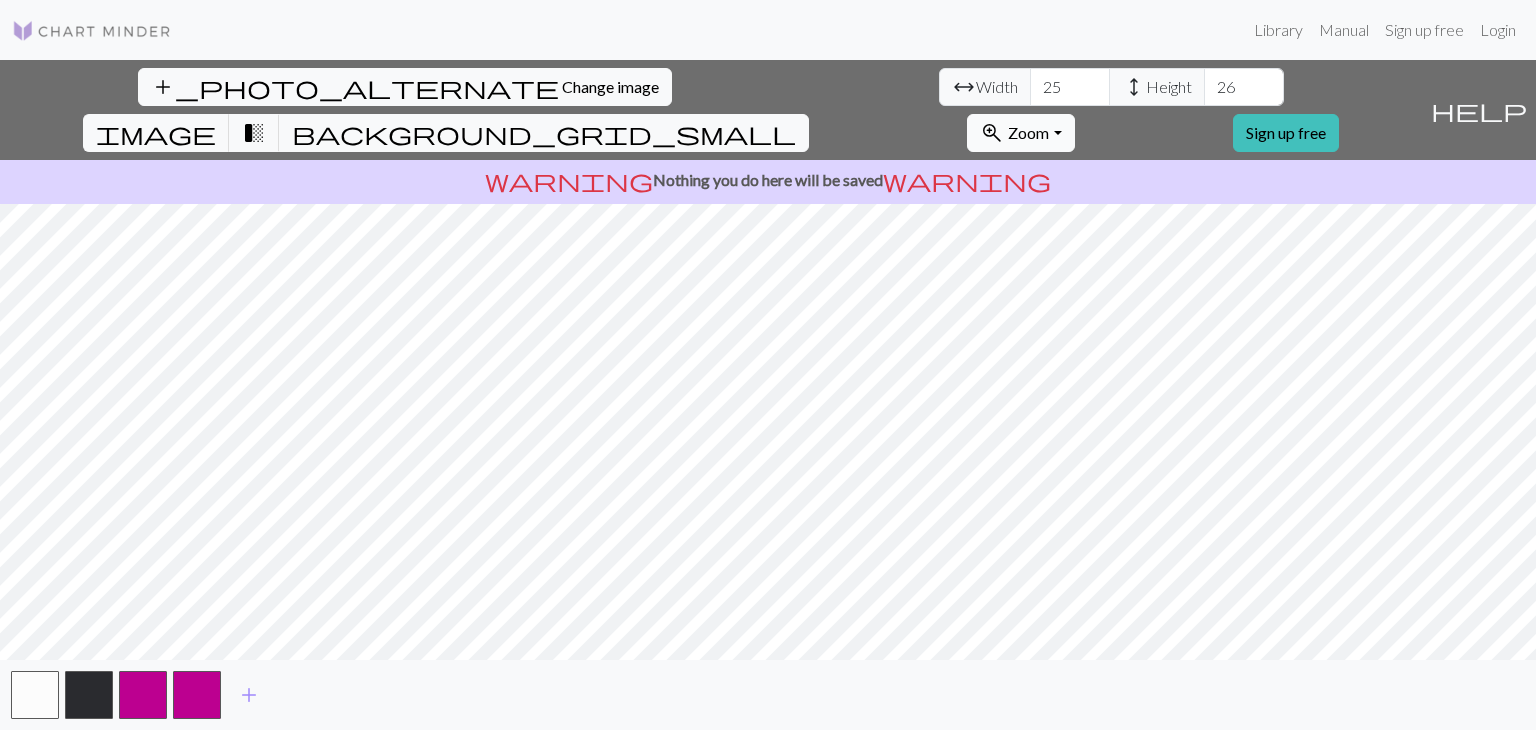 click on "zoom_in Zoom Zoom" at bounding box center [1020, 133] 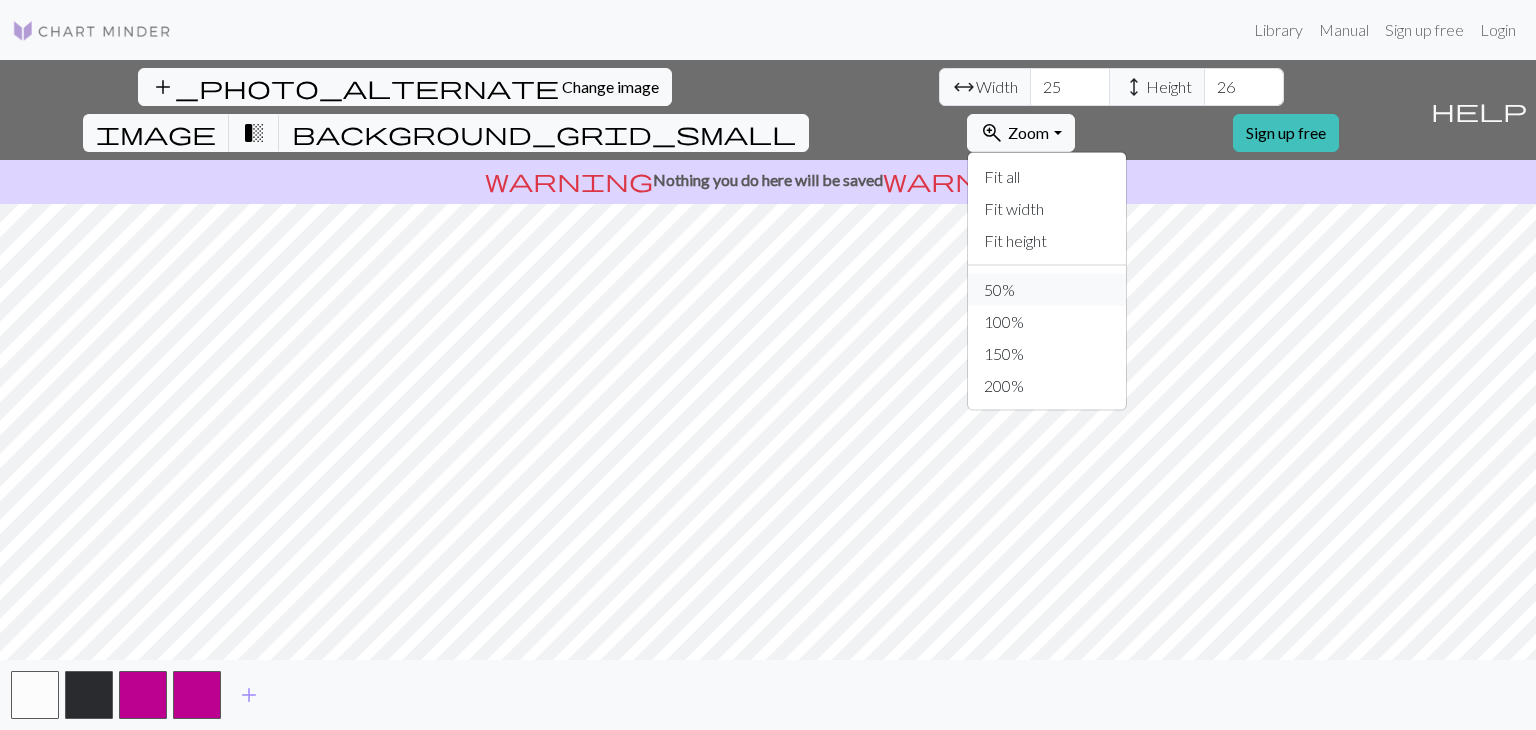 click on "50%" at bounding box center [1047, 290] 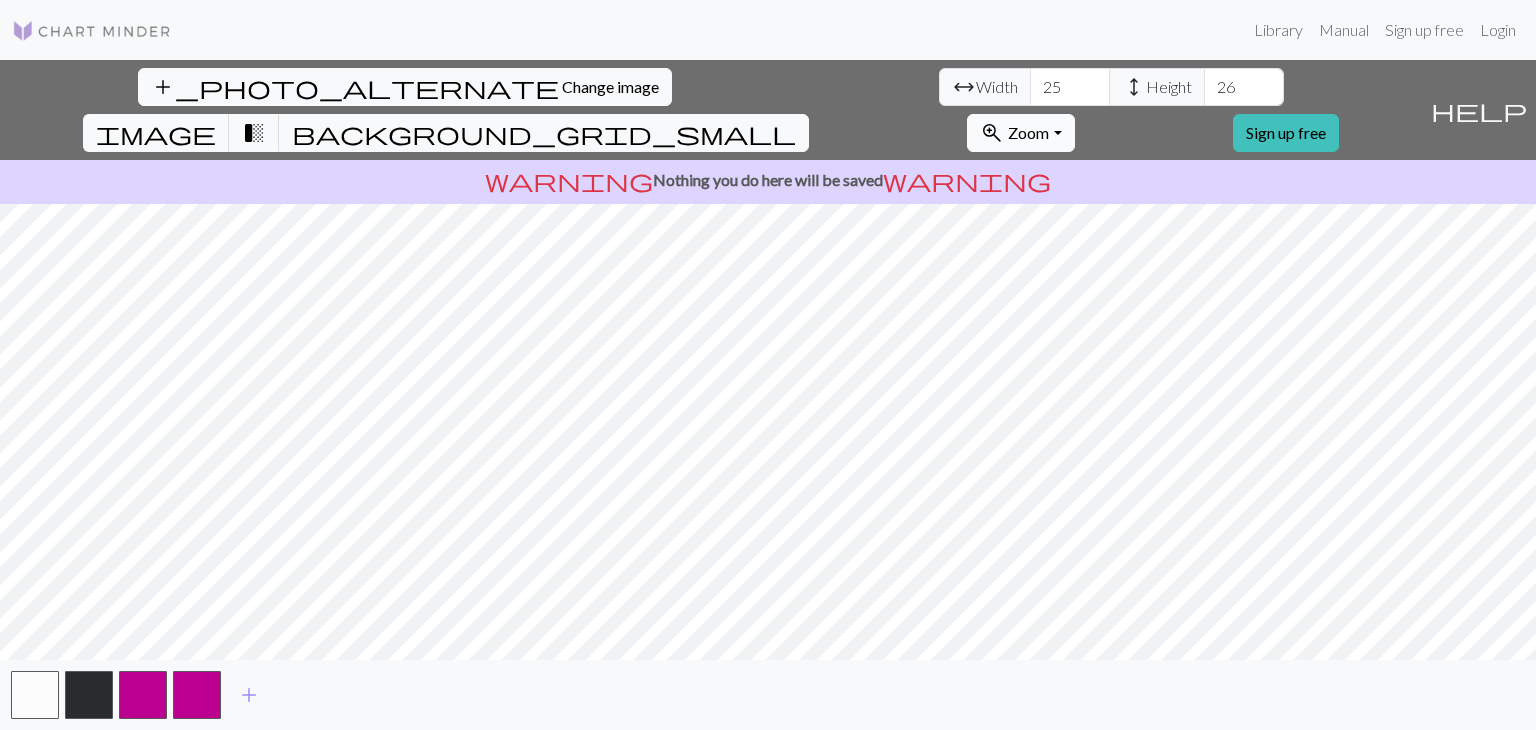 click on "Zoom" at bounding box center (1028, 132) 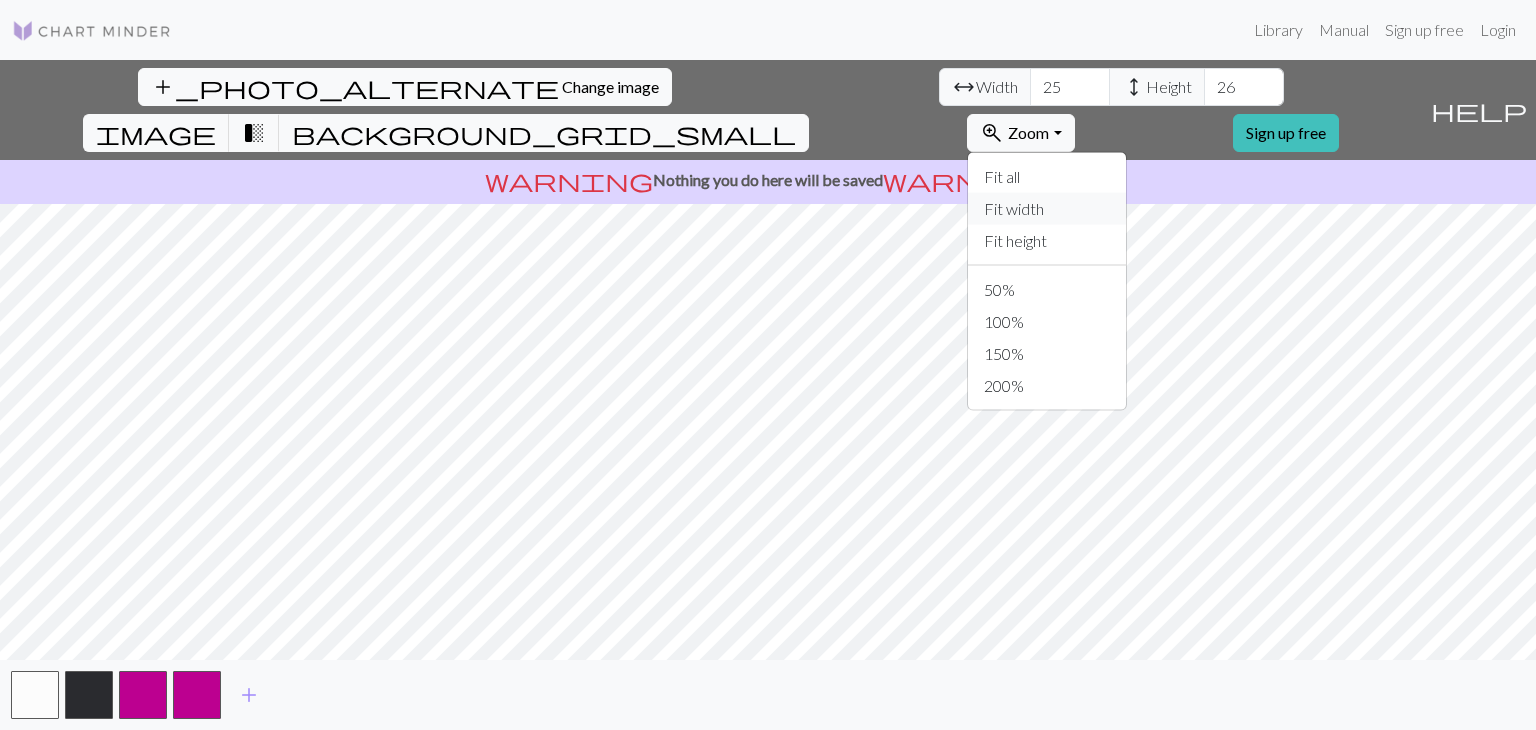 click on "Fit width" at bounding box center (1047, 209) 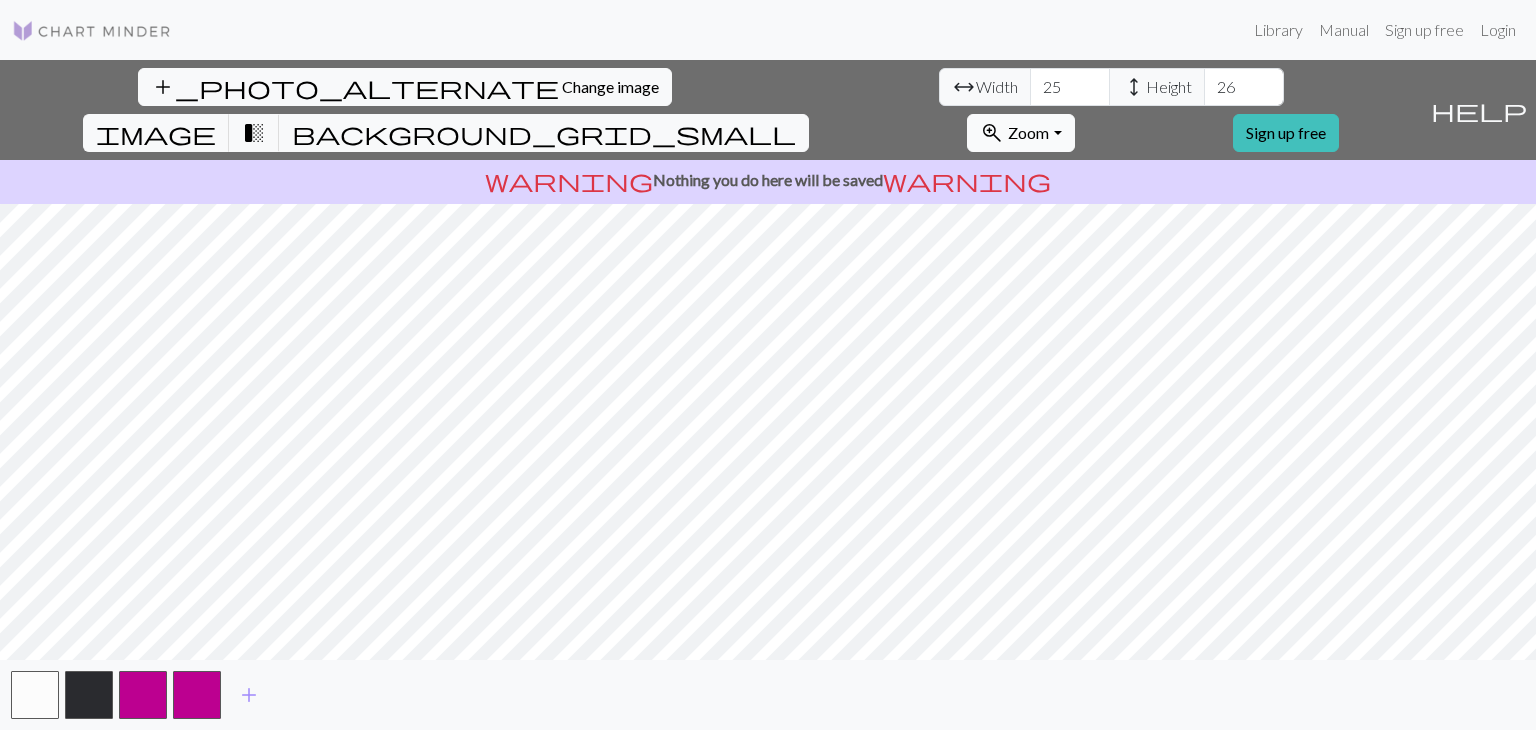 click on "Zoom" at bounding box center (1028, 132) 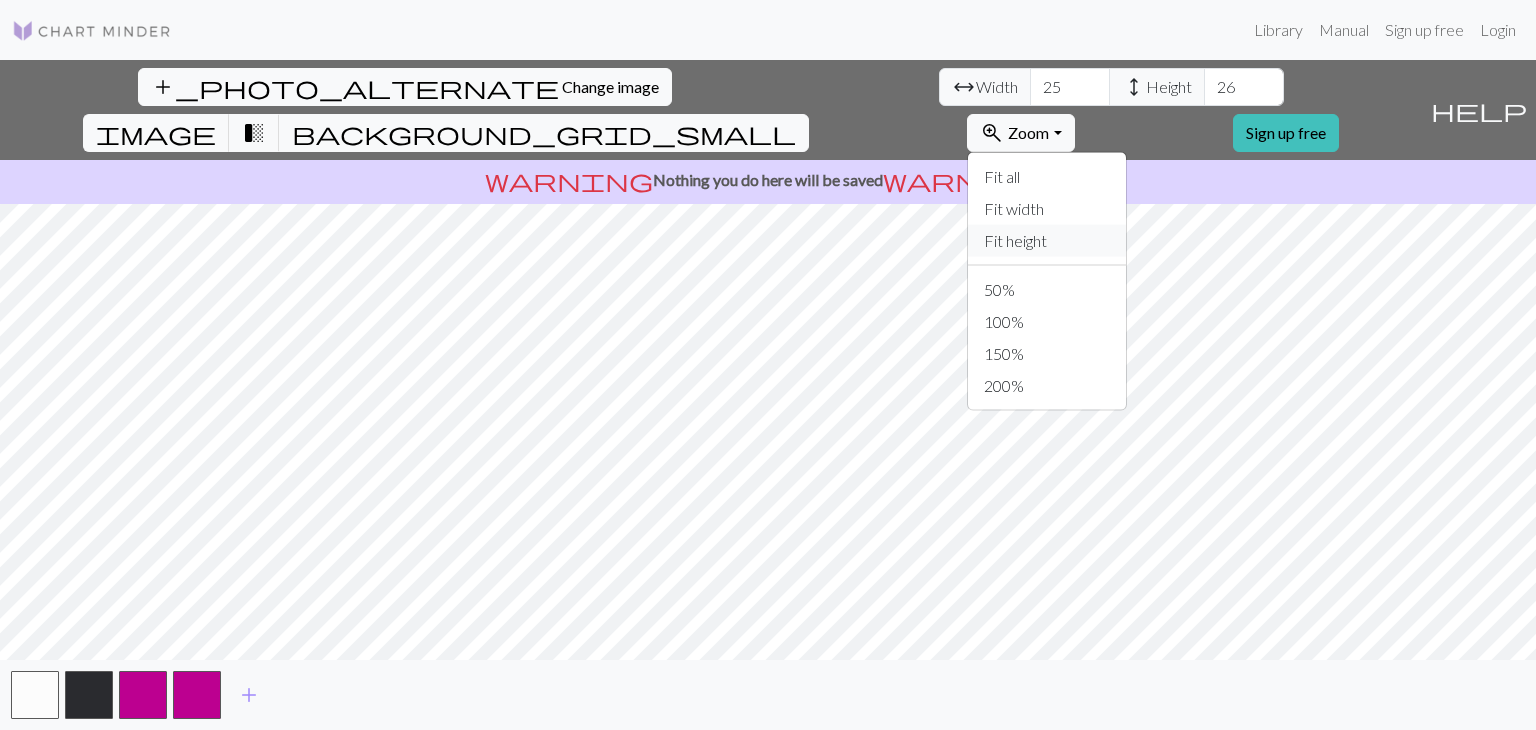 click on "Fit height" at bounding box center [1047, 241] 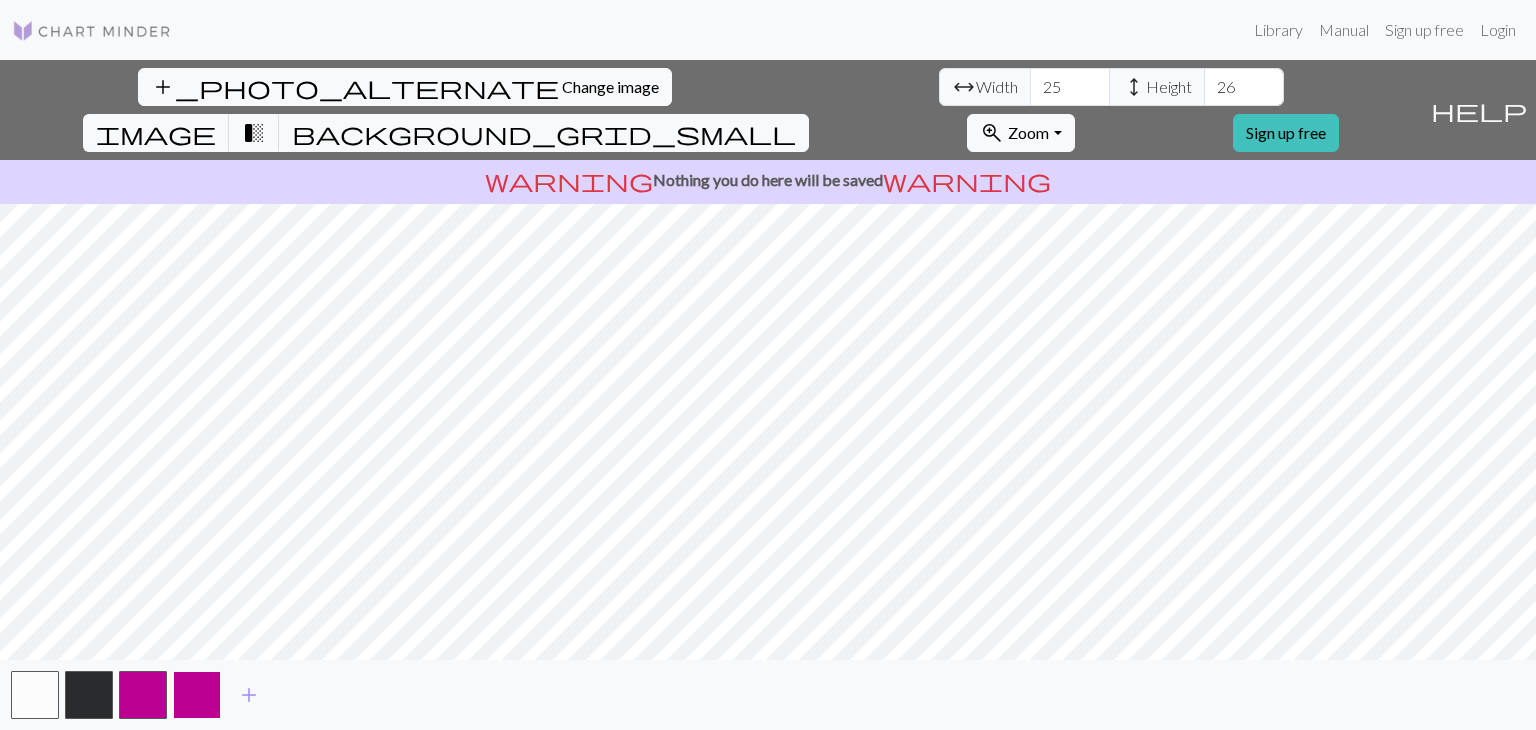 click at bounding box center [197, 695] 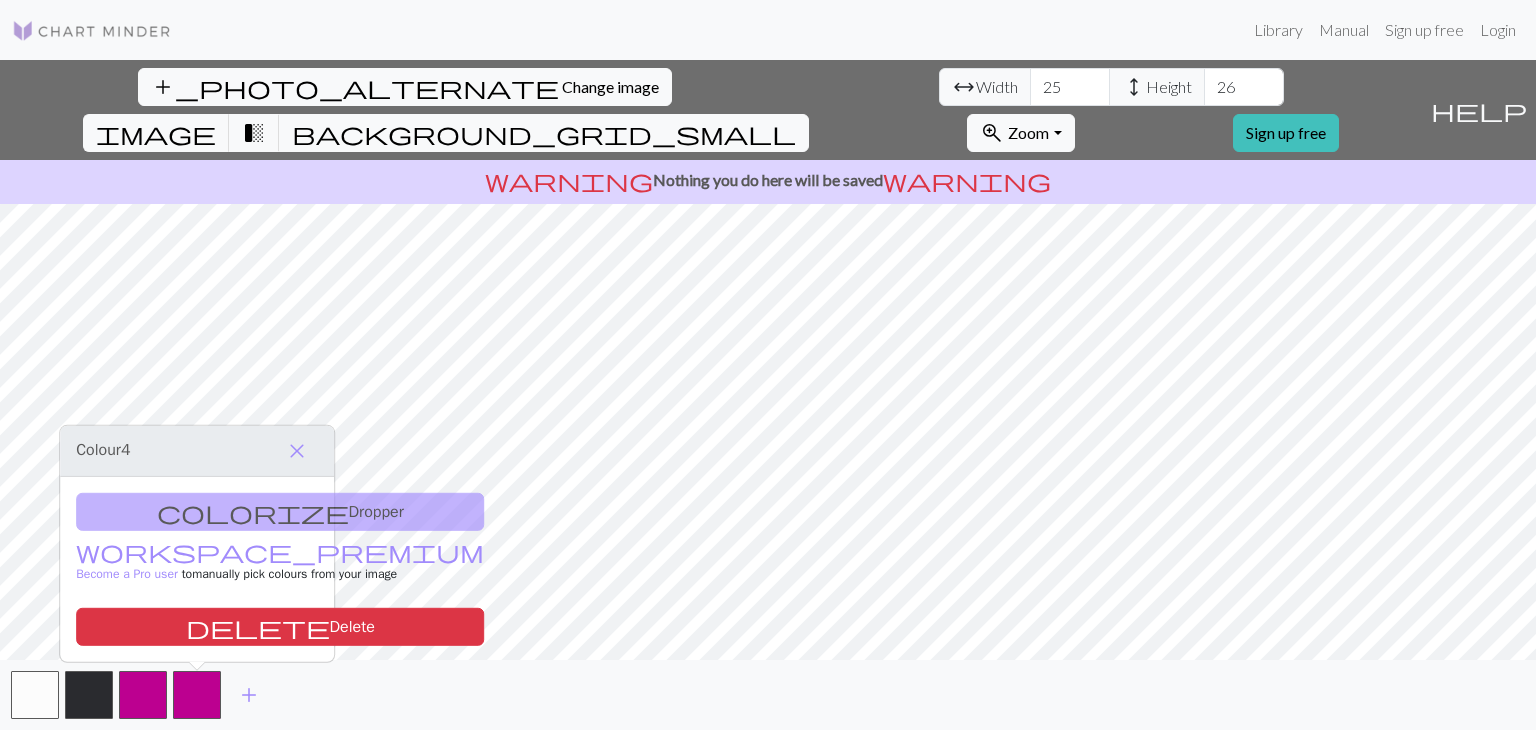 click on "colorize Dropper workspace_premium Become a Pro user   to  manually pick colours from your image delete Delete" at bounding box center [197, 569] 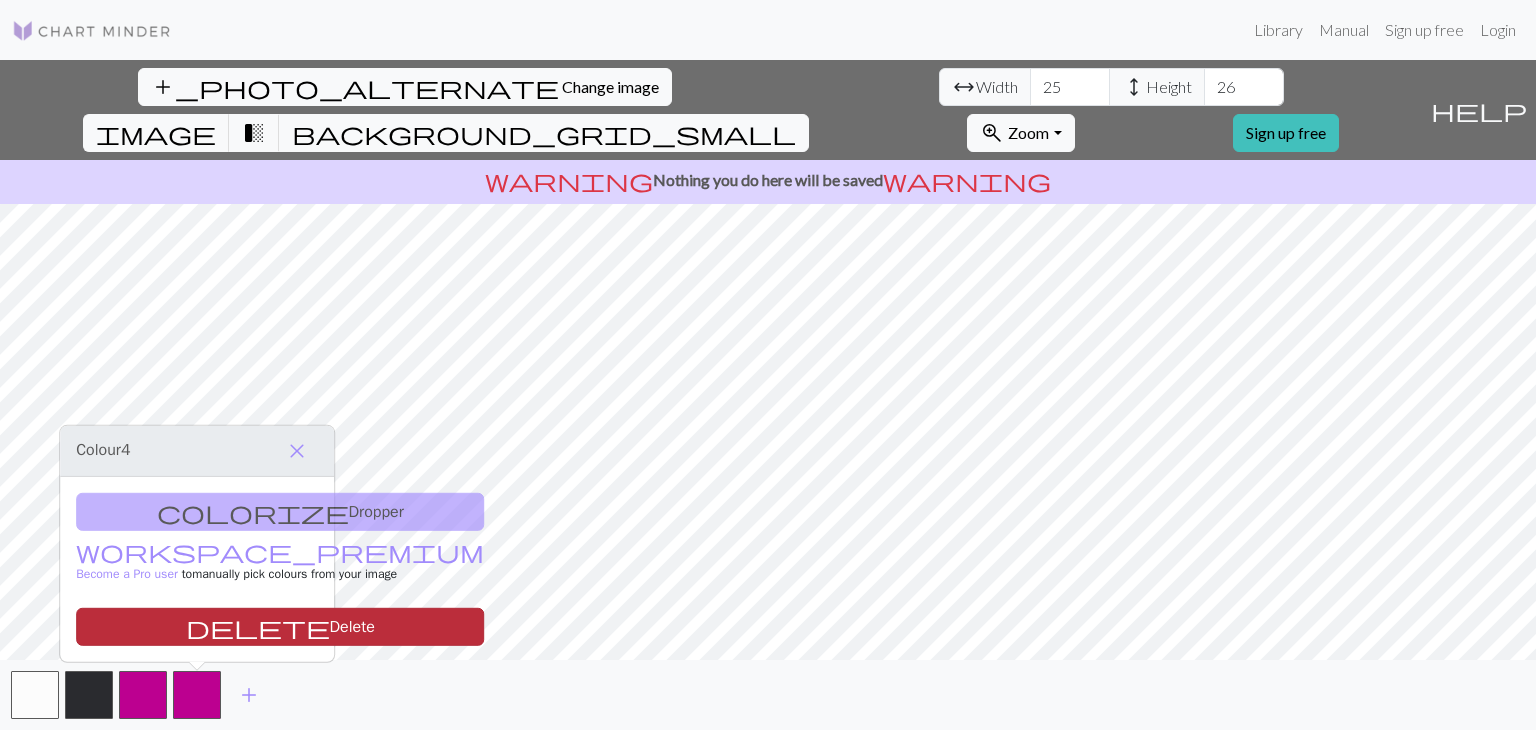 click on "delete" at bounding box center [258, 627] 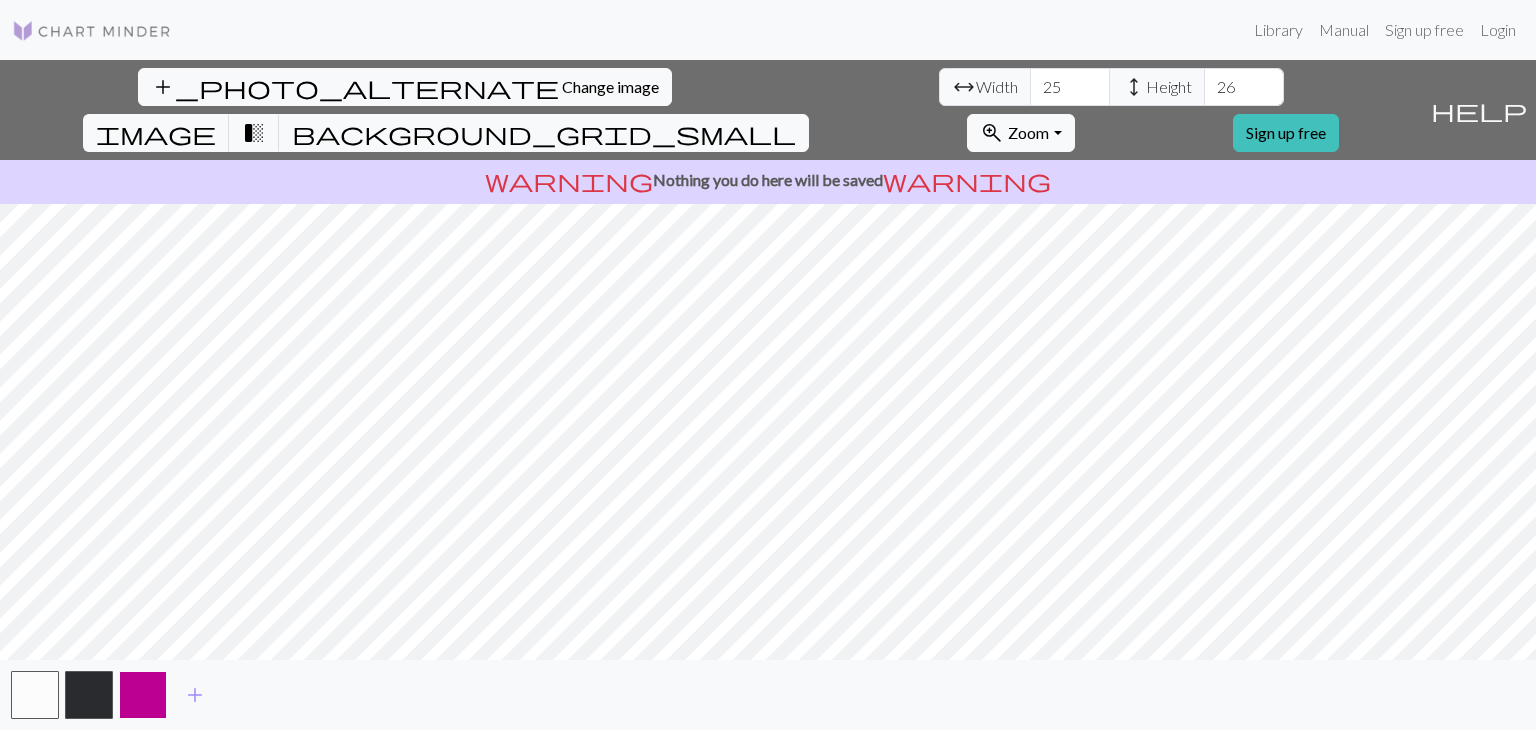 click at bounding box center (143, 695) 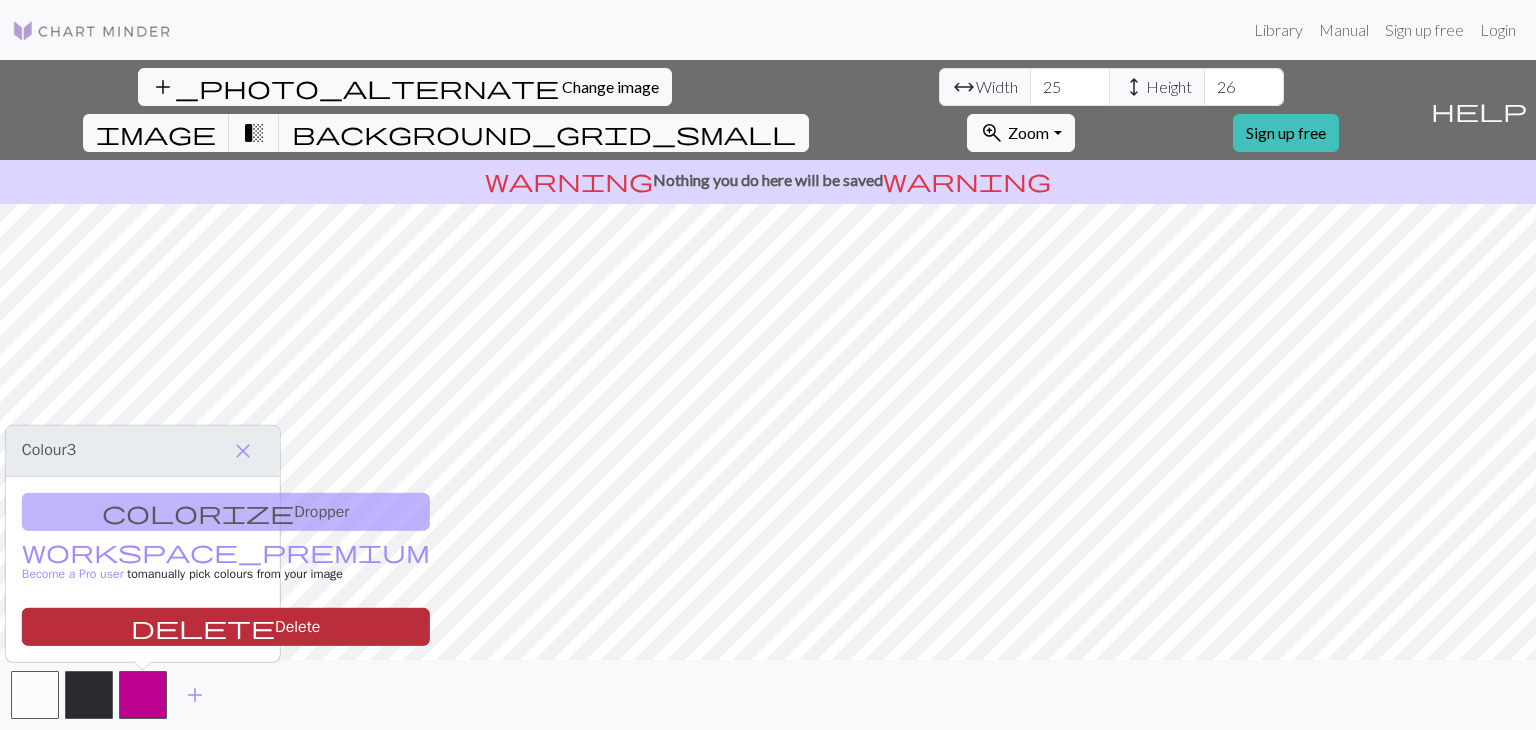 click on "delete Delete" at bounding box center (226, 627) 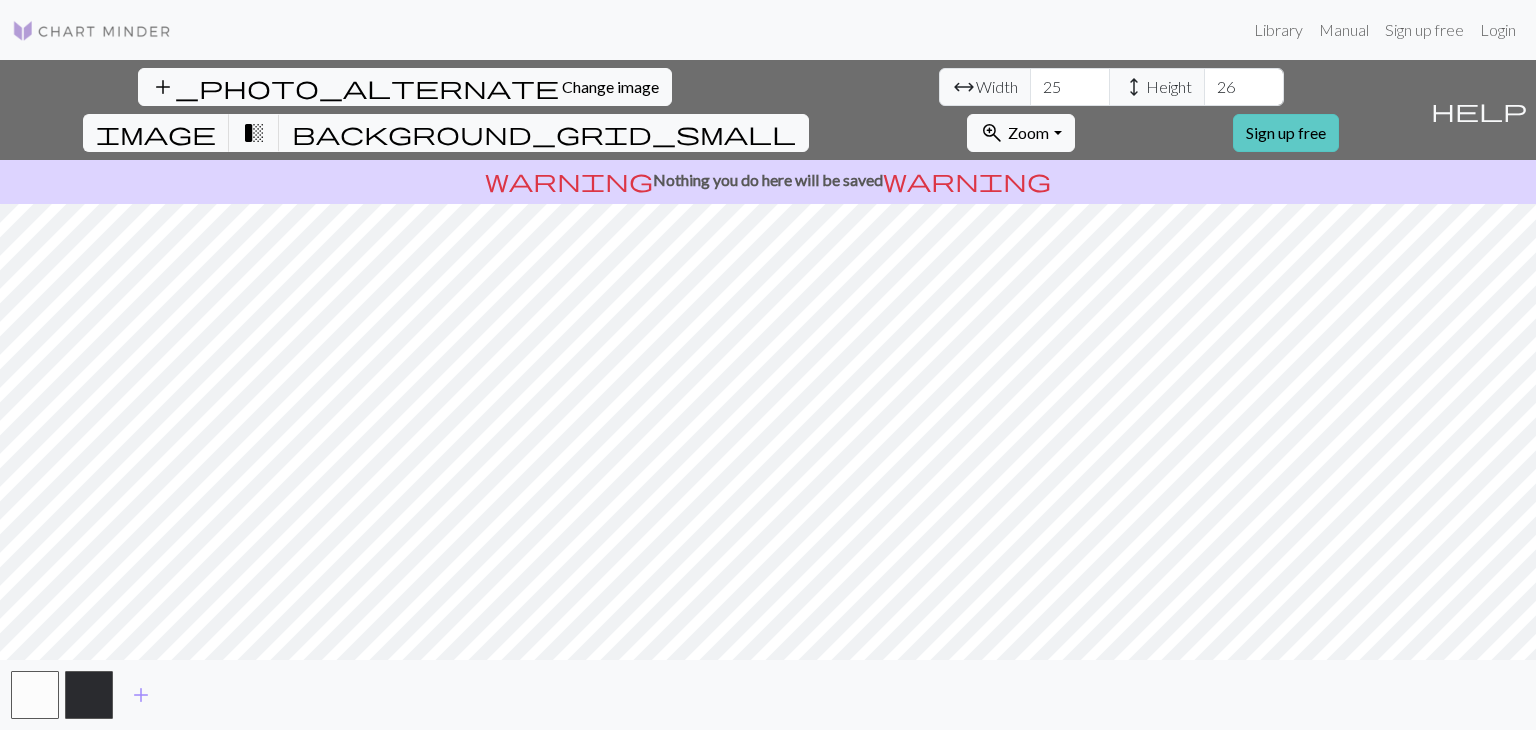 click on "Sign up free" at bounding box center [1286, 133] 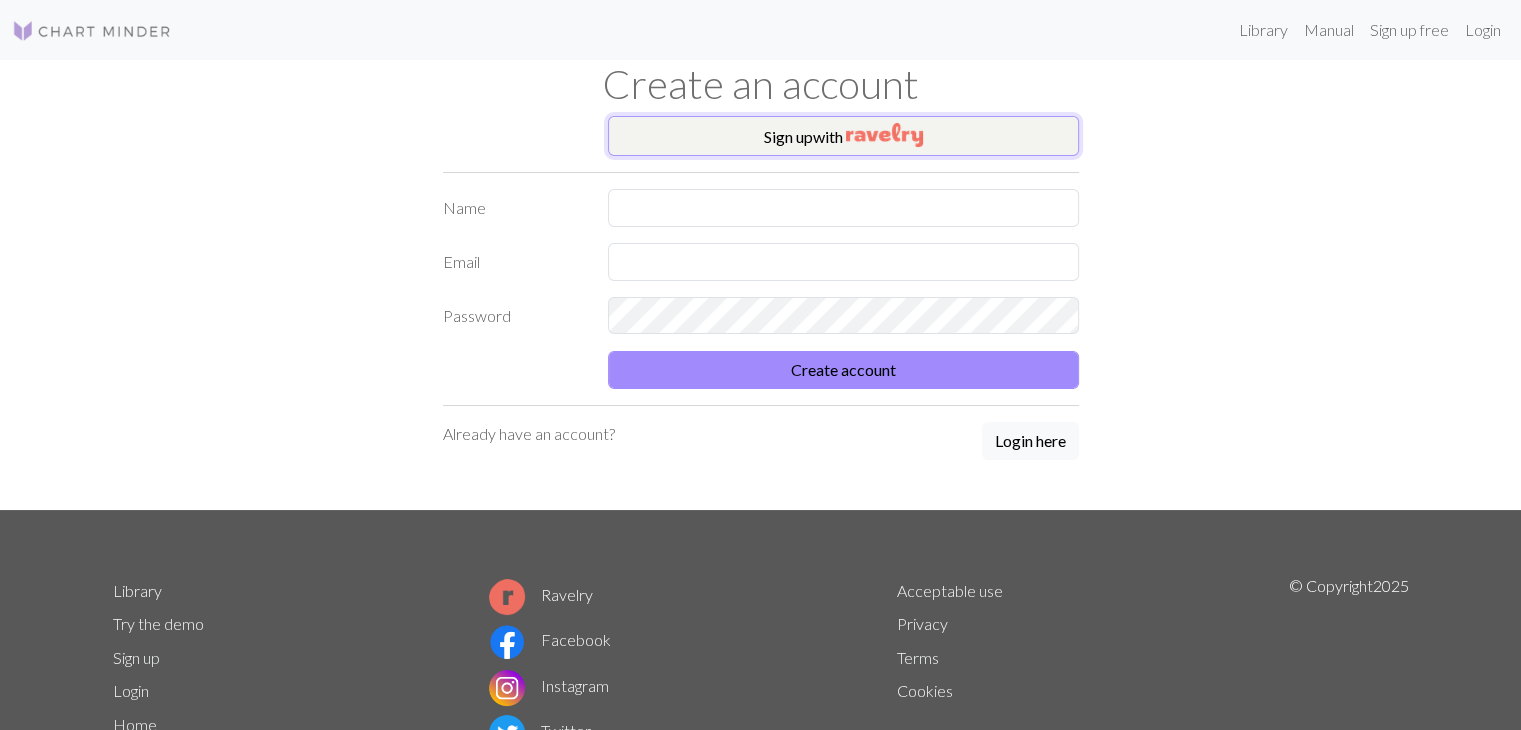 click on "Sign up  with" at bounding box center (843, 136) 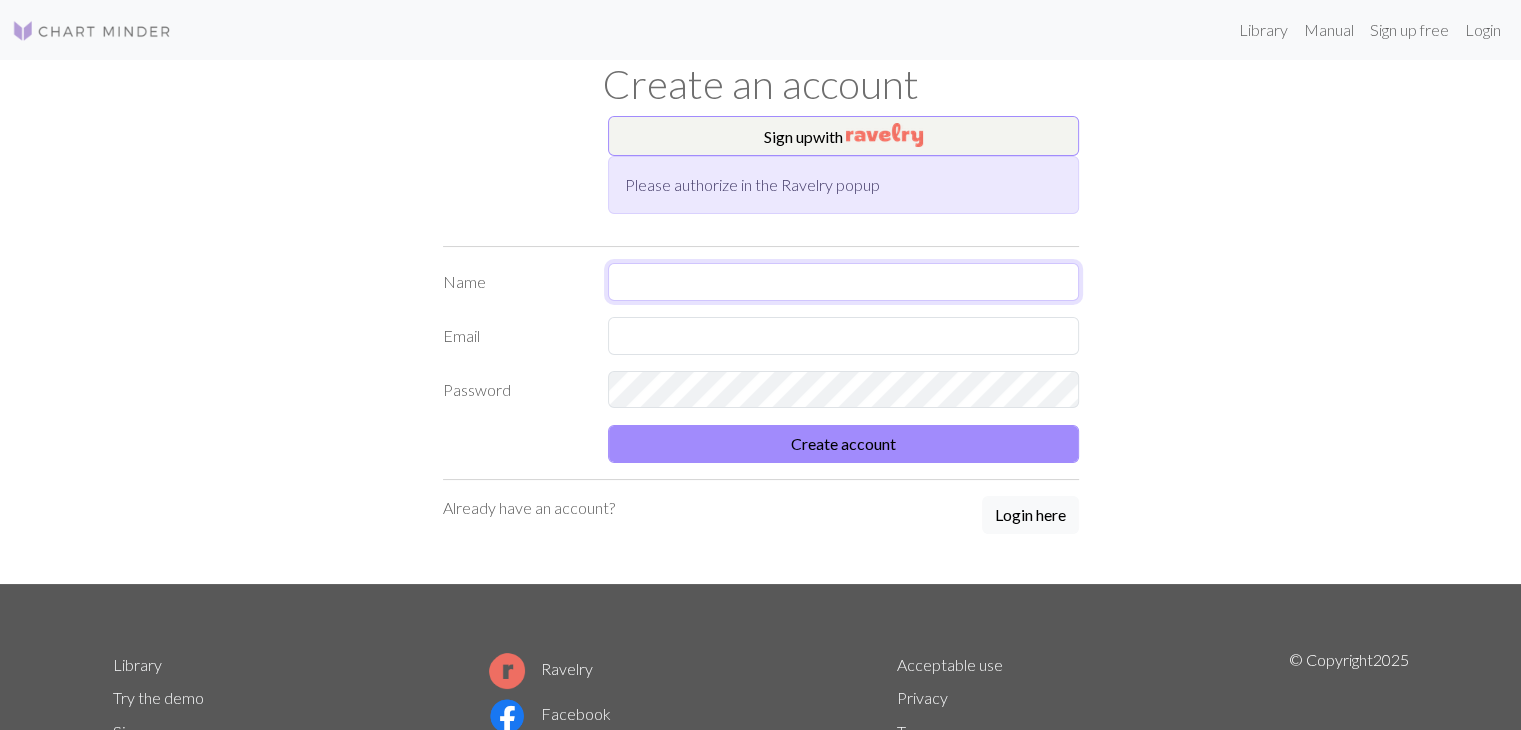 click at bounding box center [843, 282] 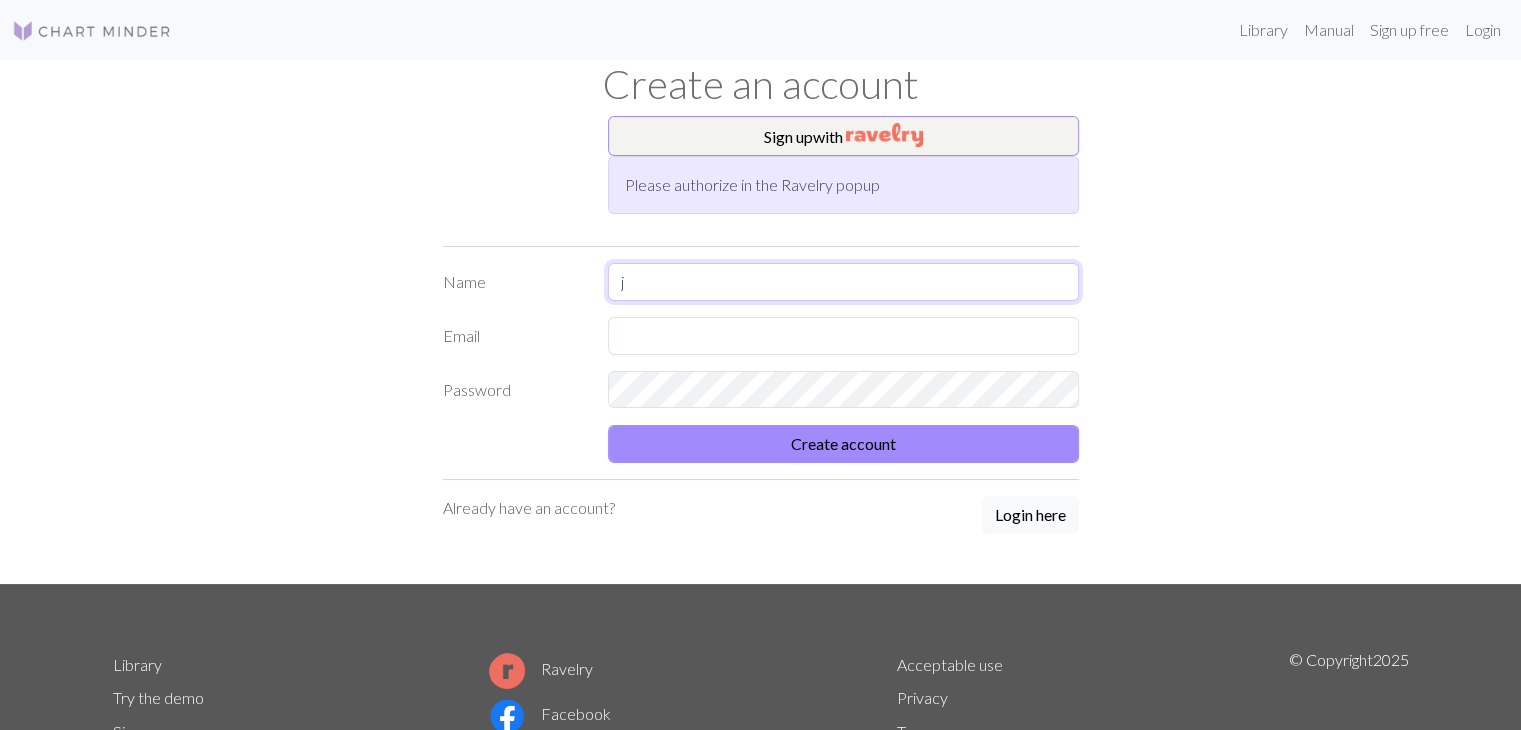 type on "j" 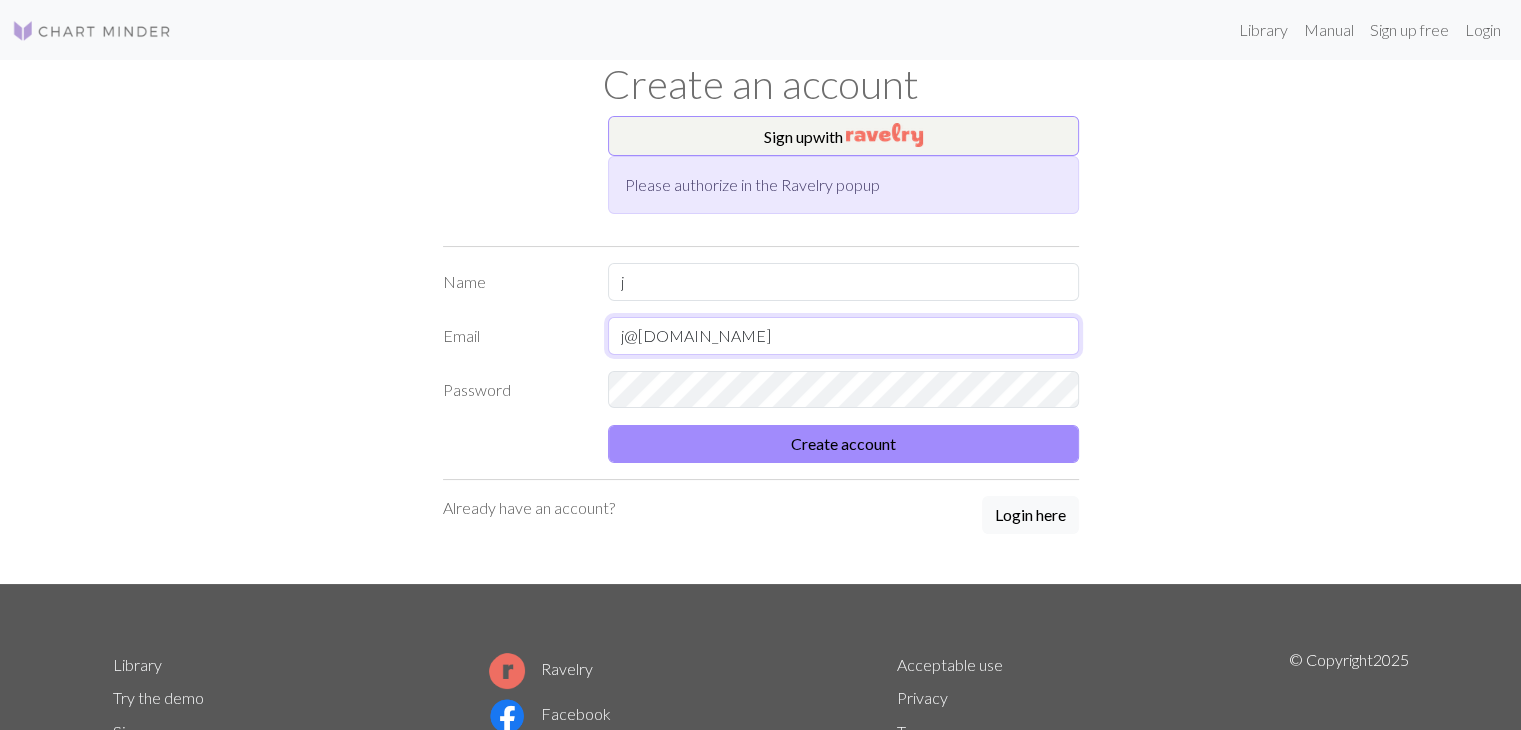 drag, startPoint x: 622, startPoint y: 334, endPoint x: 562, endPoint y: 332, distance: 60.033325 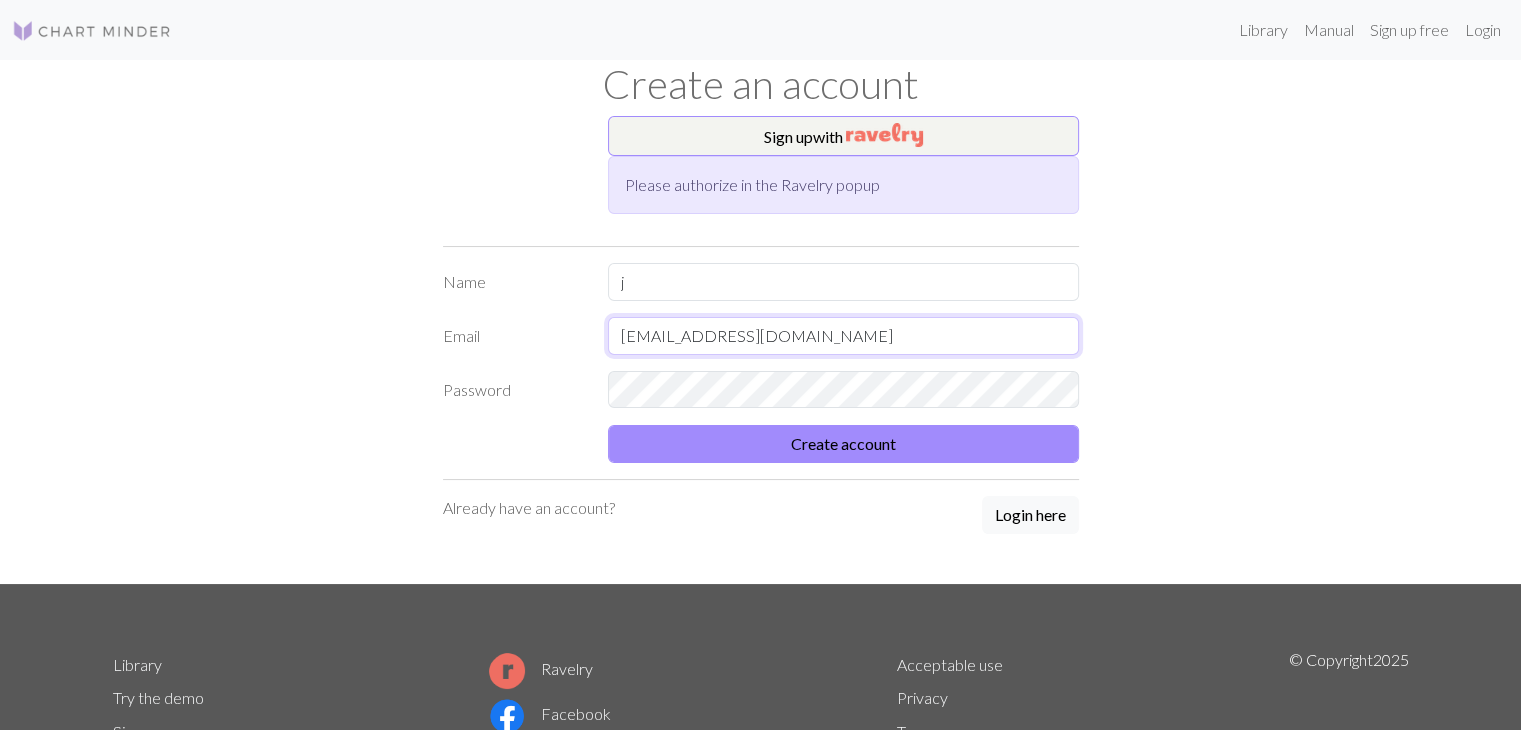 type on "[EMAIL_ADDRESS][DOMAIN_NAME]" 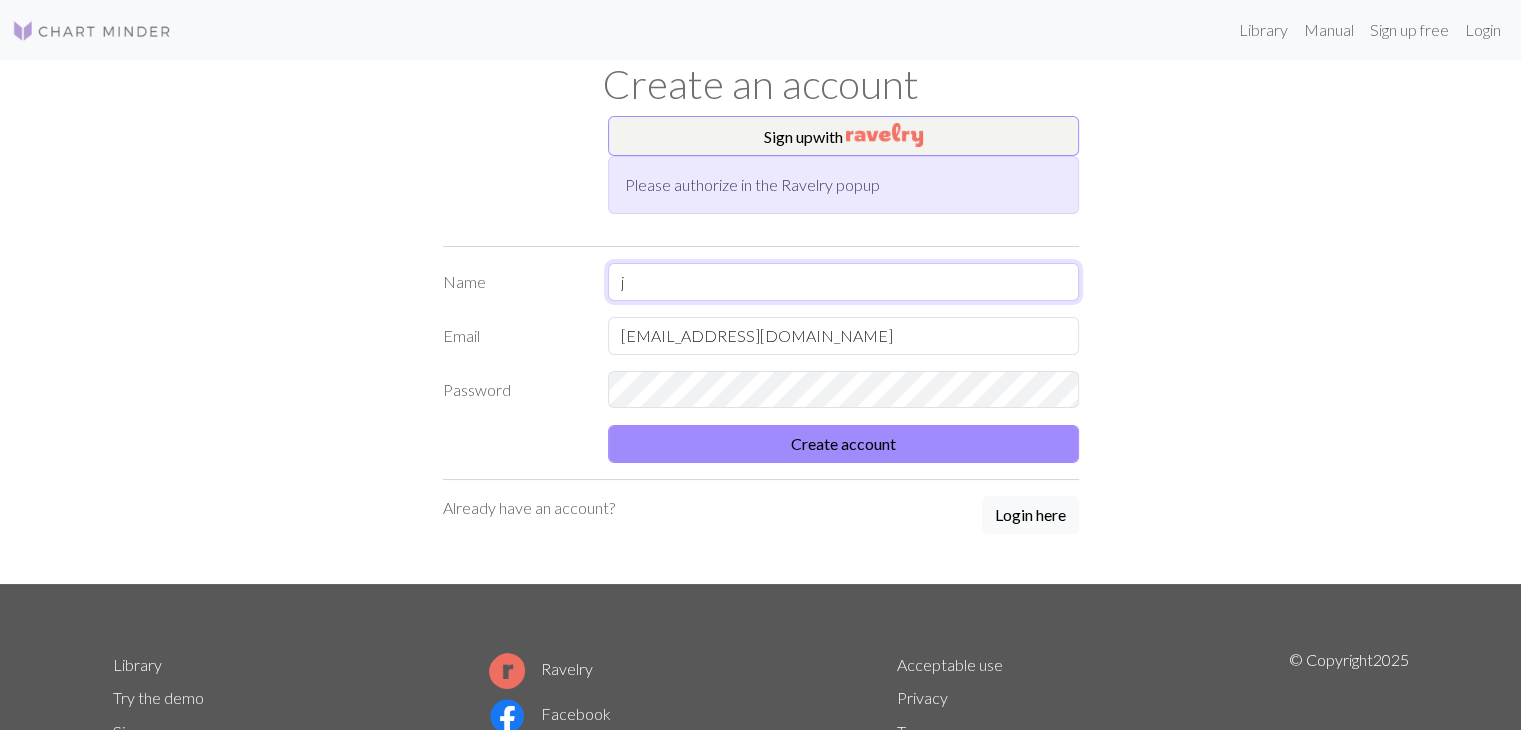drag, startPoint x: 670, startPoint y: 285, endPoint x: 57, endPoint y: 289, distance: 613.01306 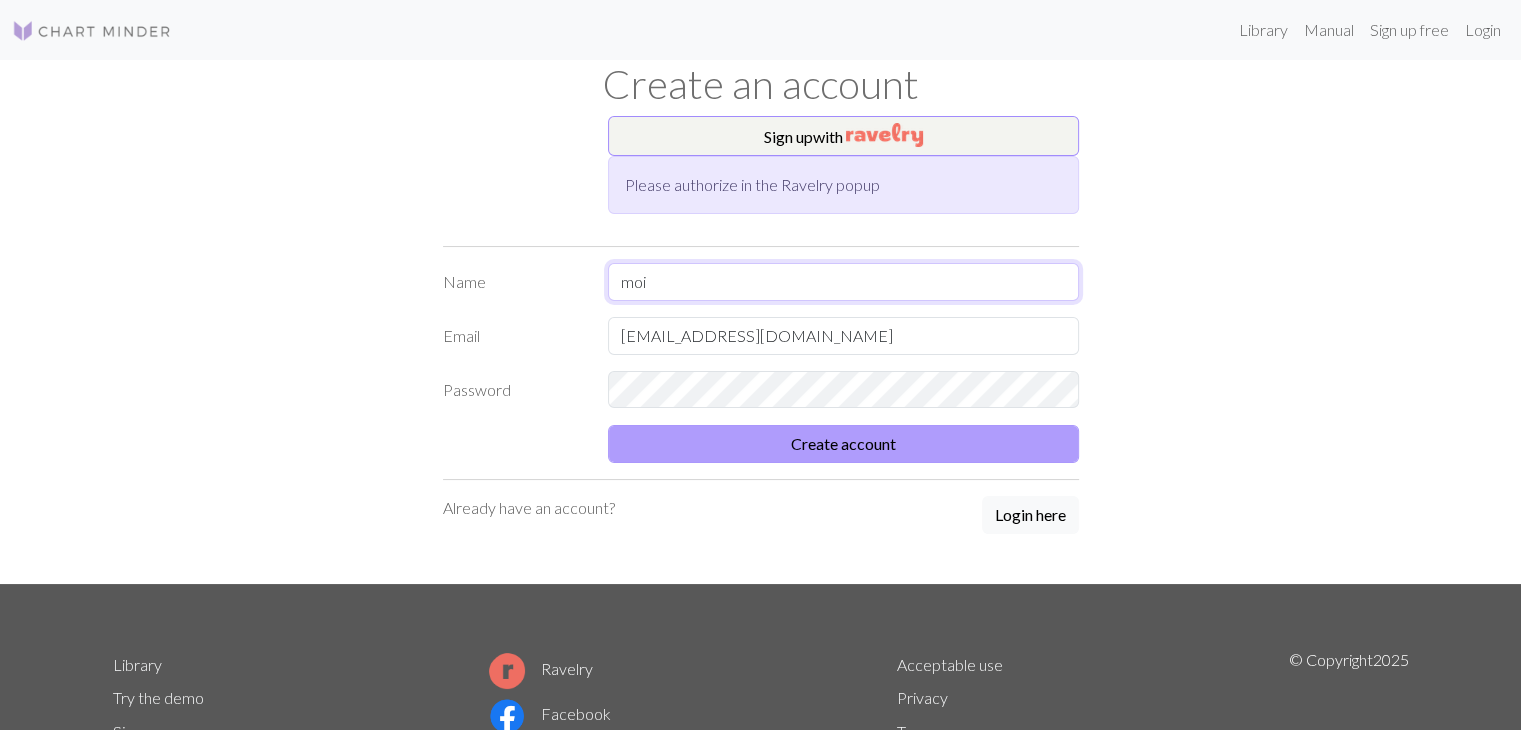 type on "moi" 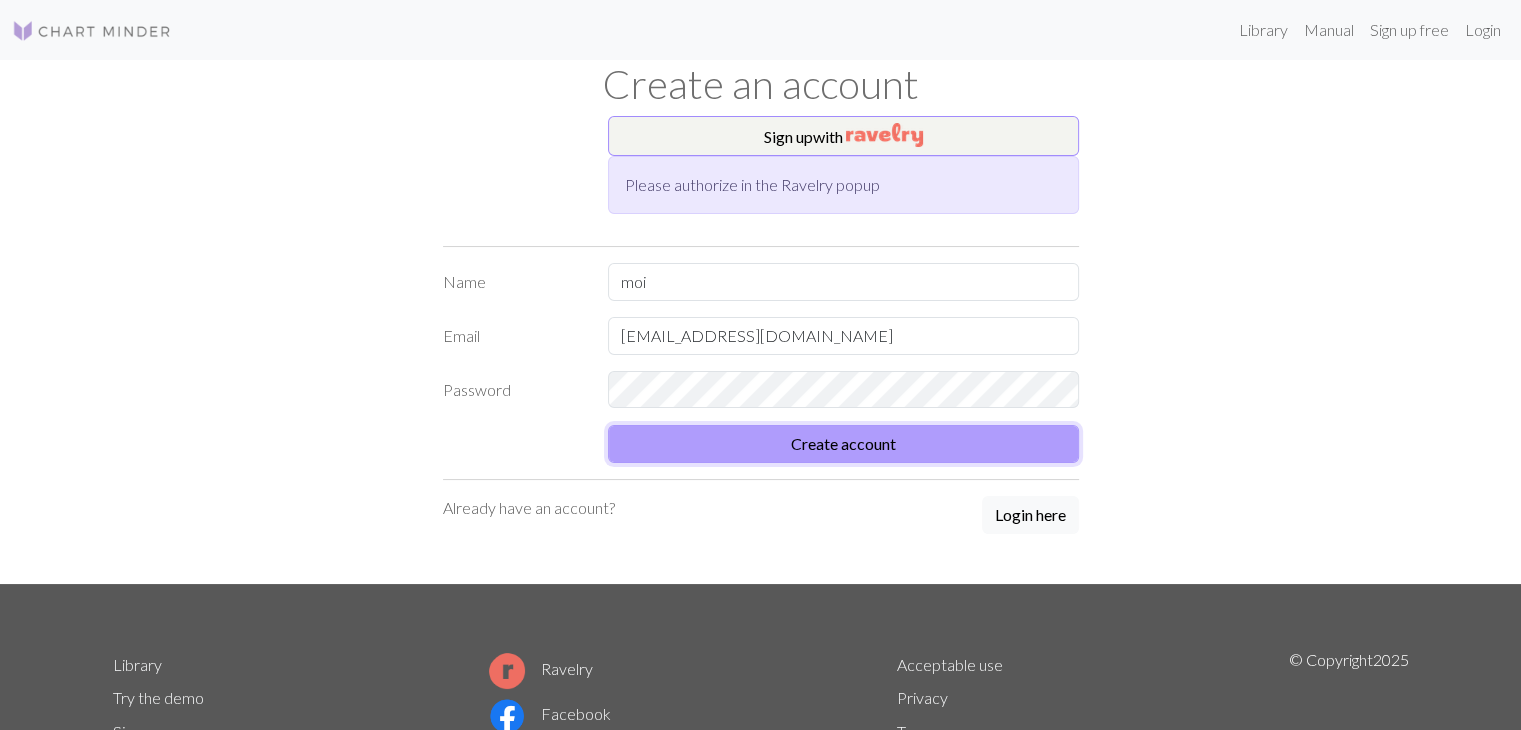 click on "Create account" at bounding box center (843, 444) 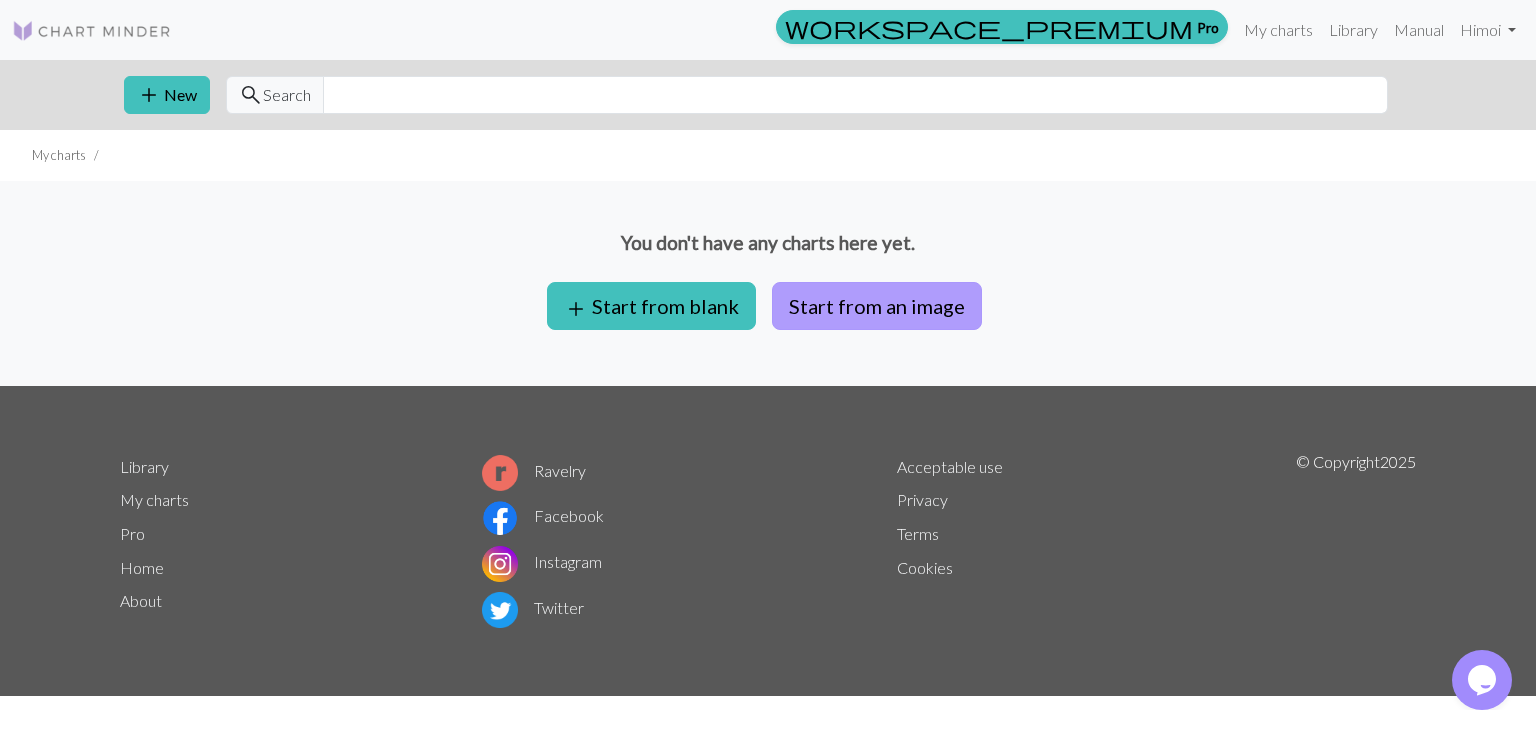 click on "Start from an image" at bounding box center [877, 306] 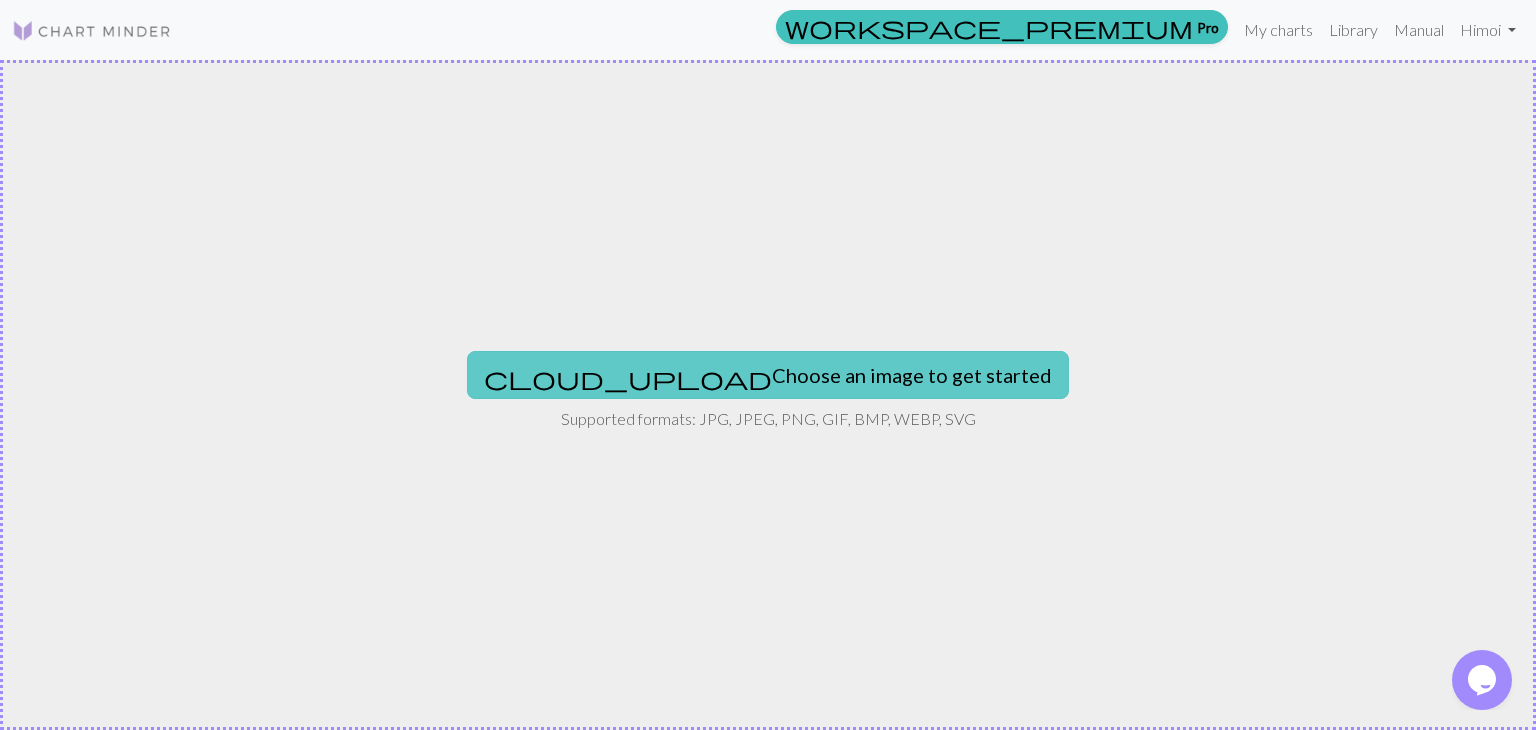 click on "cloud_upload  Choose an image to get started" at bounding box center [768, 375] 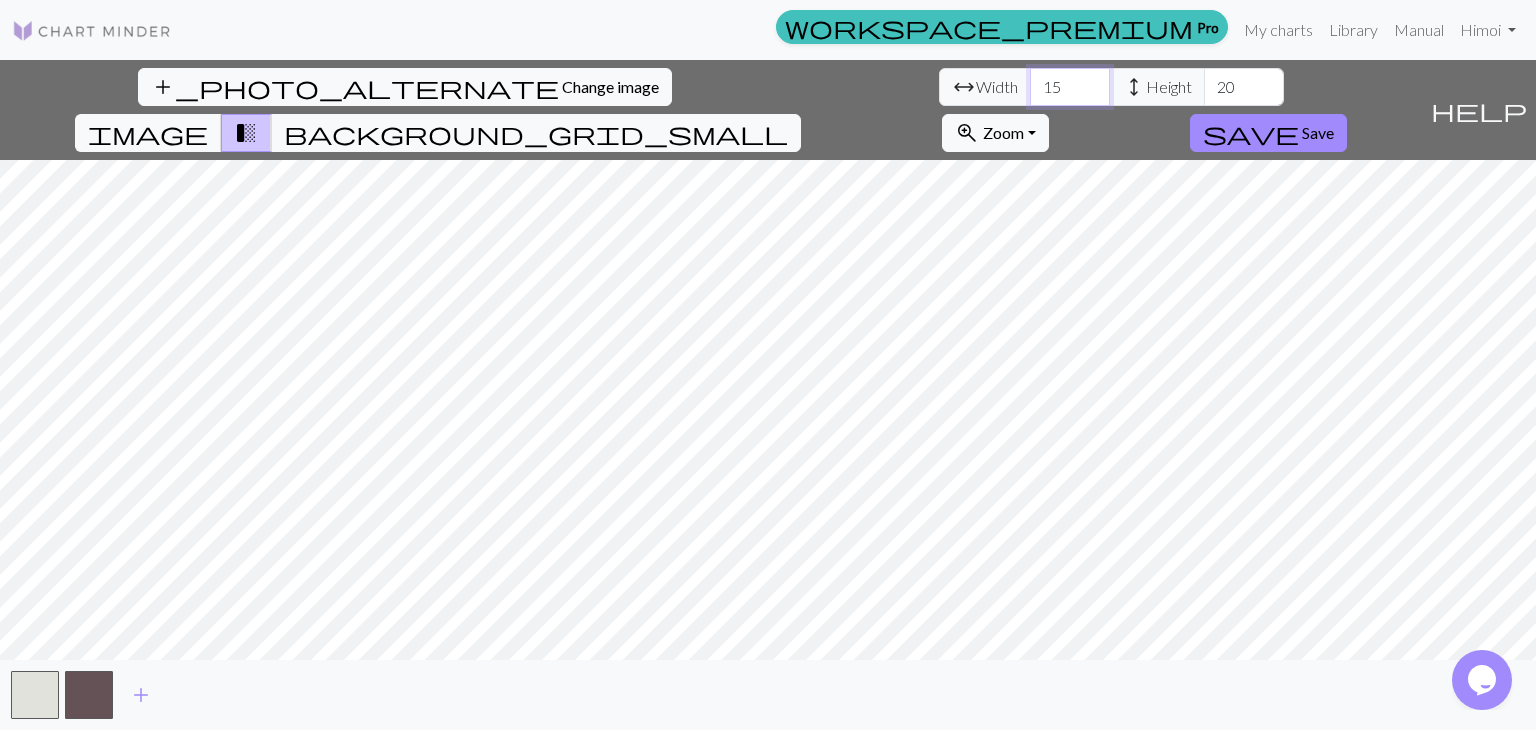 drag, startPoint x: 472, startPoint y: 89, endPoint x: 348, endPoint y: 98, distance: 124.32619 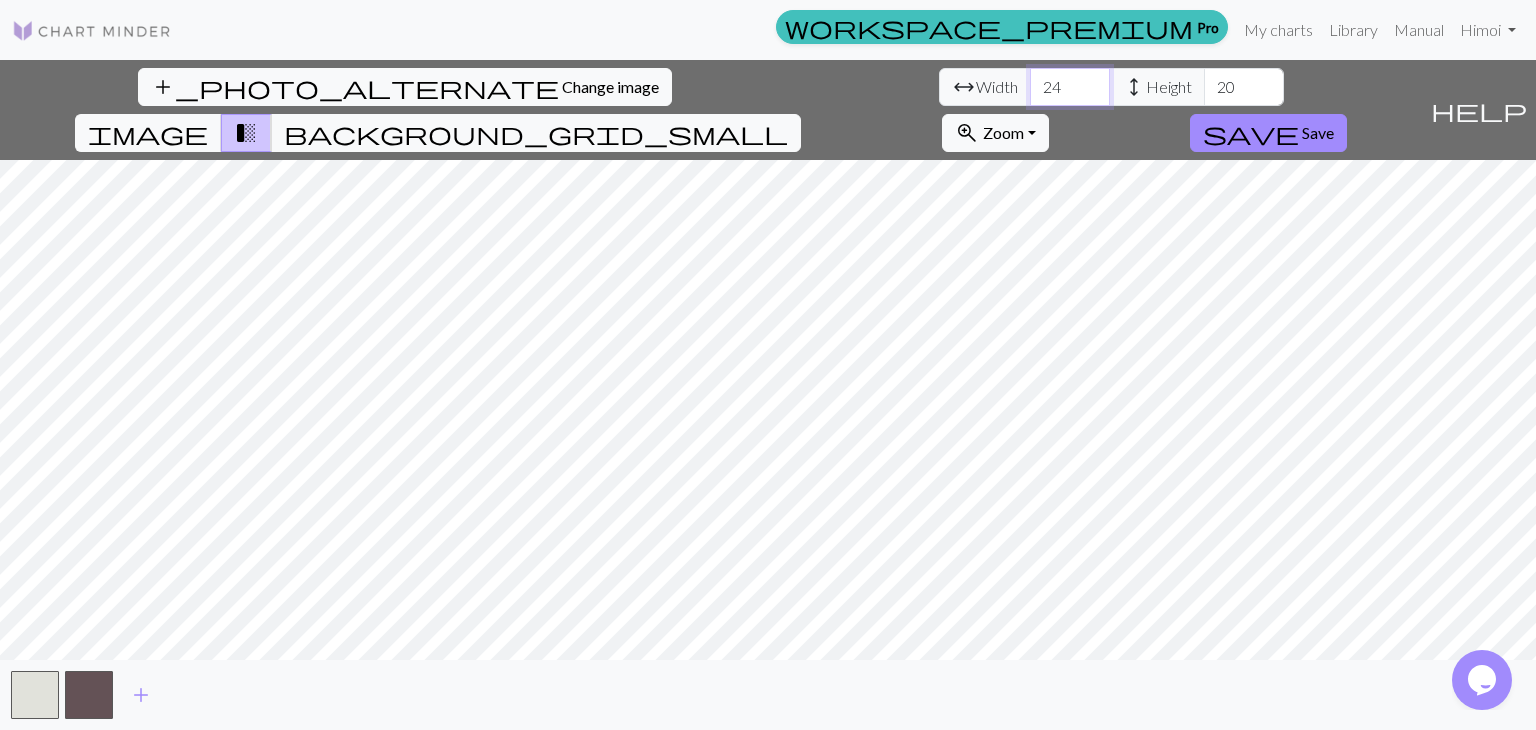 type on "24" 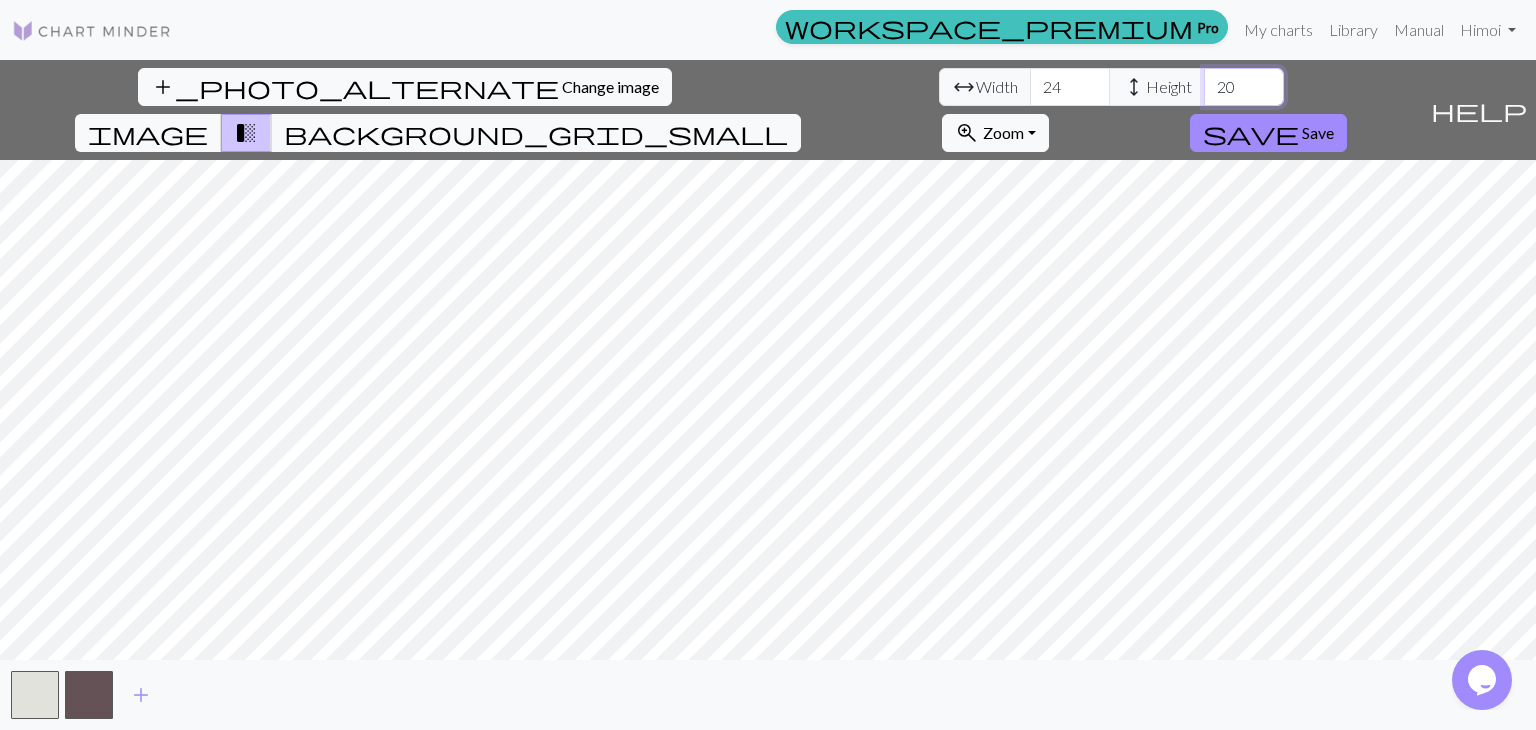 click on "20" at bounding box center [1244, 87] 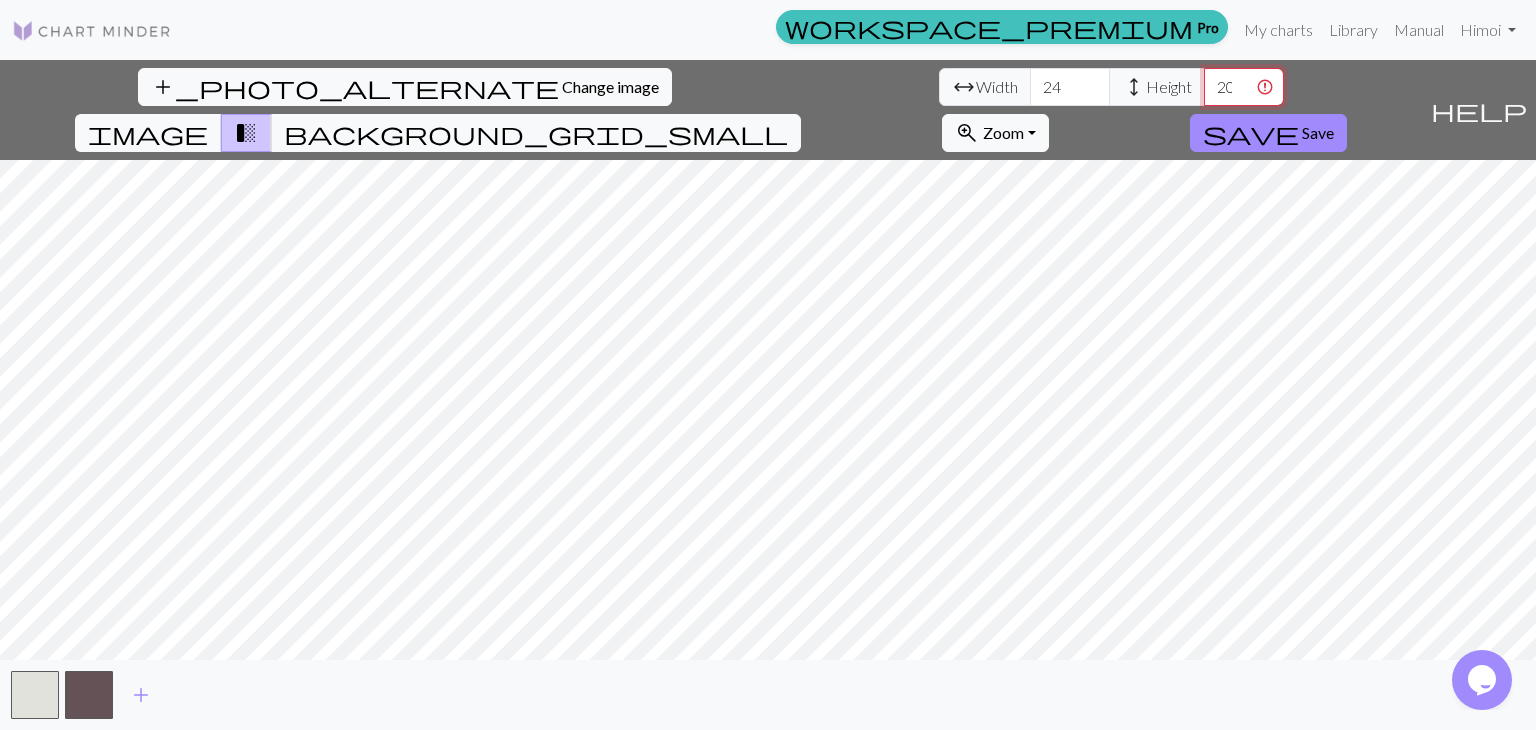 scroll, scrollTop: 0, scrollLeft: 21, axis: horizontal 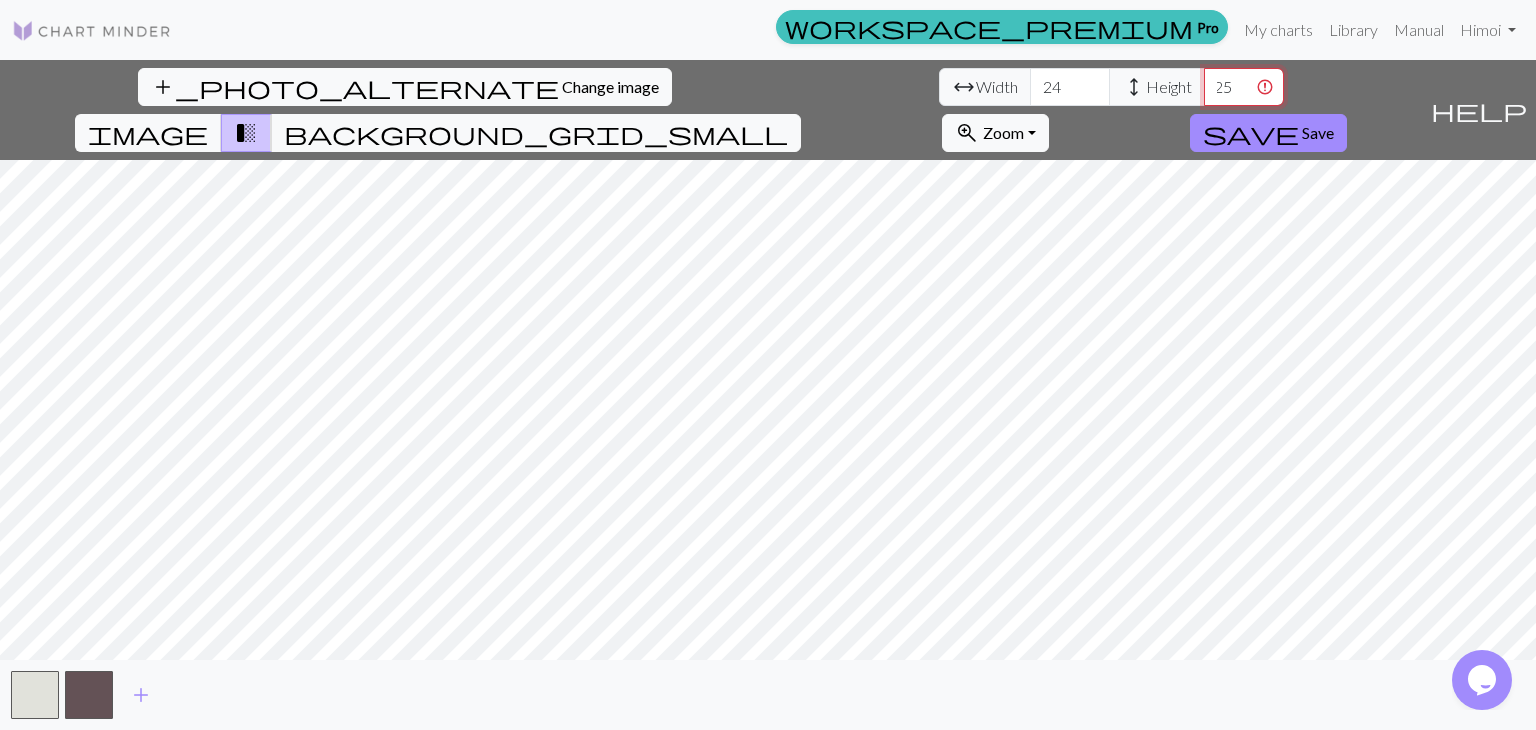 click on "2025" at bounding box center (1244, 87) 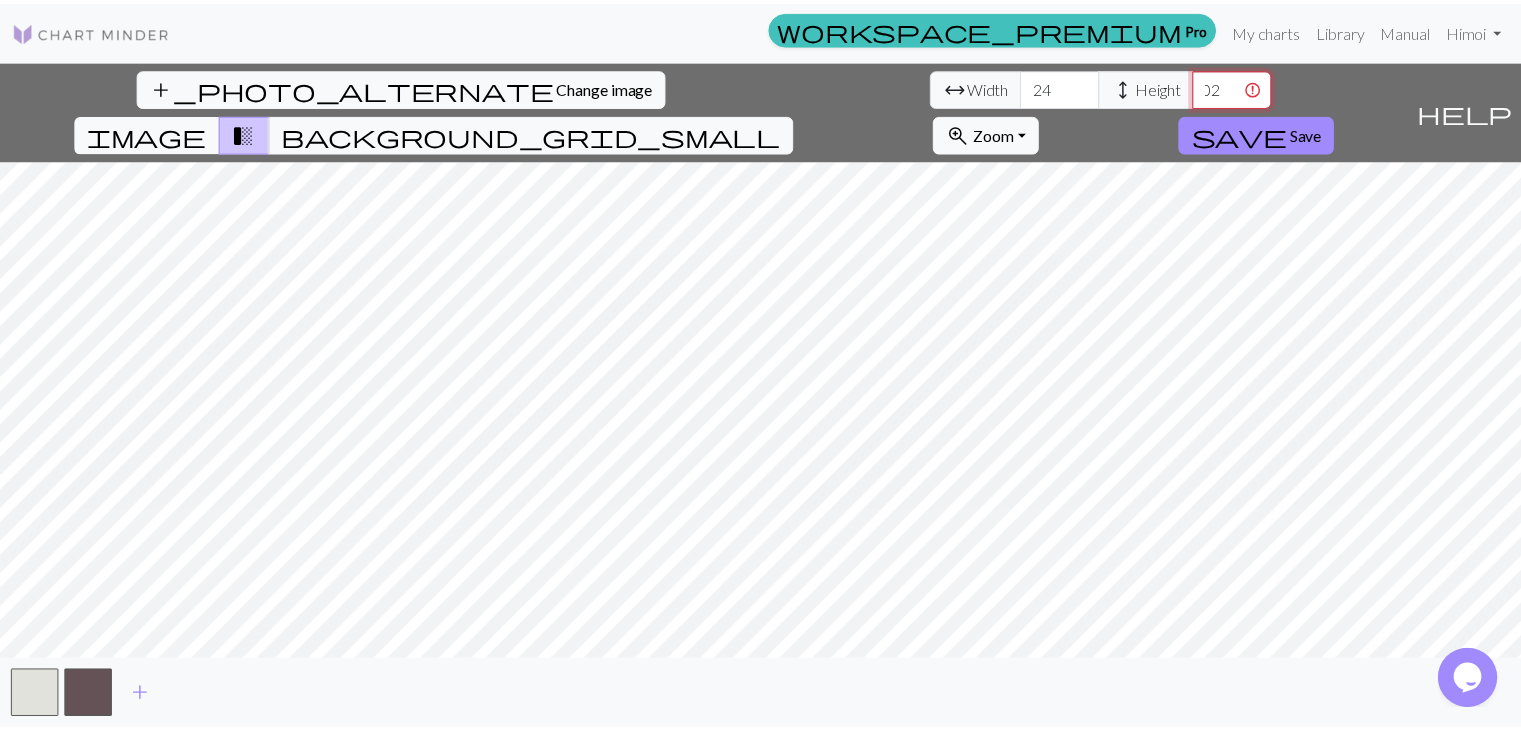 scroll, scrollTop: 0, scrollLeft: 0, axis: both 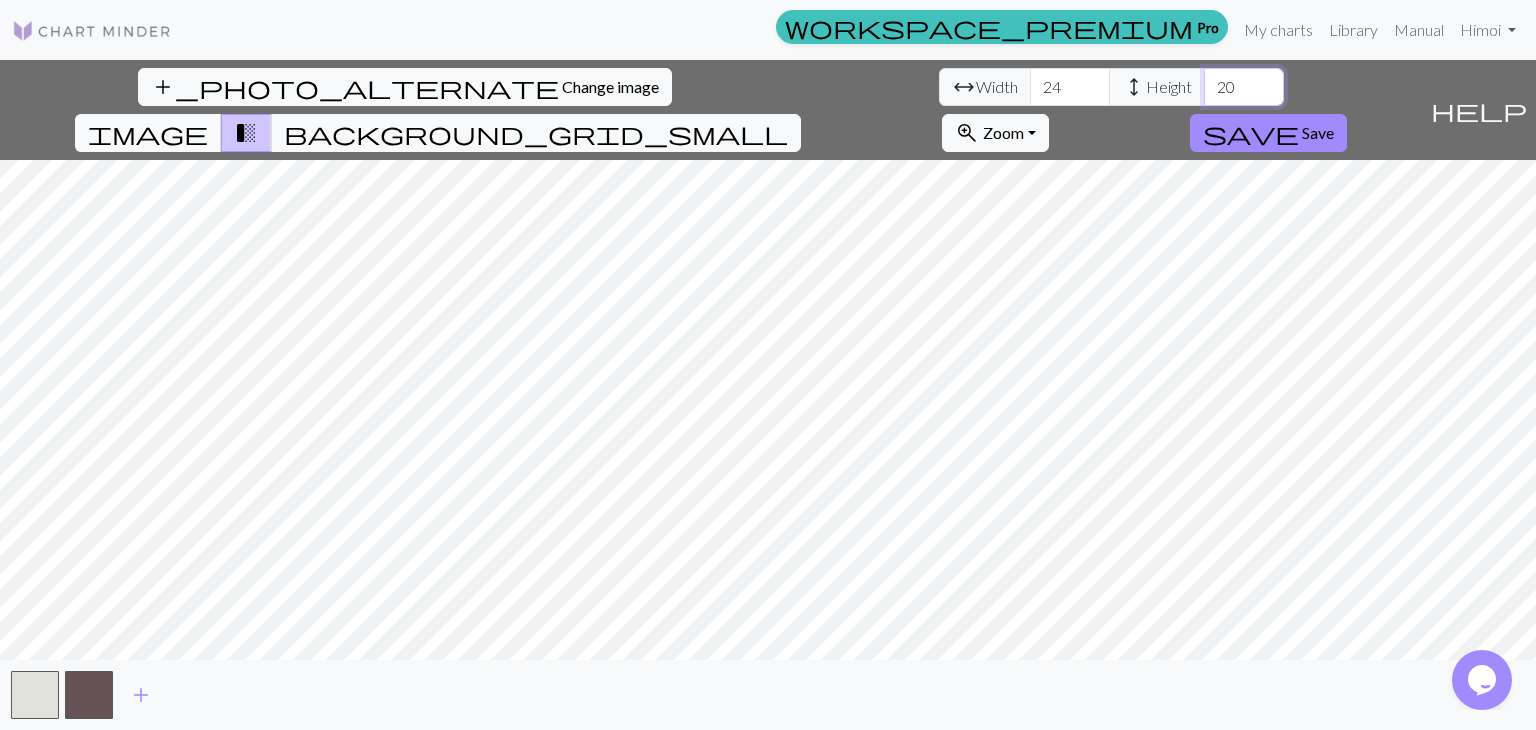 type on "2" 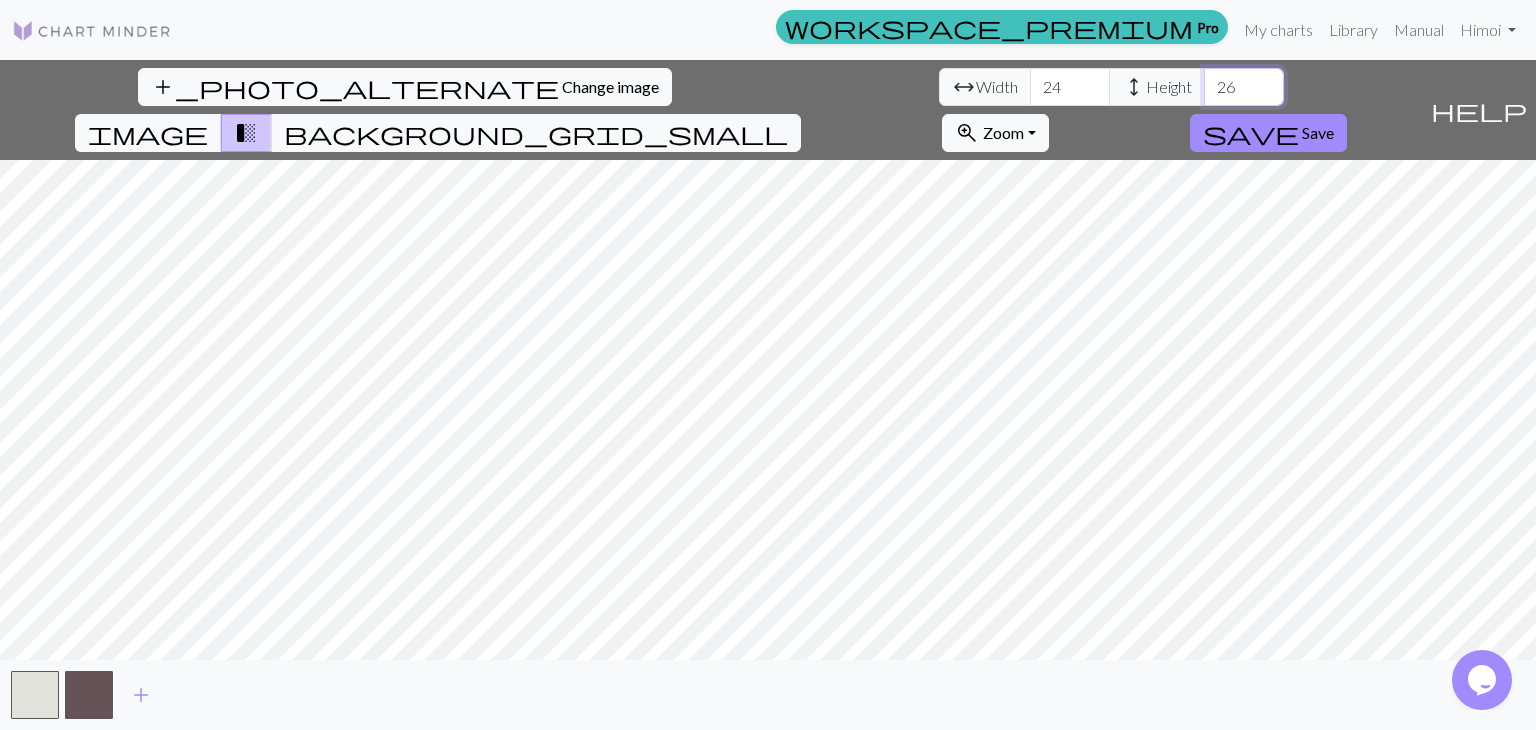 type on "26" 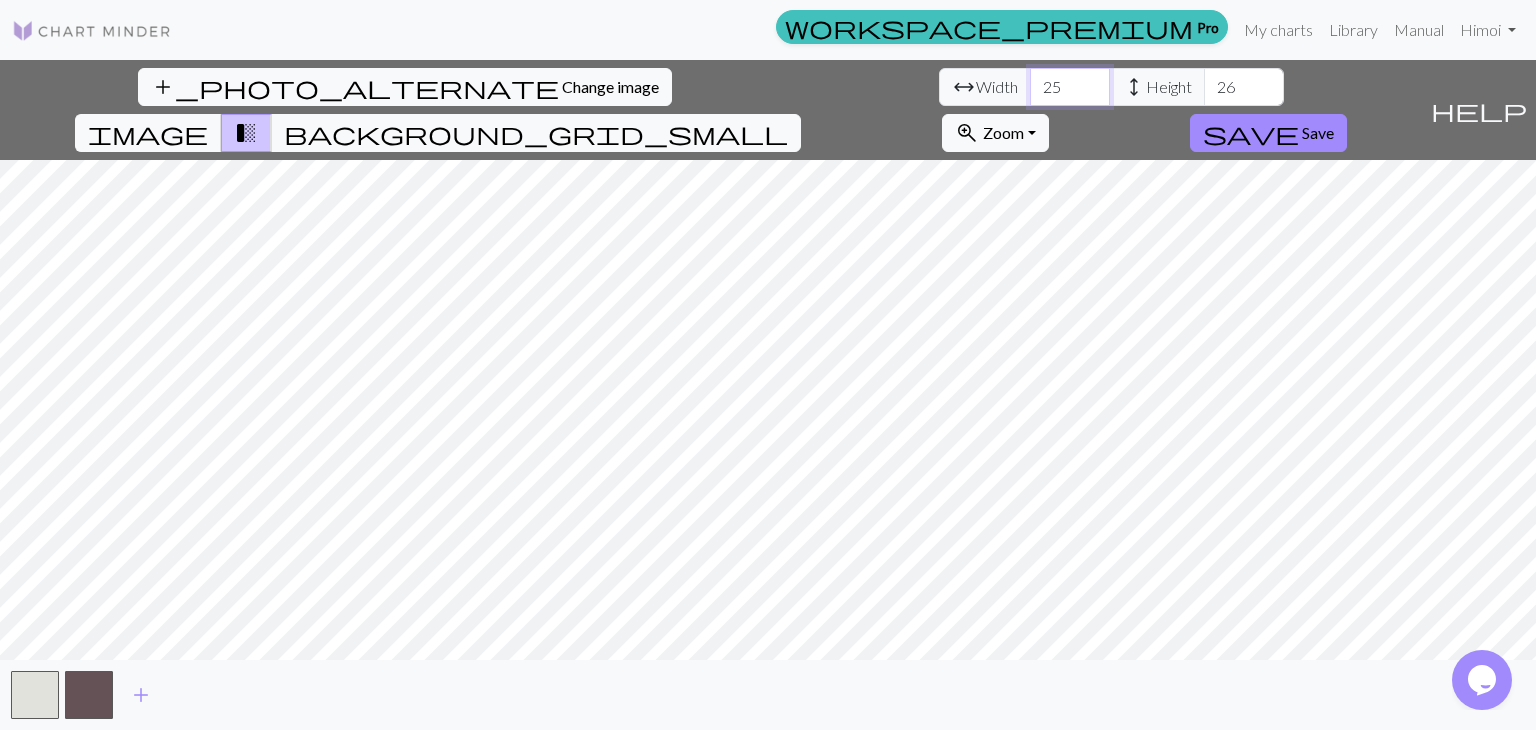 type on "25" 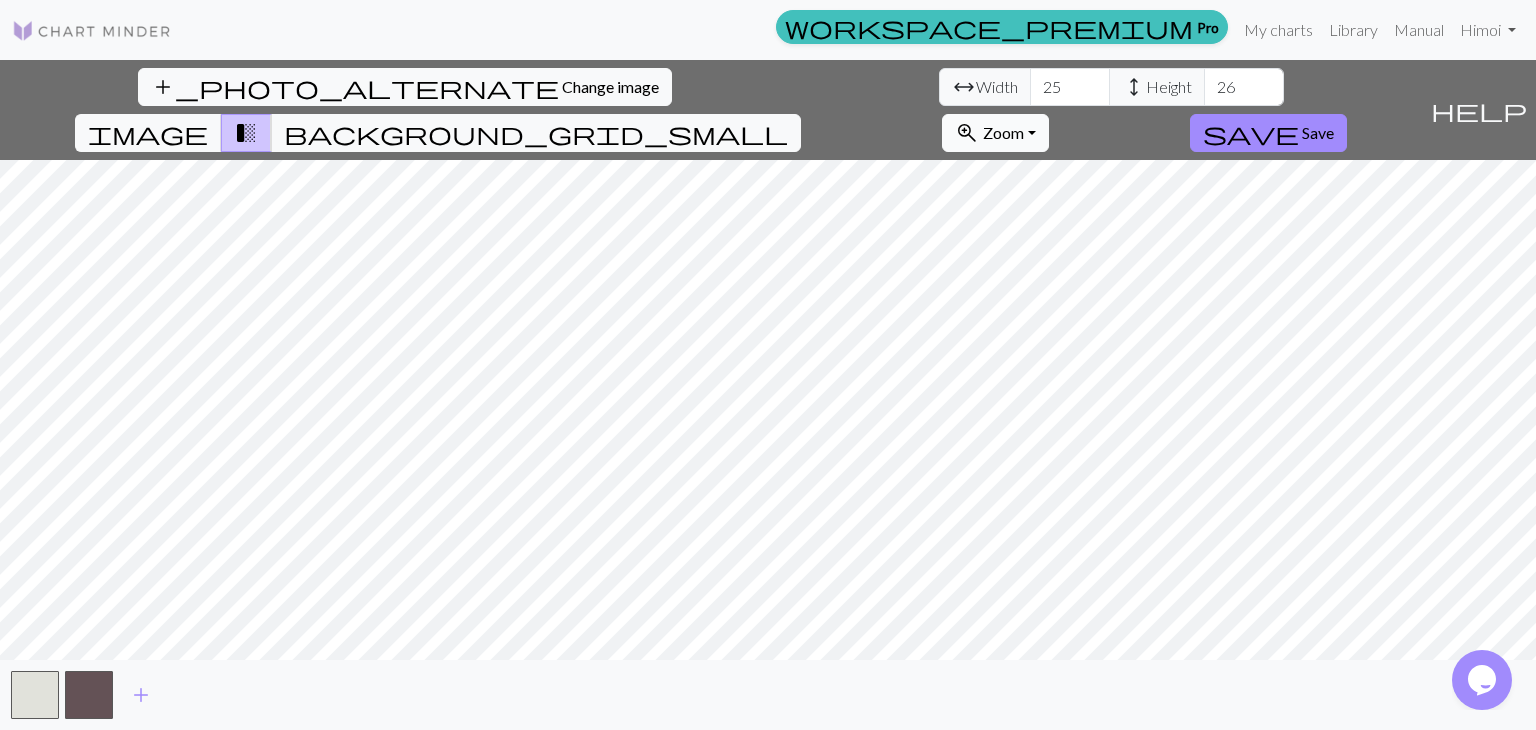 click on "Zoom" at bounding box center (1003, 132) 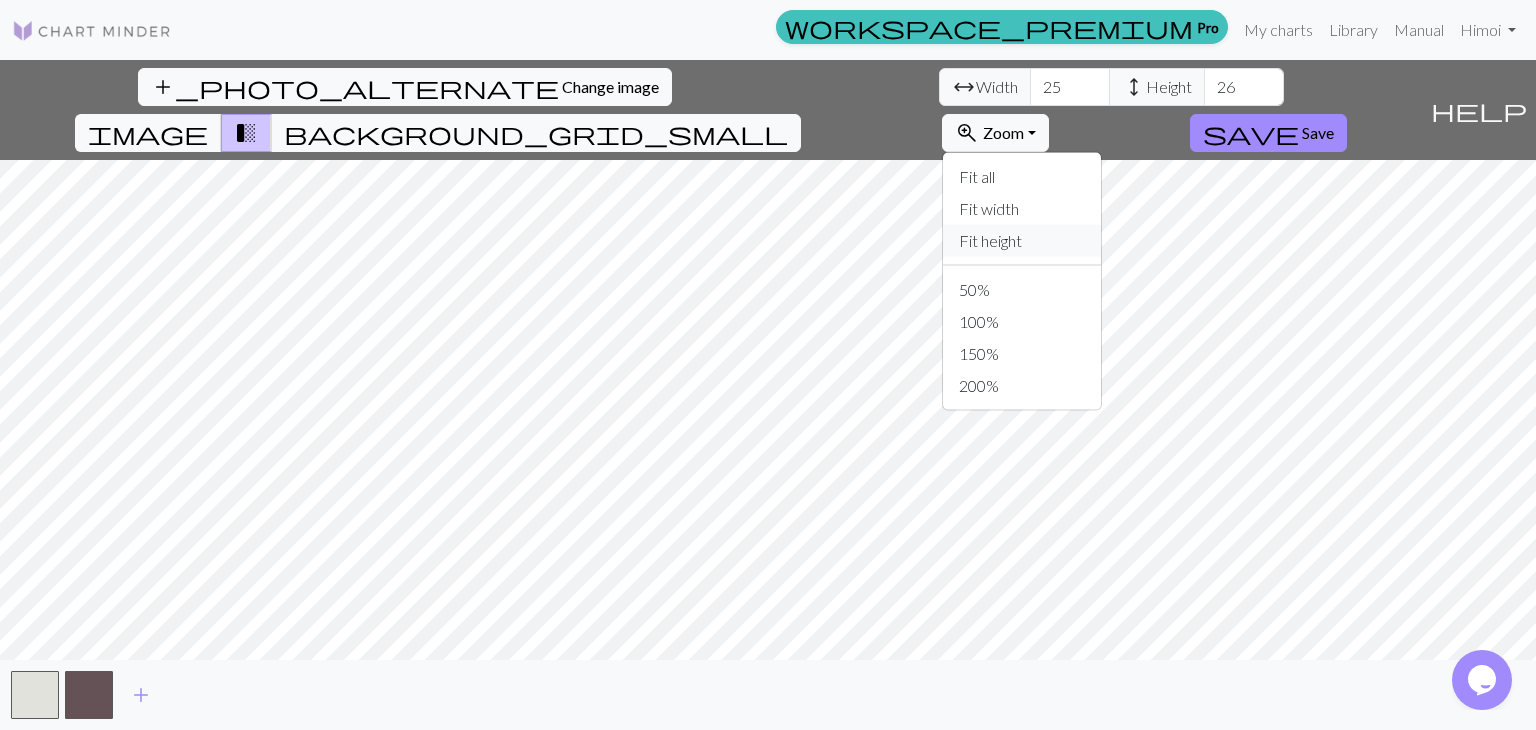 click on "Fit height" at bounding box center [1022, 241] 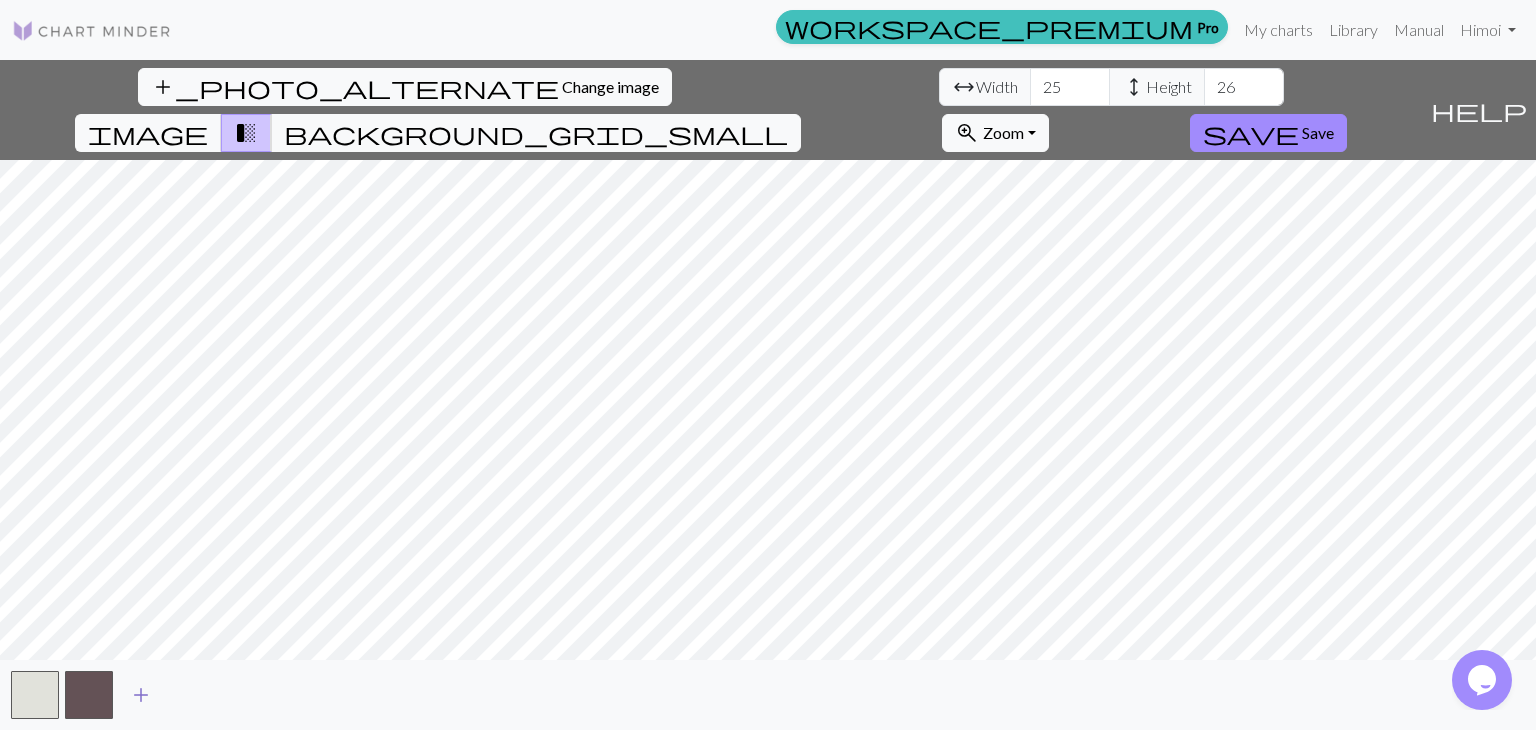 click on "add" at bounding box center (141, 695) 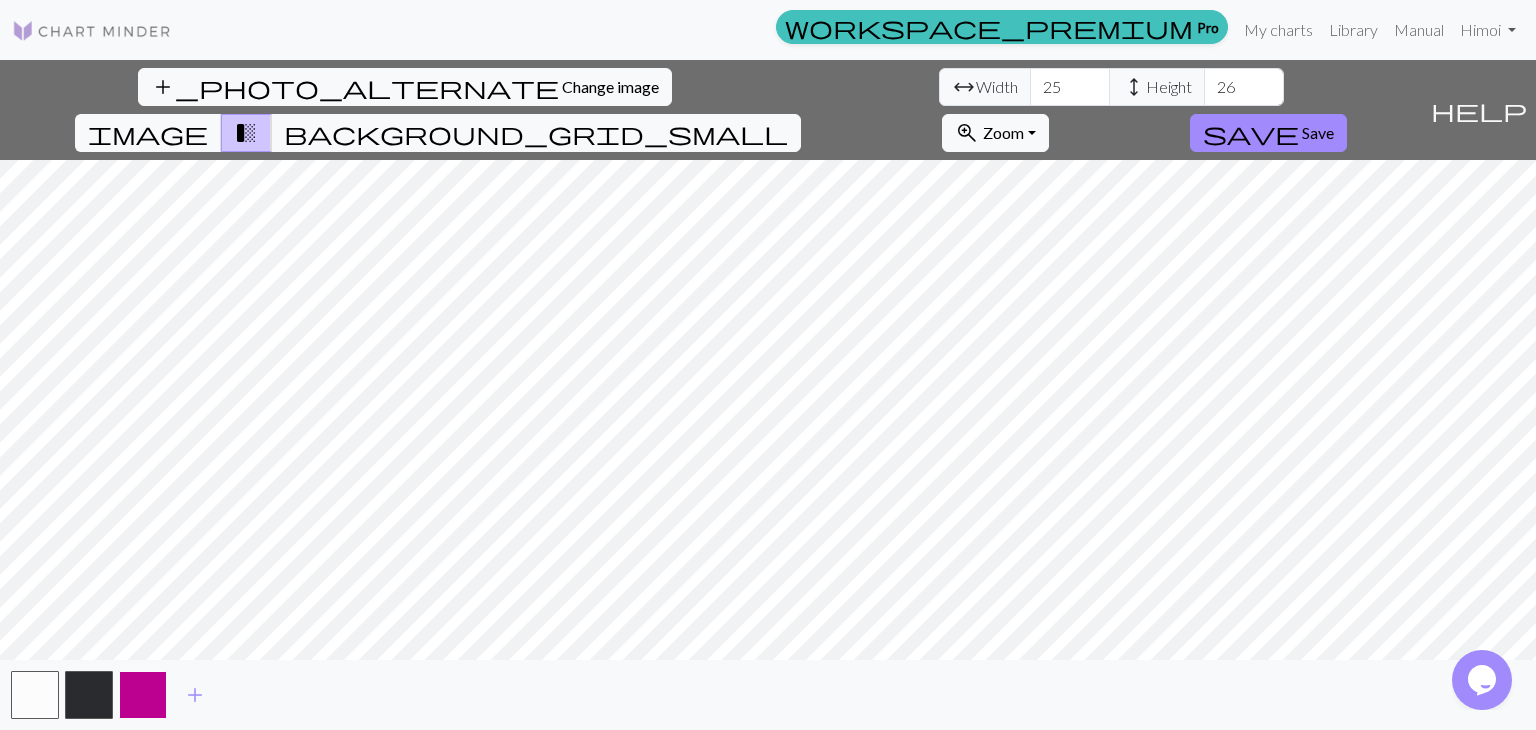 click at bounding box center [143, 695] 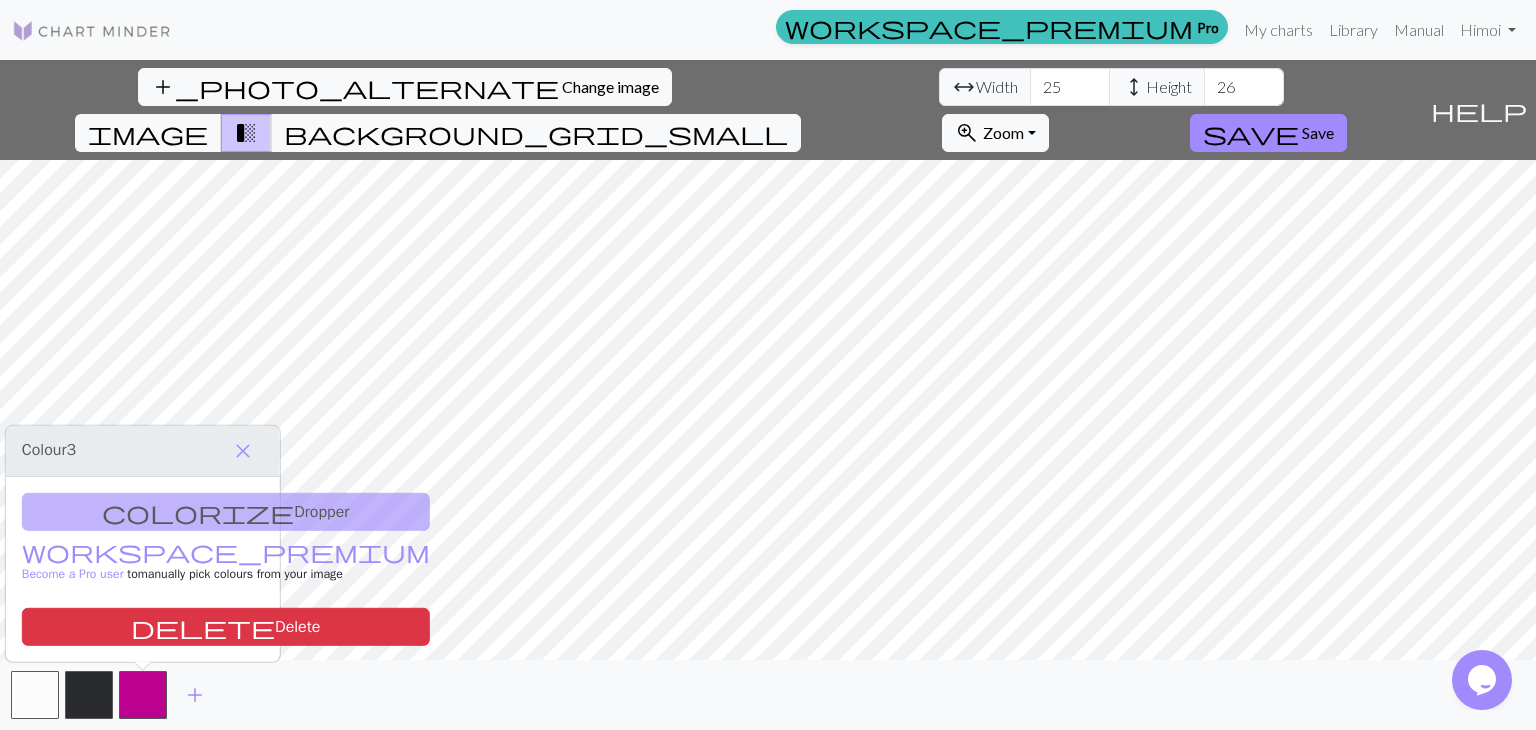 click on "colorize Dropper workspace_premium Become a Pro user   to  manually pick colours from your image delete Delete" at bounding box center [143, 569] 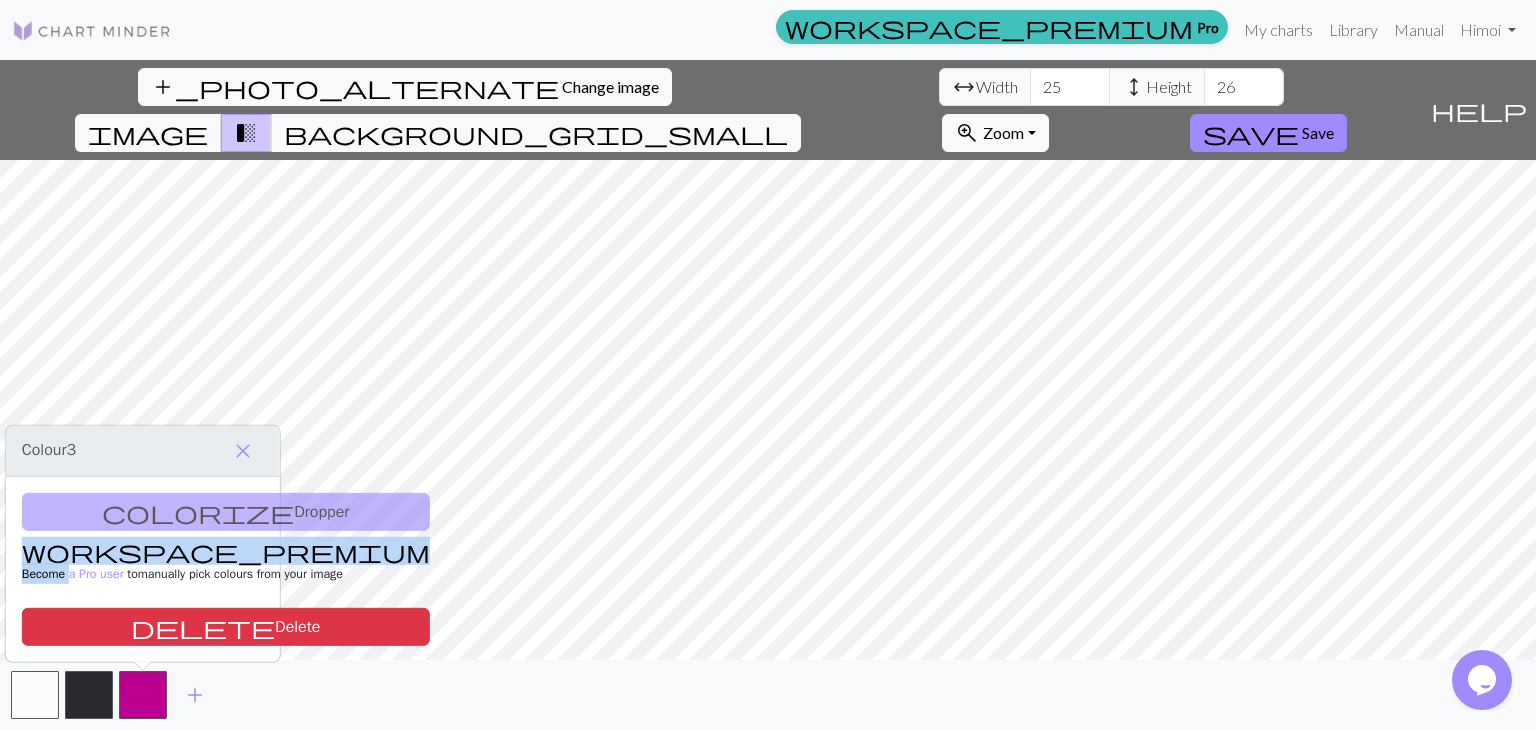 click on "colorize Dropper workspace_premium Become a Pro user   to  manually pick colours from your image delete Delete" at bounding box center [143, 569] 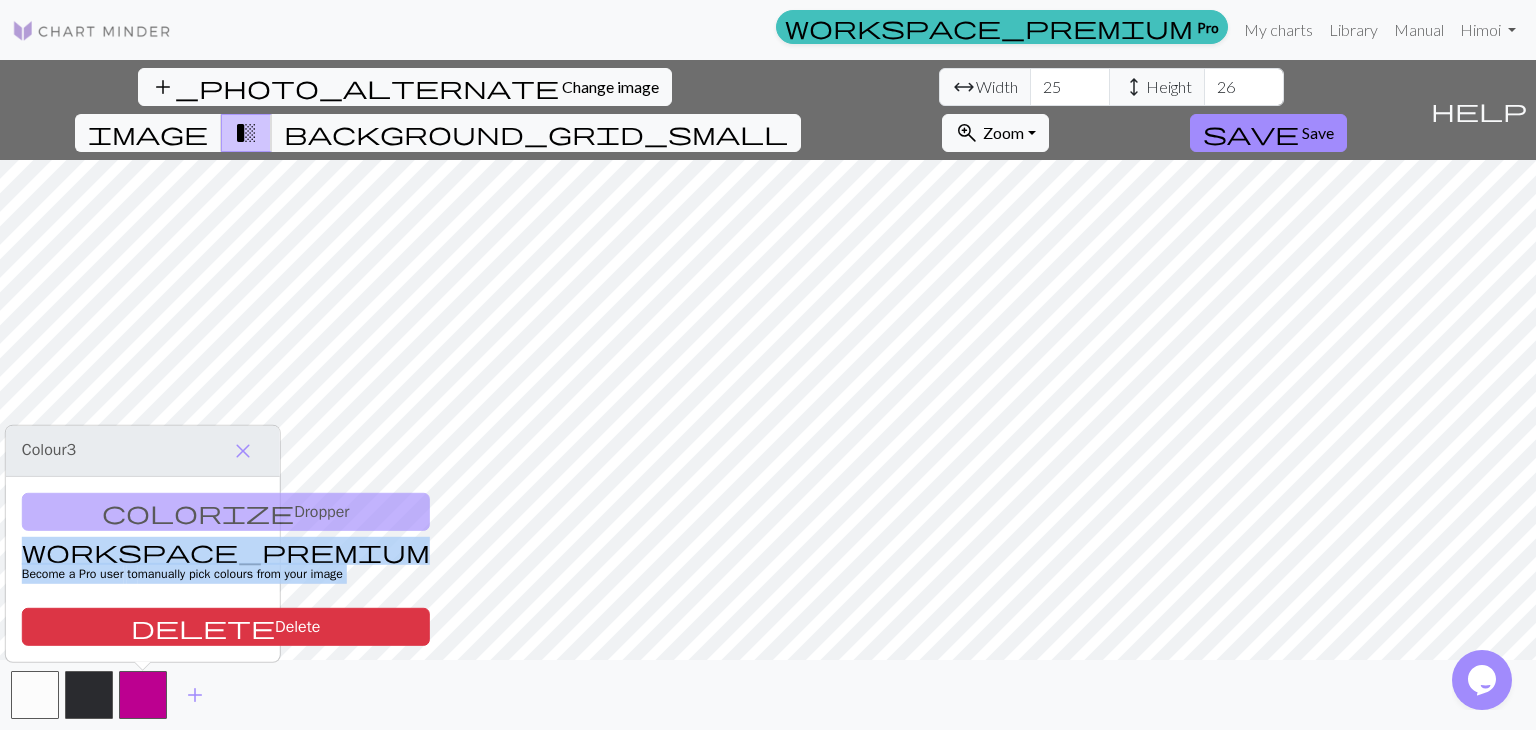 click on "colorize Dropper workspace_premium Become a Pro user   to  manually pick colours from your image delete Delete" at bounding box center [143, 569] 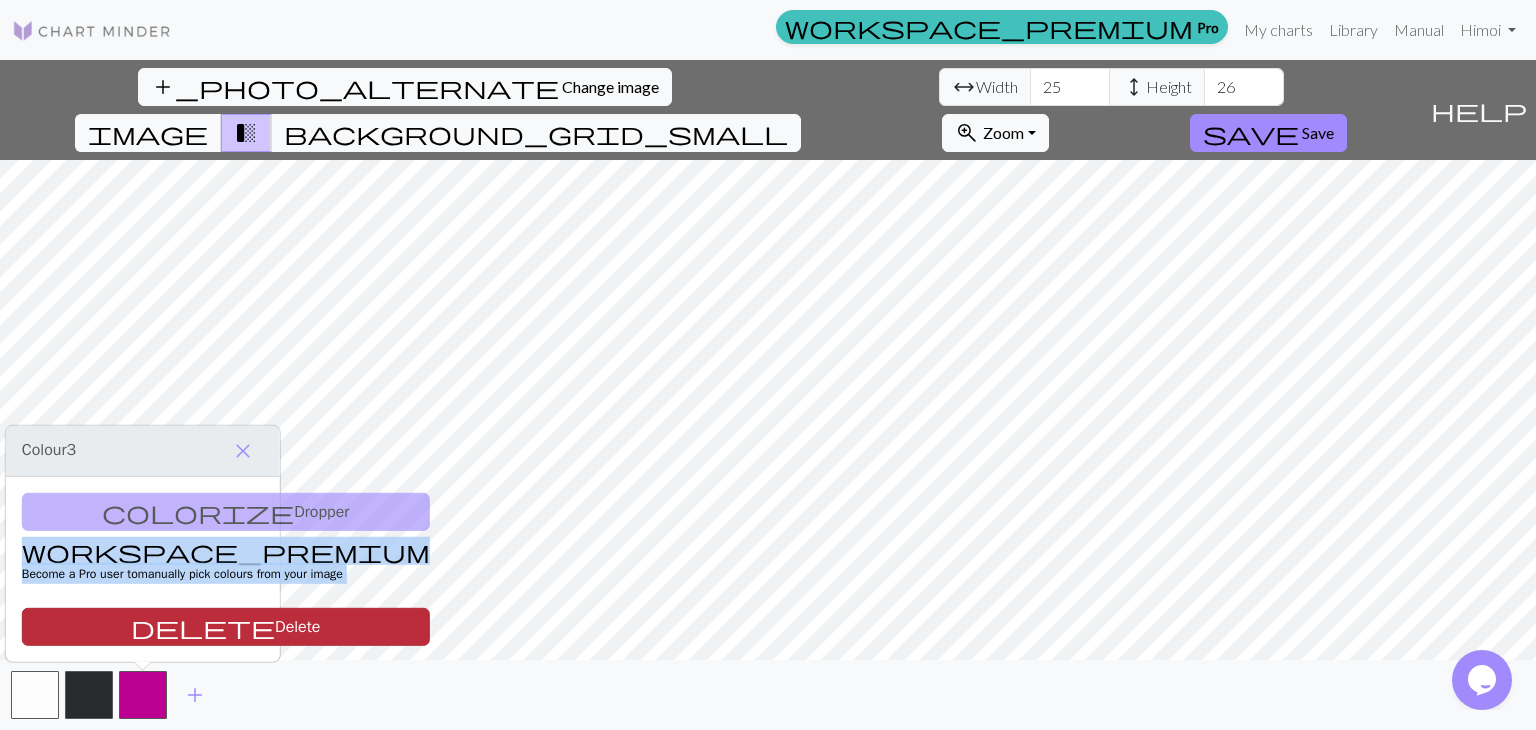 click on "delete Delete" at bounding box center (226, 627) 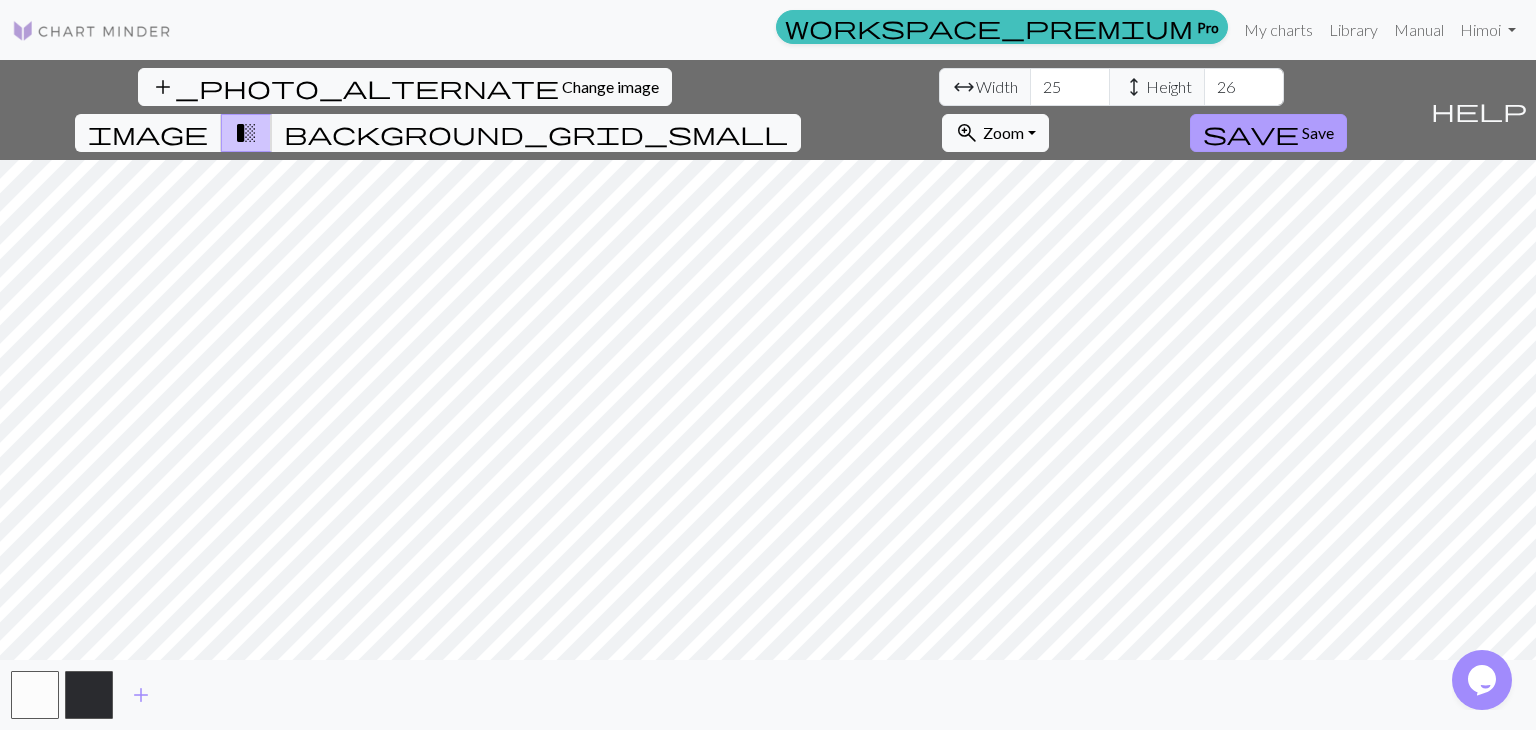 click on "Save" at bounding box center (1318, 132) 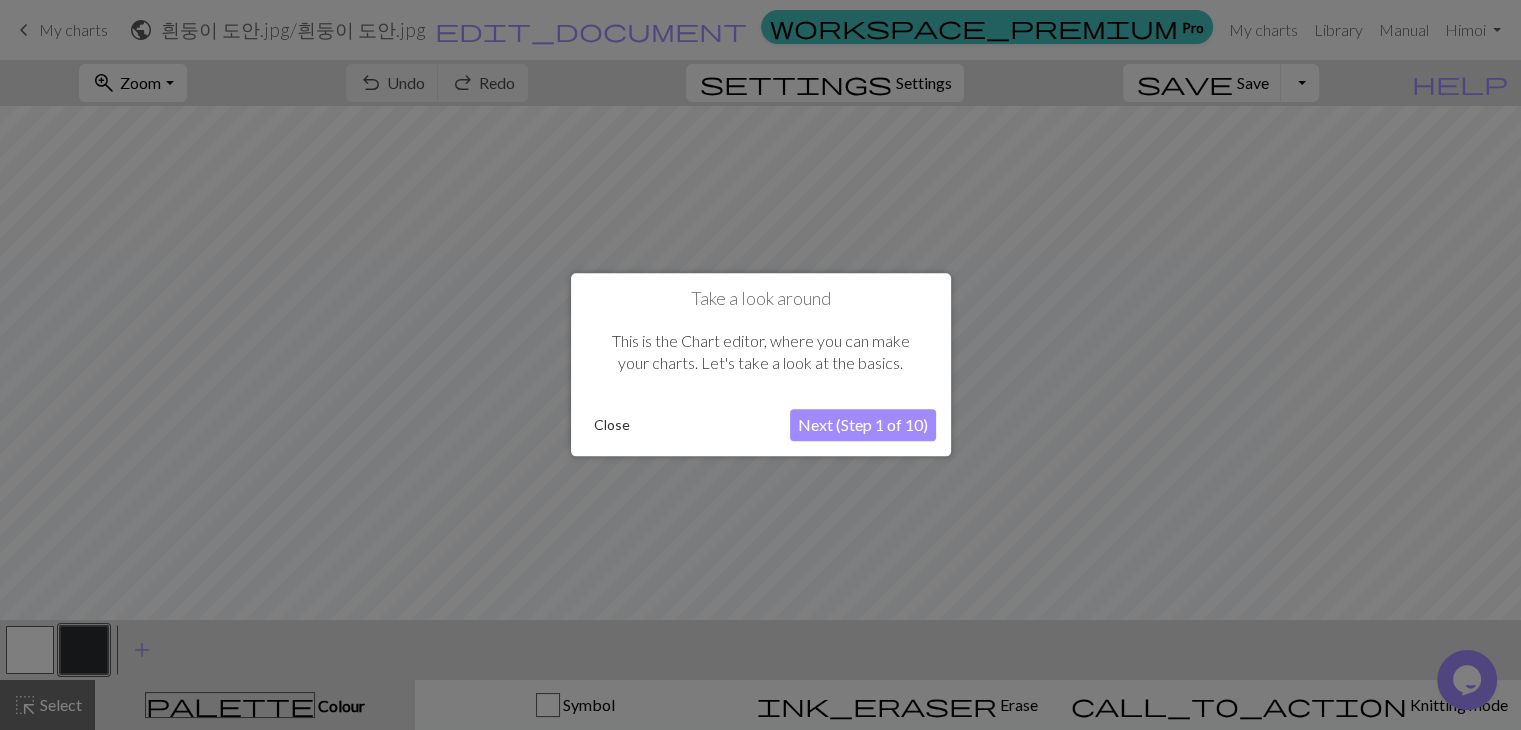 click on "Next (Step 1 of 10)" at bounding box center [863, 426] 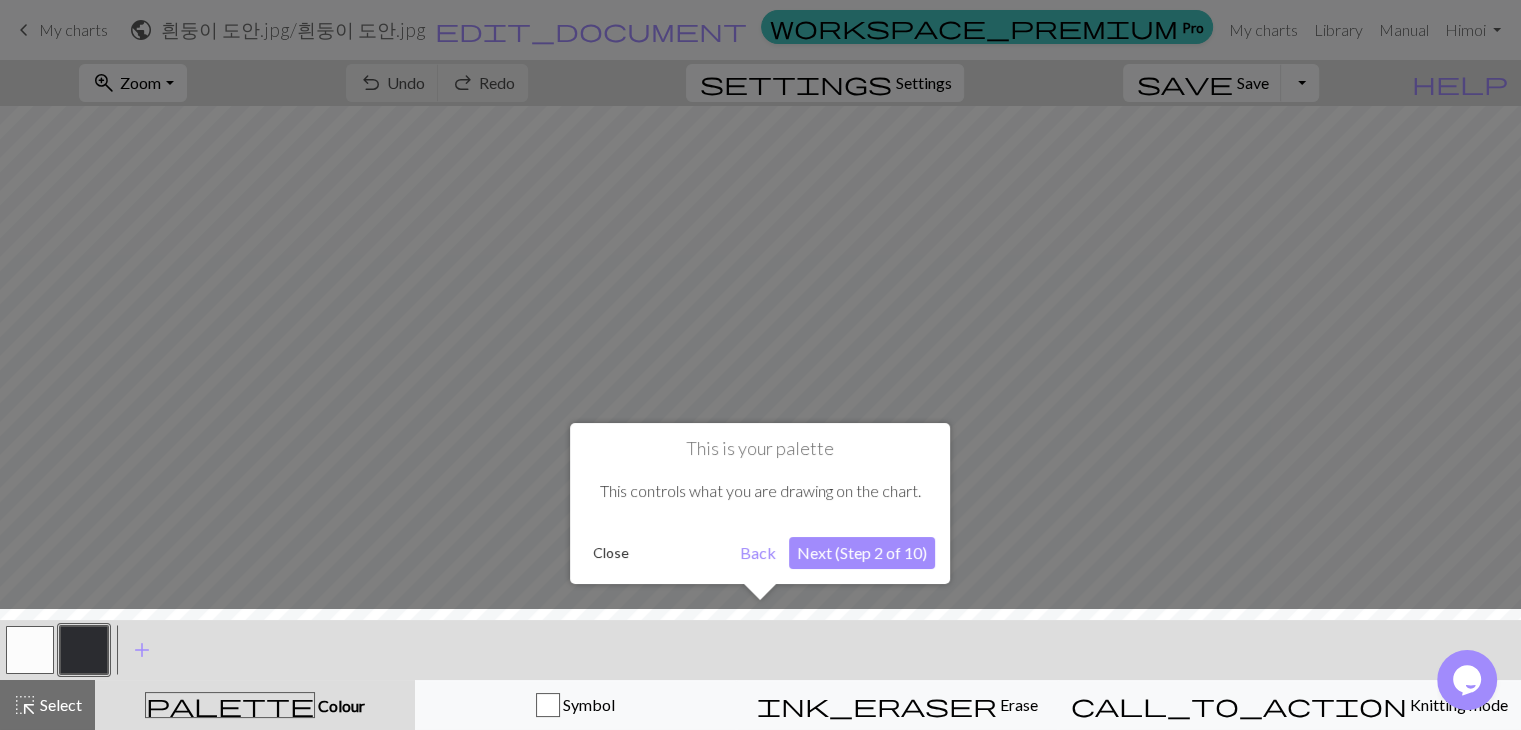 click on "Next (Step 2 of 10)" at bounding box center (862, 553) 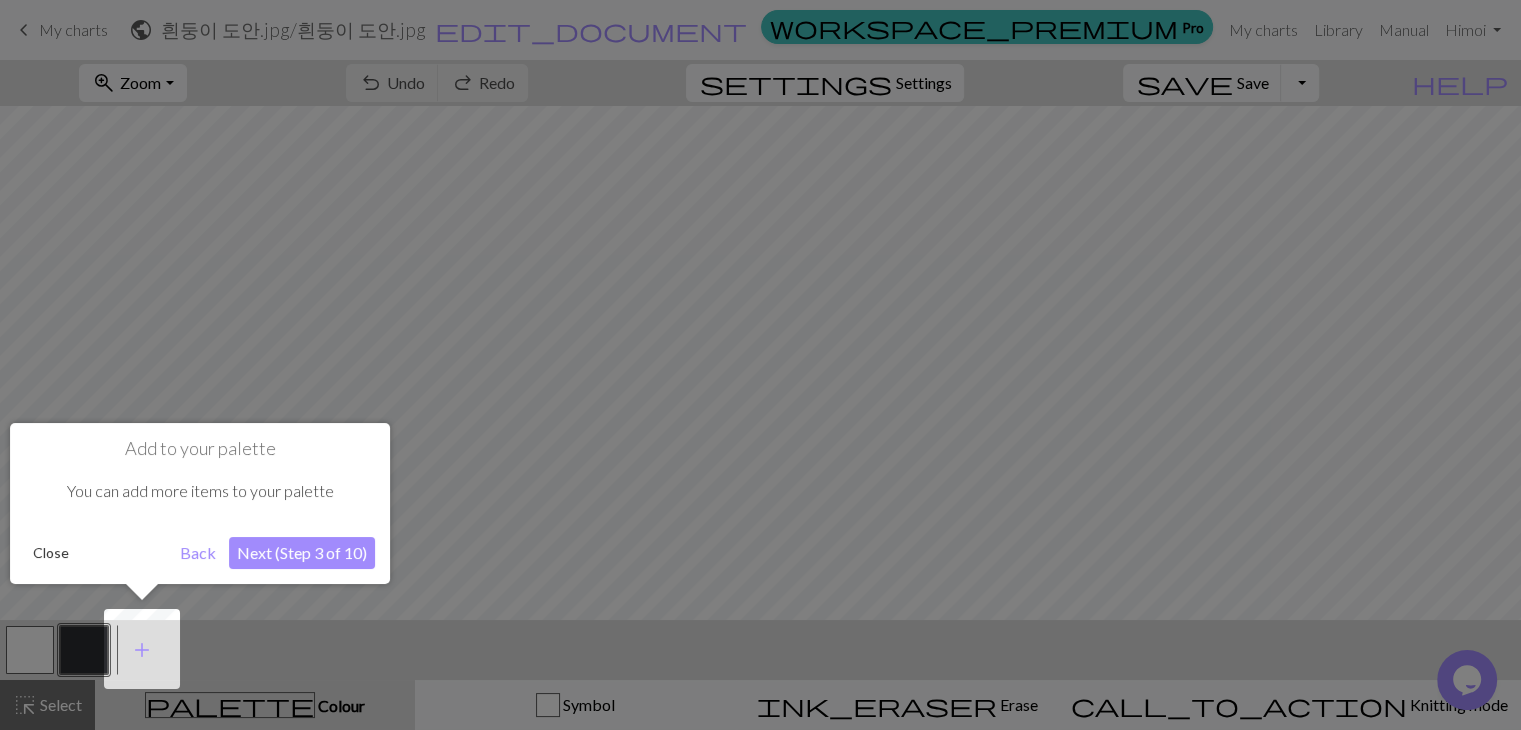 click on "Next (Step 3 of 10)" at bounding box center (302, 553) 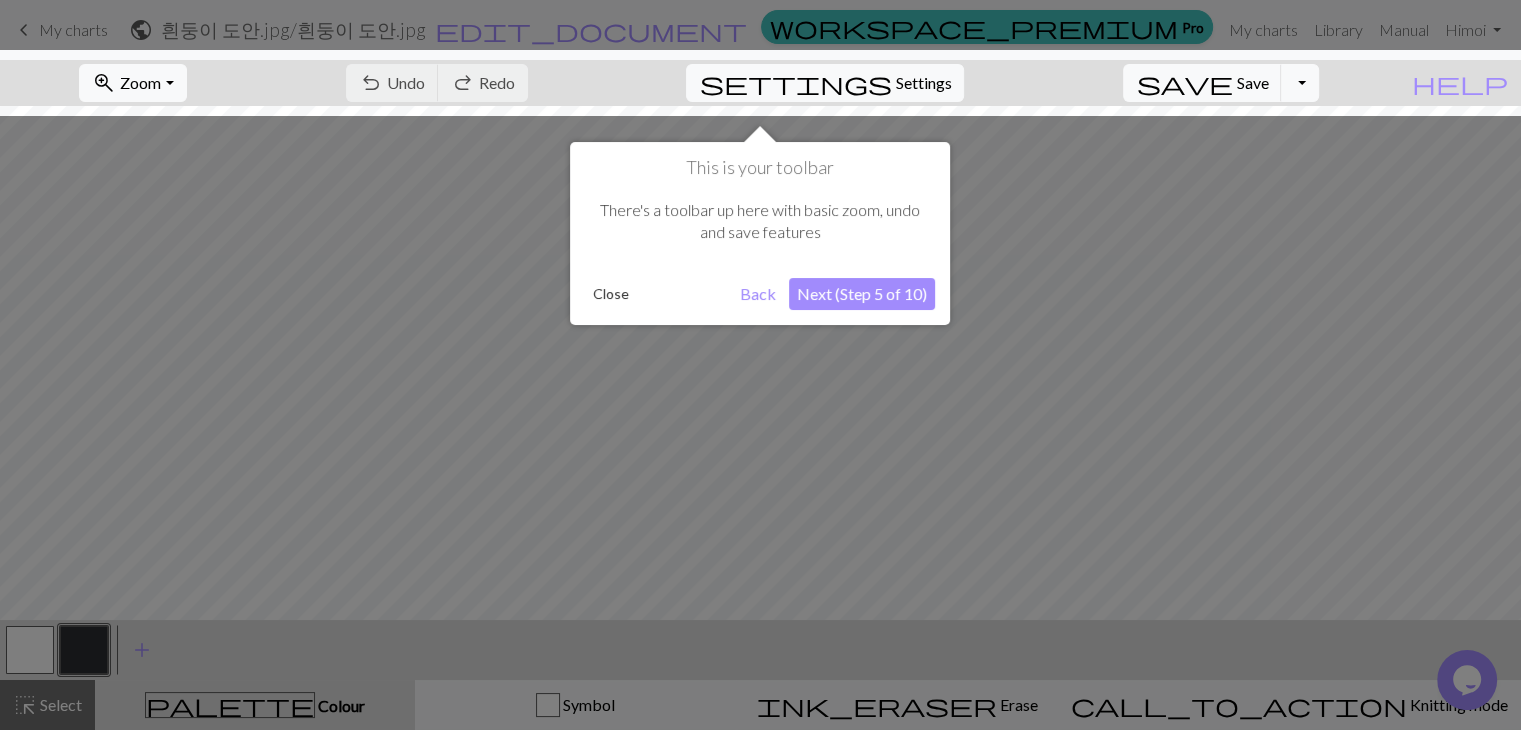 click on "Next (Step 5 of 10)" at bounding box center [862, 294] 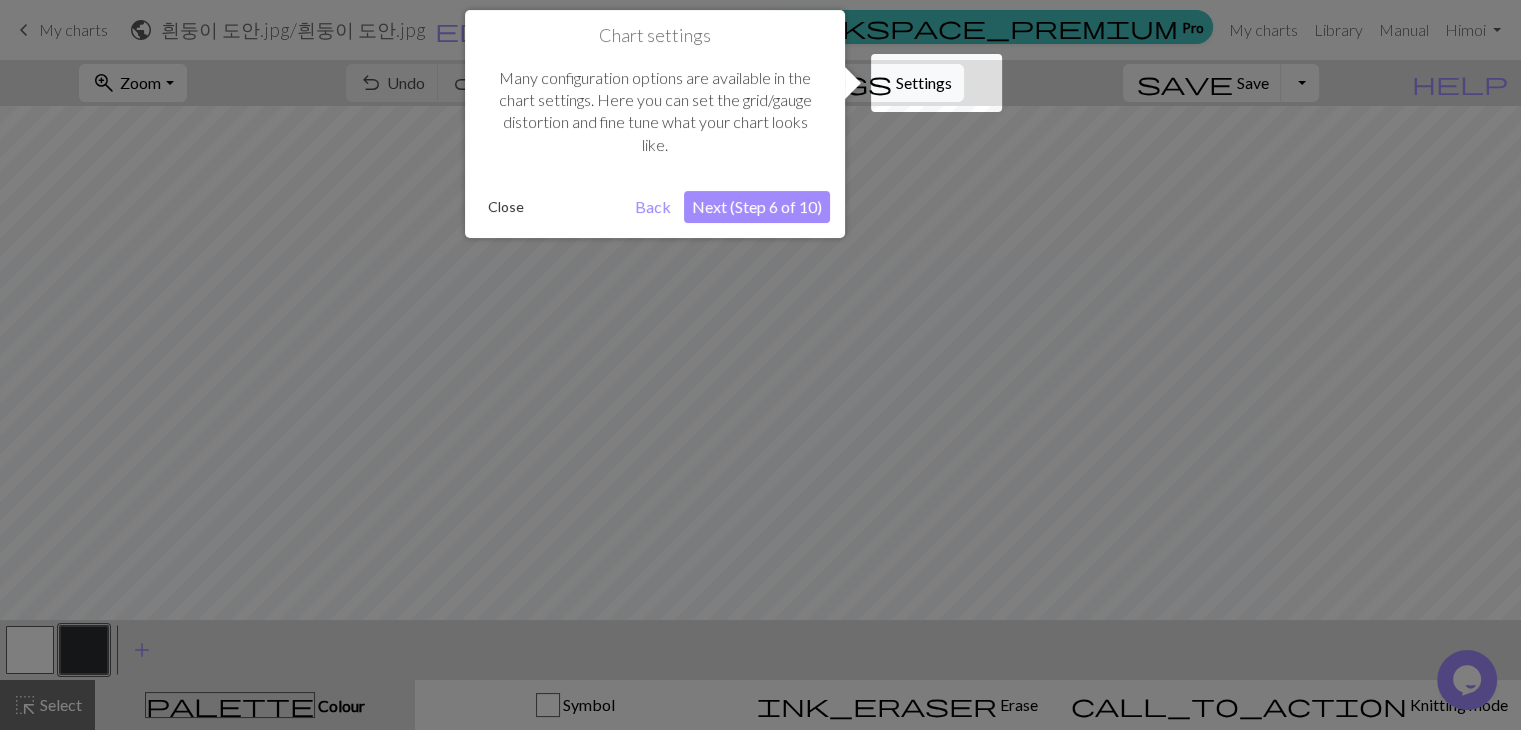 click on "Next (Step 6 of 10)" at bounding box center (757, 207) 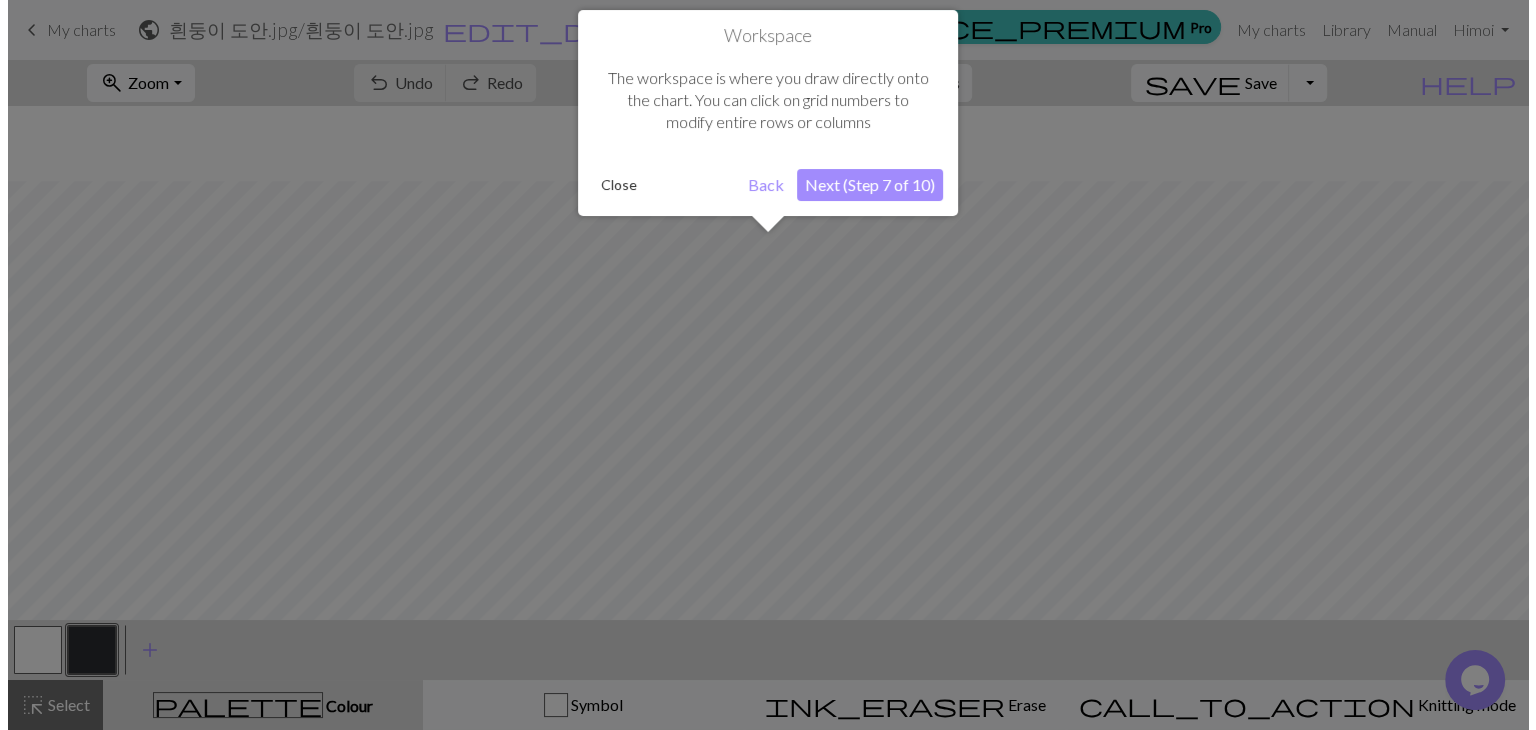 scroll, scrollTop: 75, scrollLeft: 0, axis: vertical 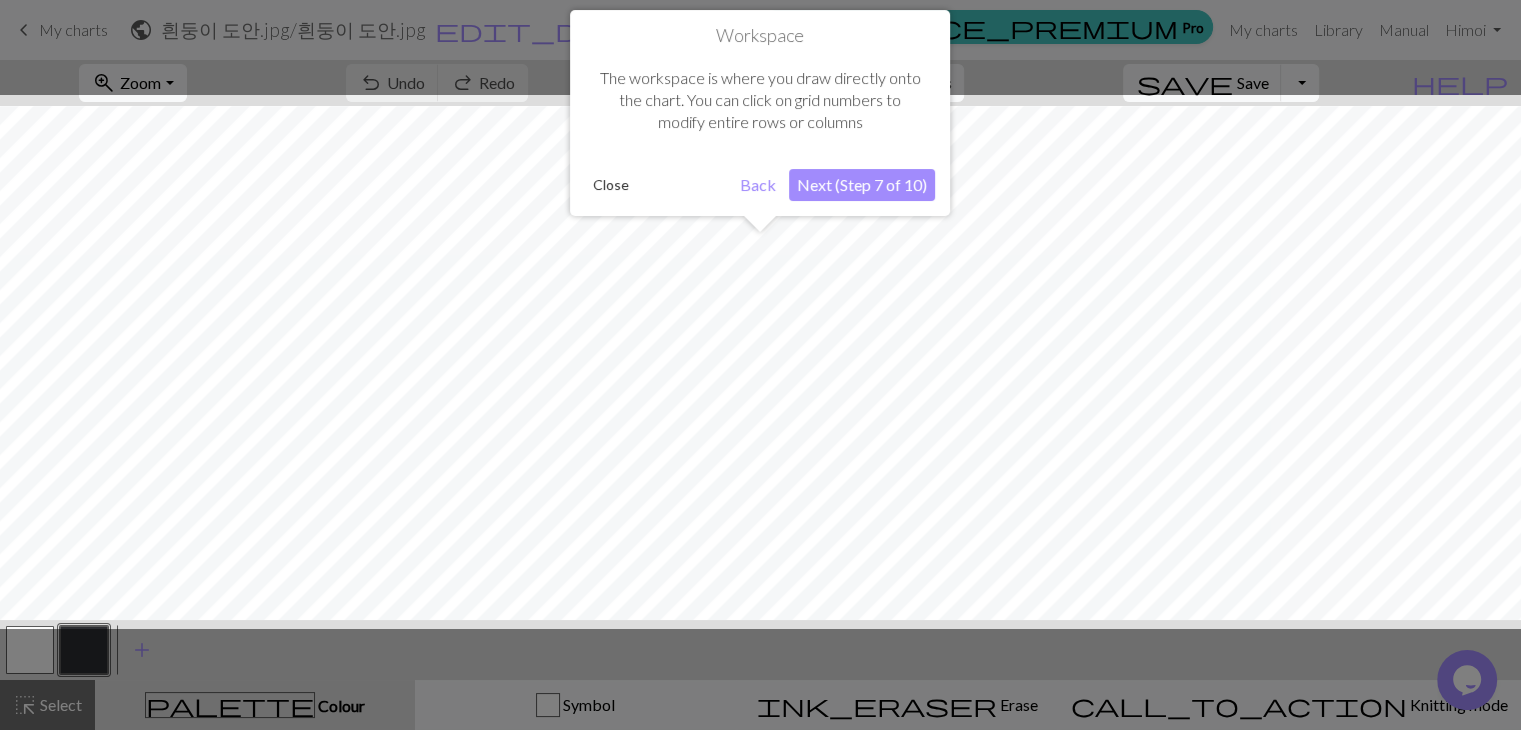 click on "Next (Step 7 of 10)" at bounding box center [862, 185] 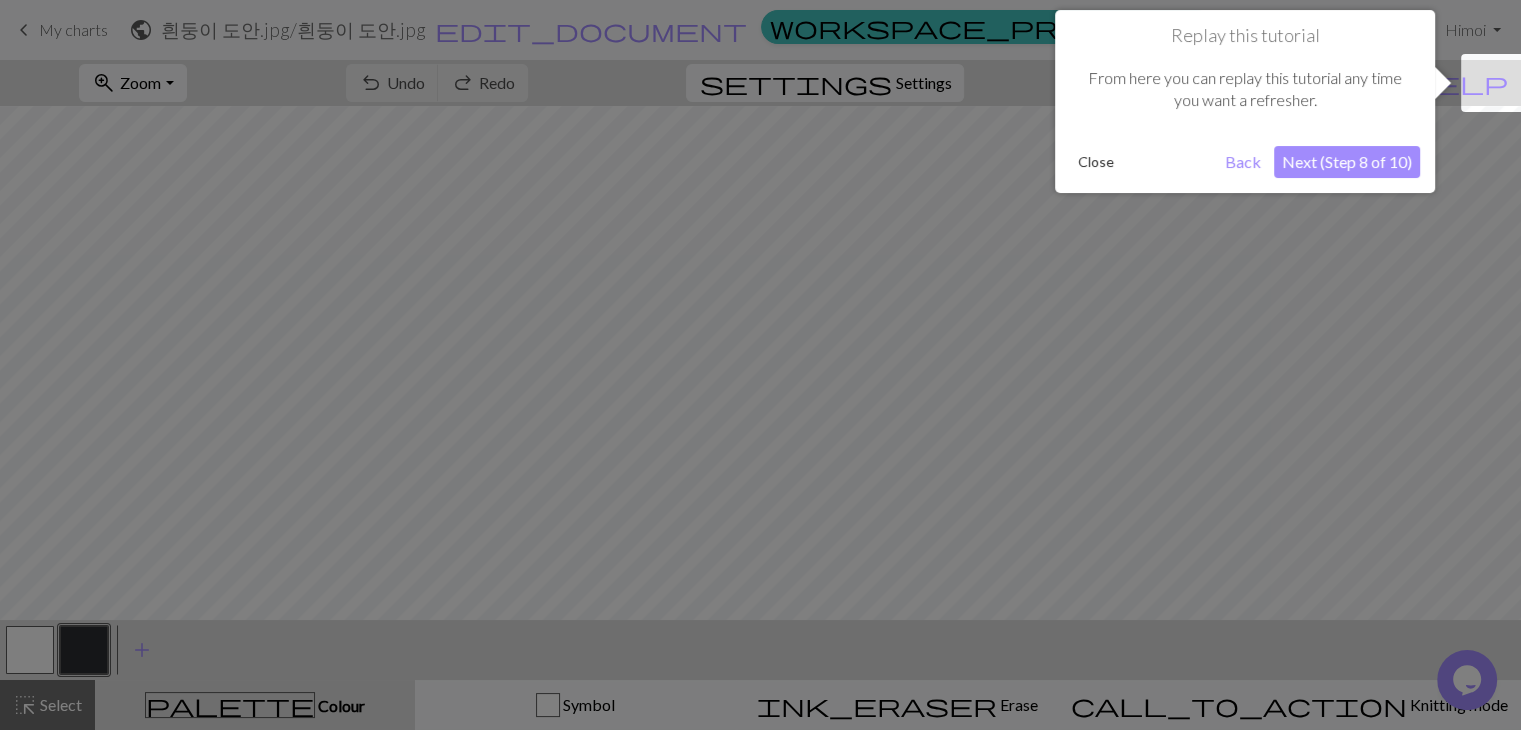 click on "Next (Step 8 of 10)" at bounding box center (1347, 162) 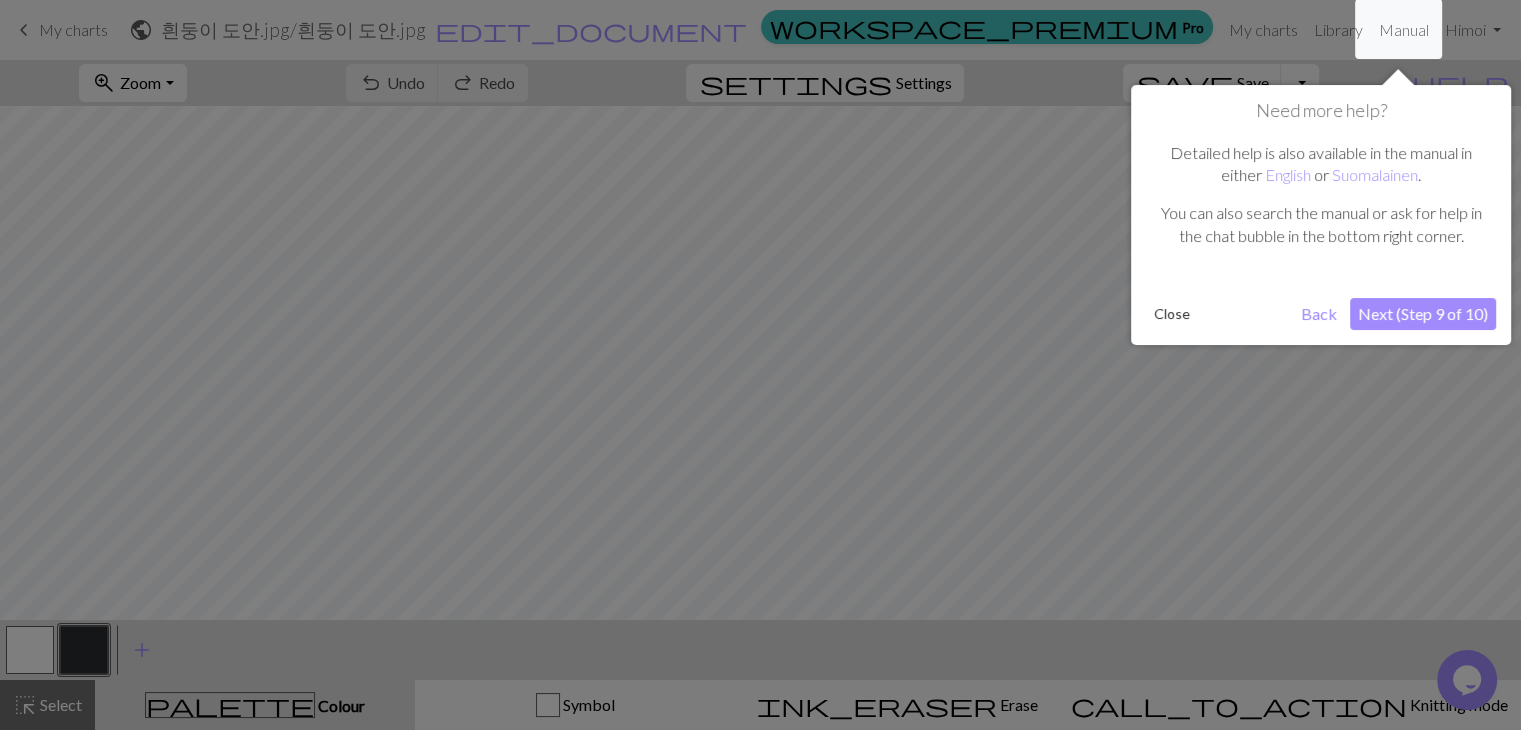 click on "Next (Step 9 of 10)" at bounding box center (1423, 314) 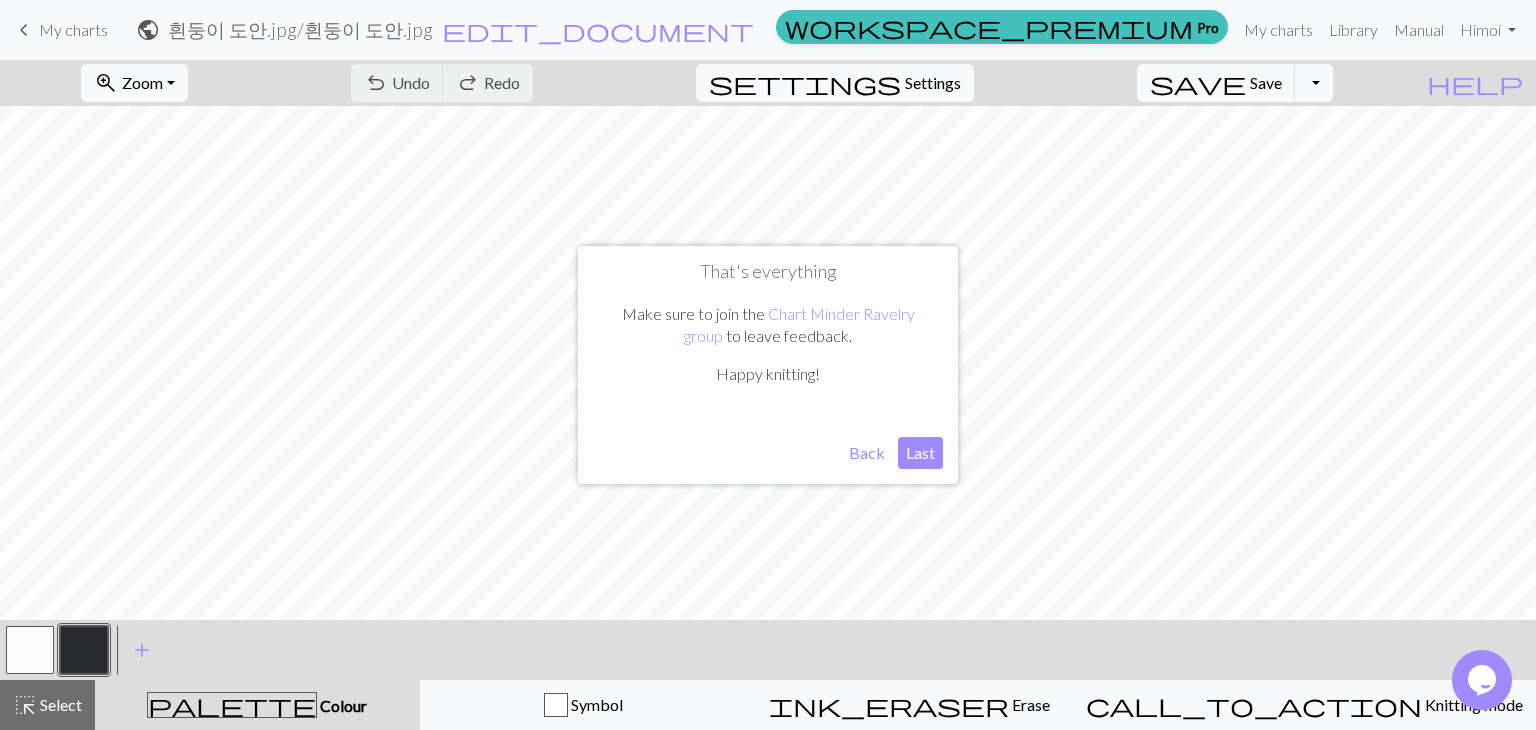 click on "Last" at bounding box center [920, 453] 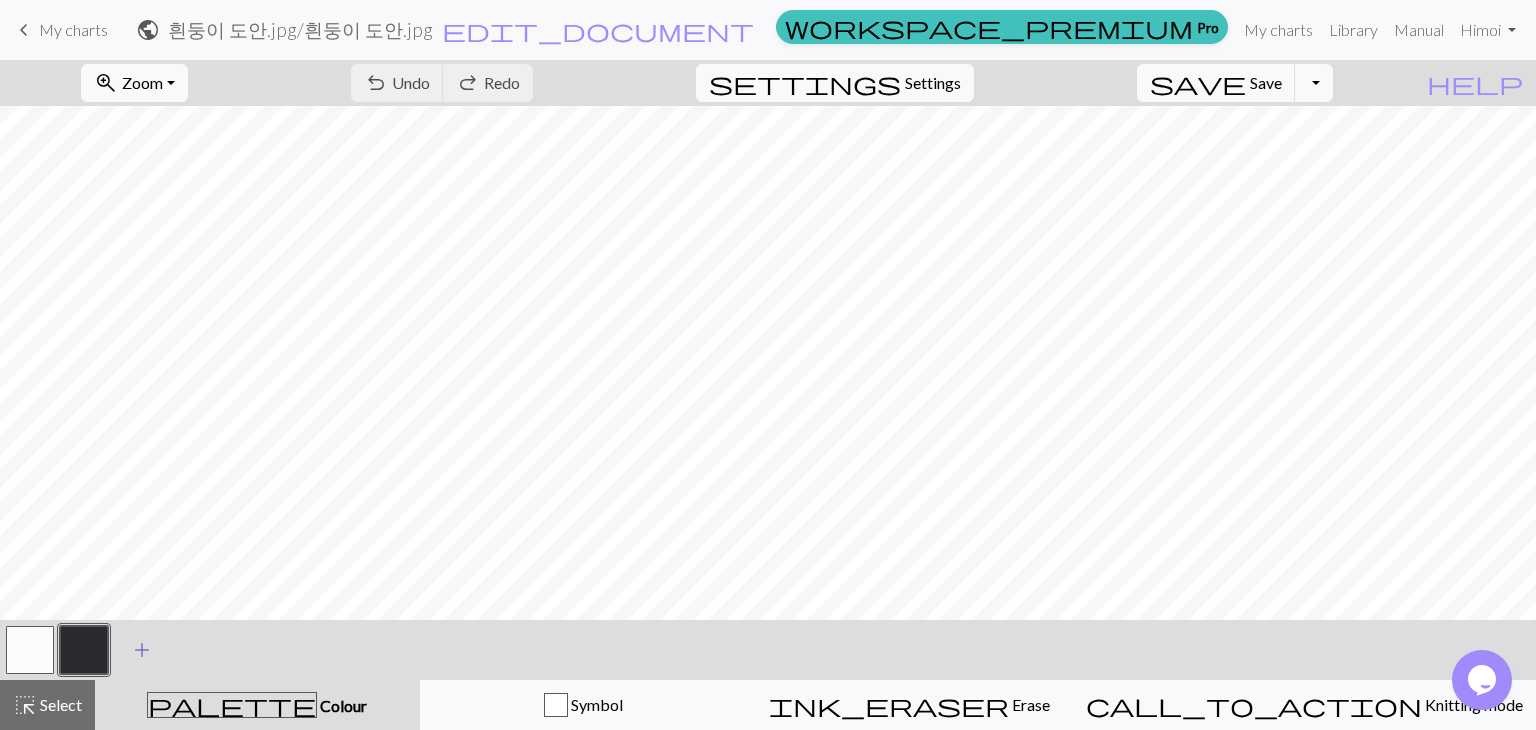 click on "add" at bounding box center (142, 650) 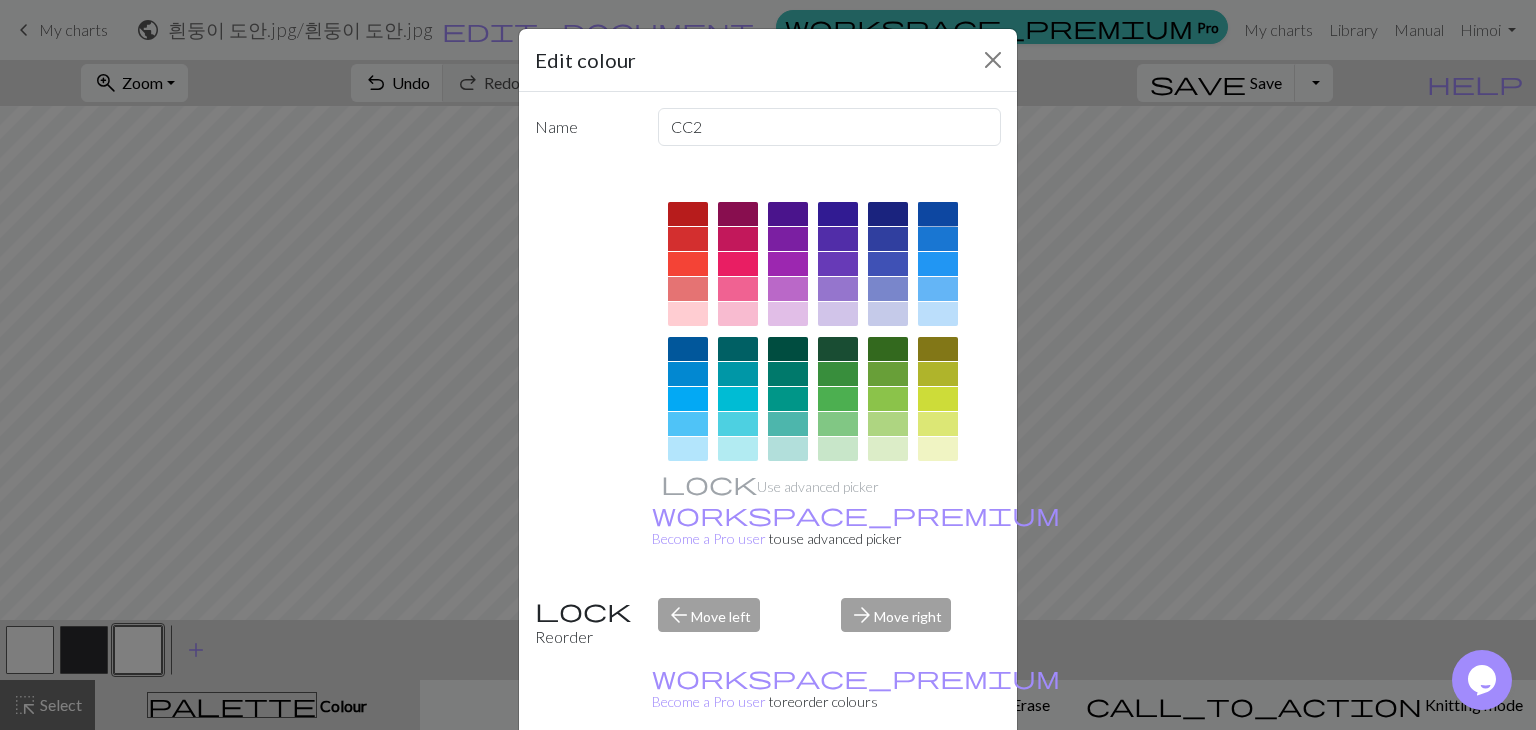 click at bounding box center (938, 214) 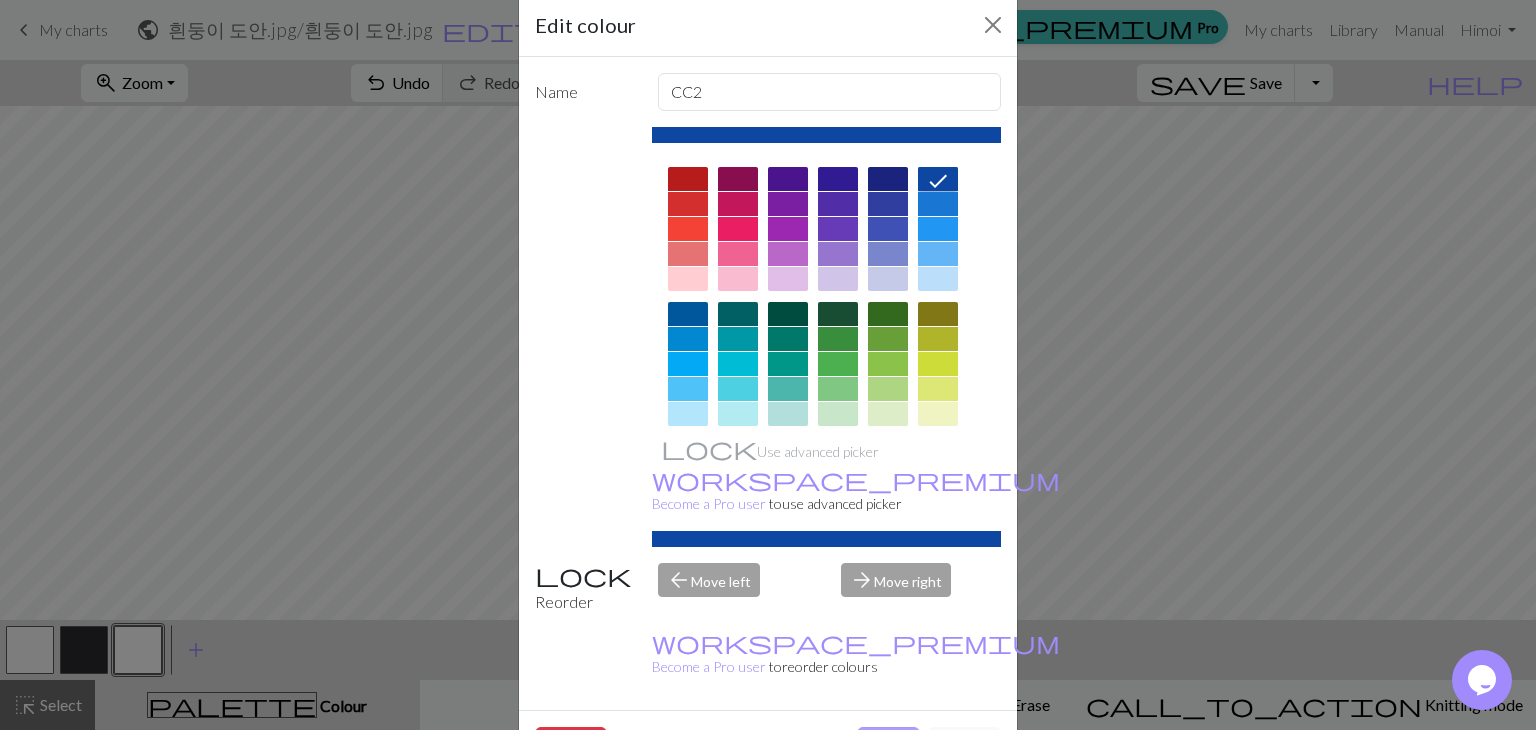 scroll, scrollTop: 48, scrollLeft: 0, axis: vertical 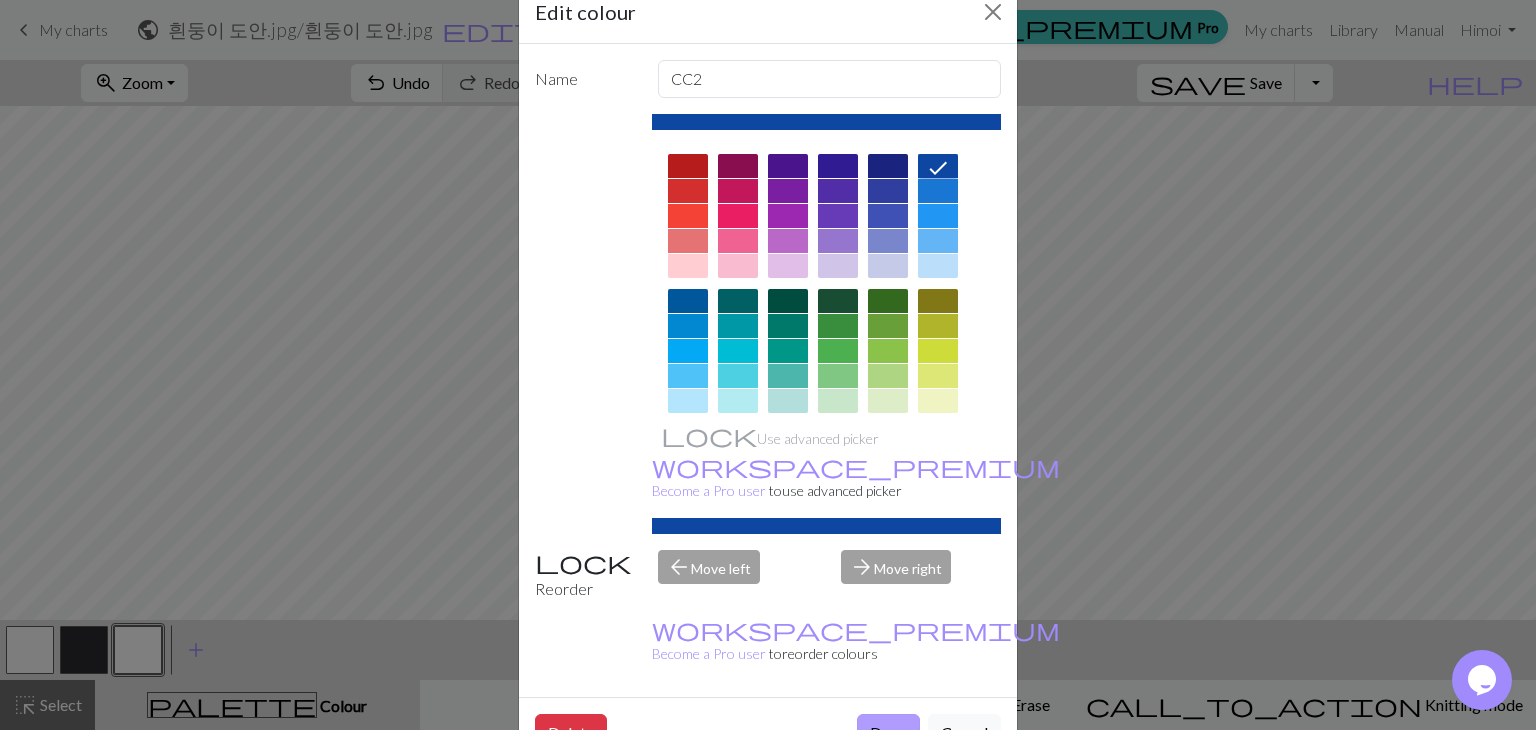 click on "Done" at bounding box center [888, 733] 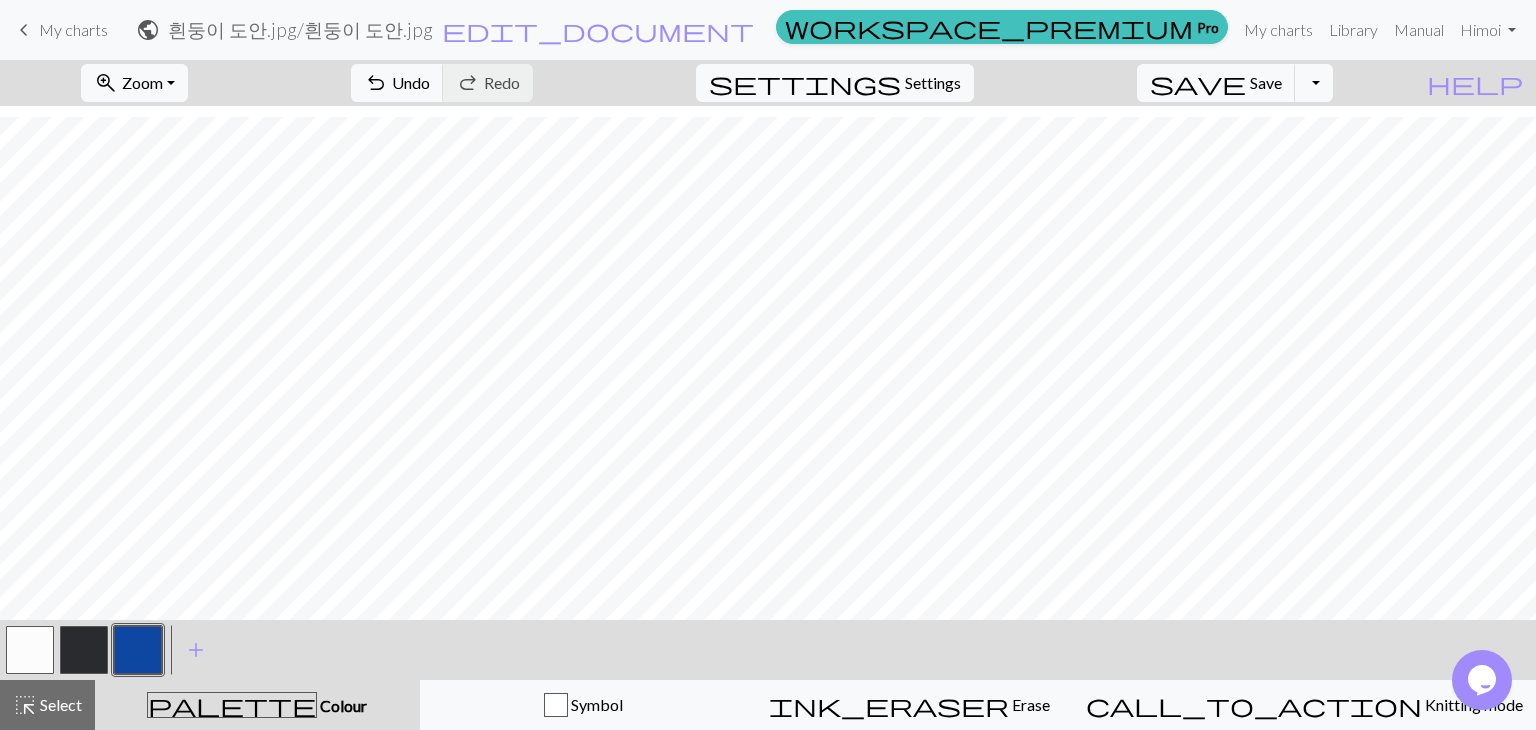 scroll, scrollTop: 26, scrollLeft: 0, axis: vertical 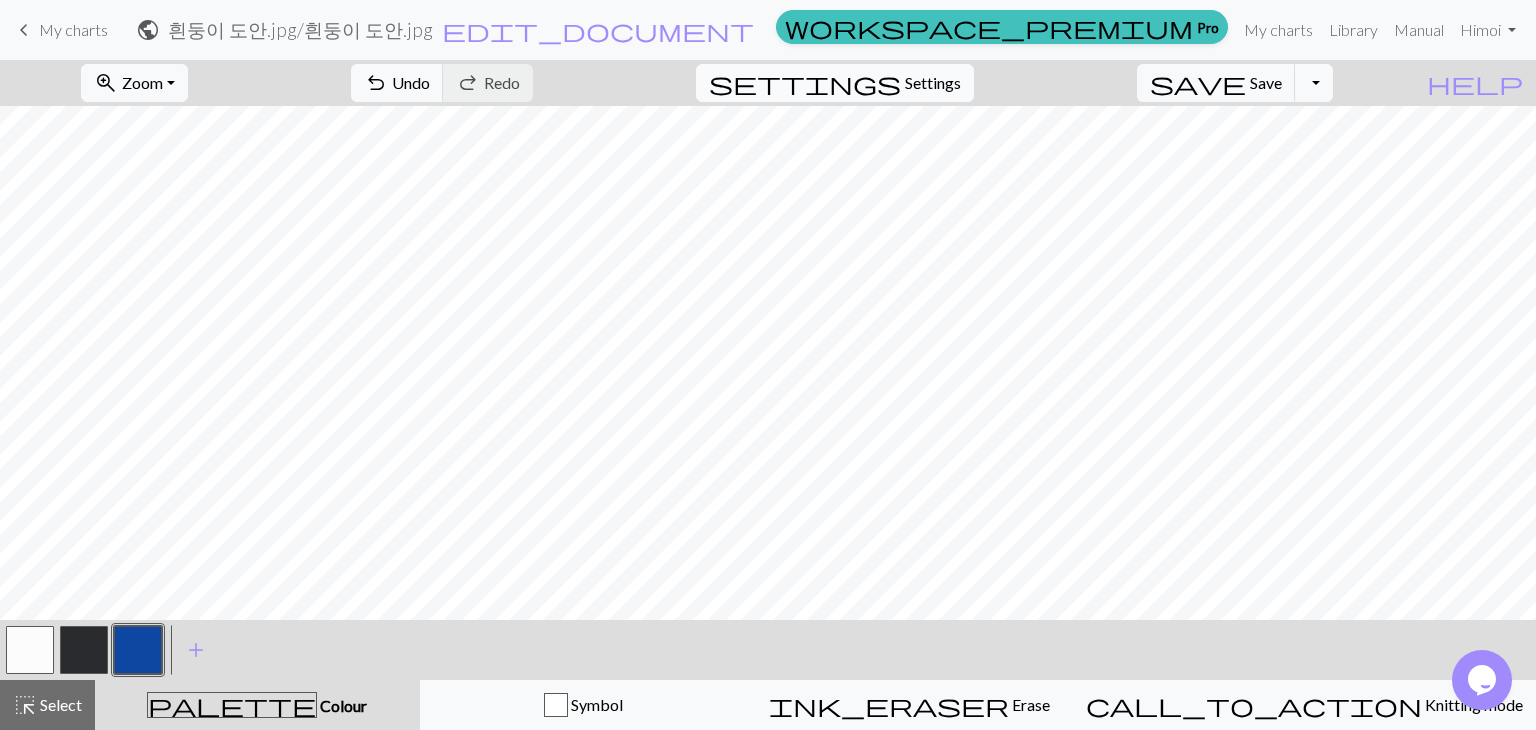 click on "settings" at bounding box center [805, 83] 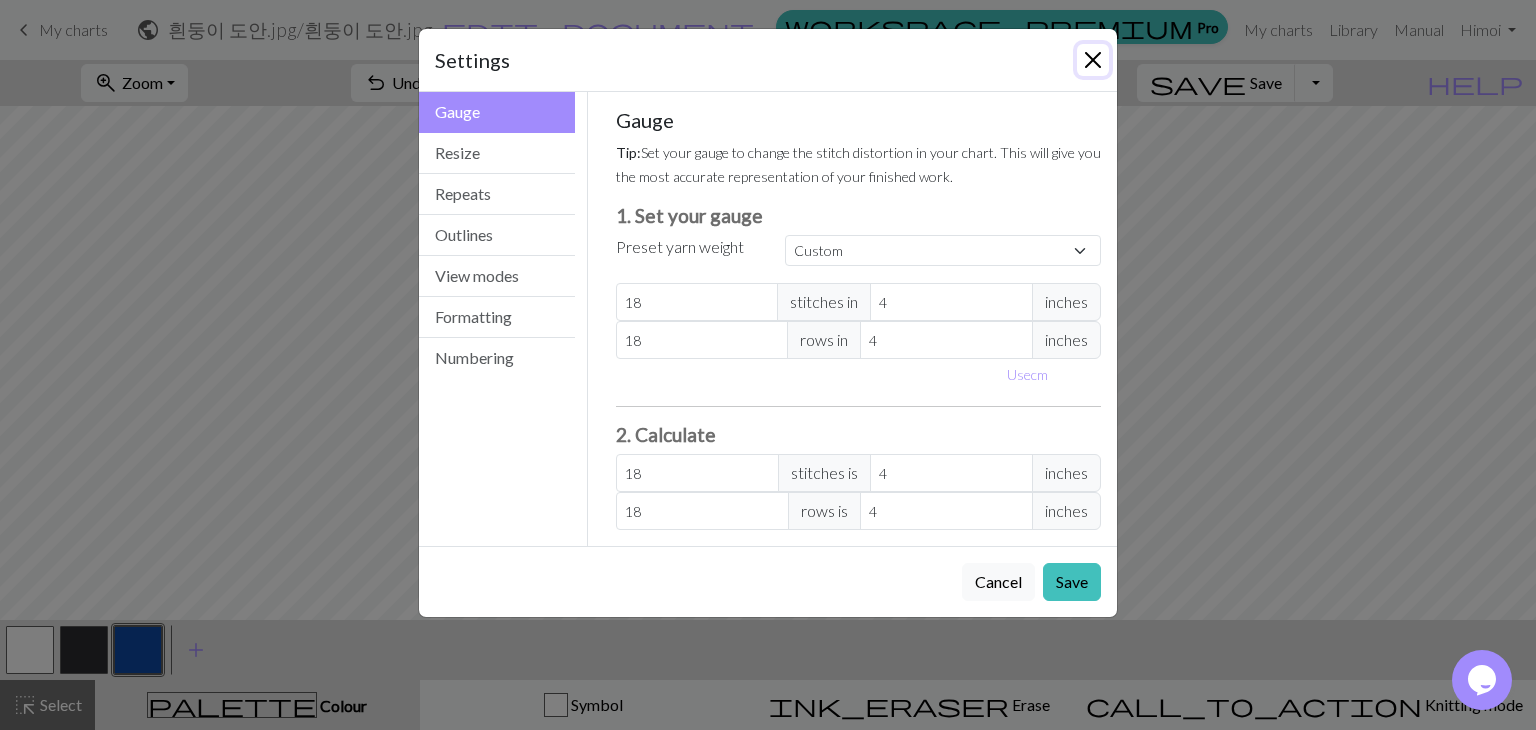click at bounding box center [1093, 60] 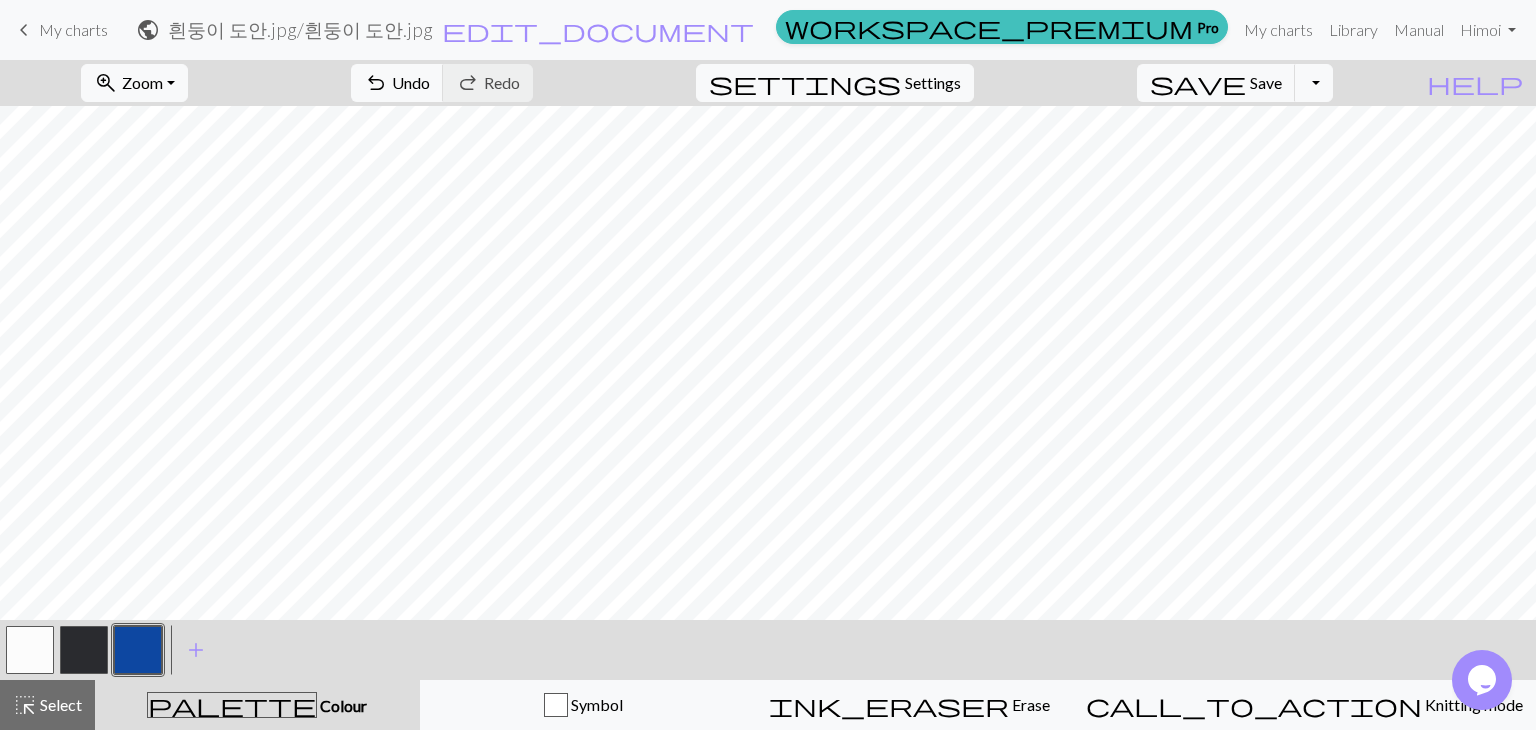 scroll, scrollTop: 111, scrollLeft: 0, axis: vertical 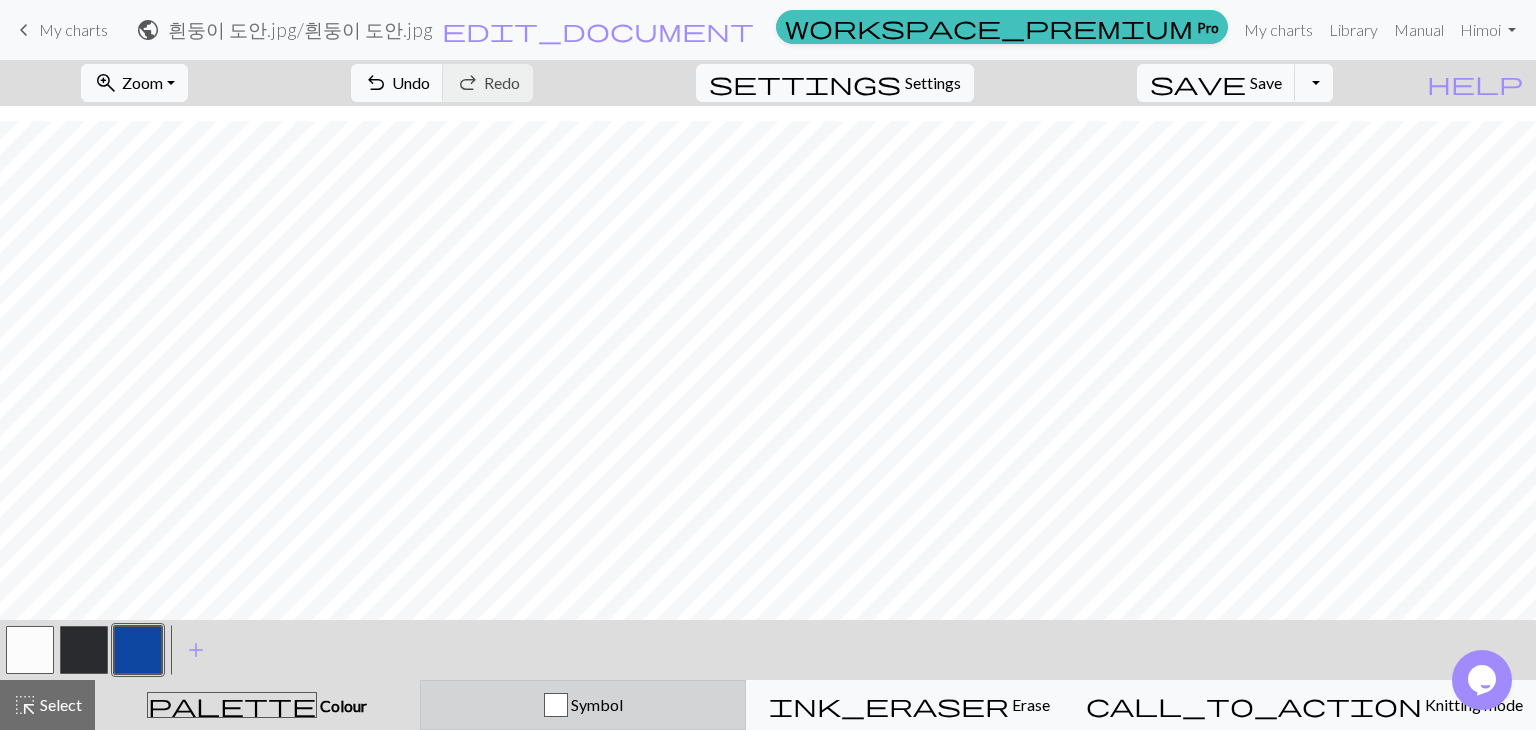 click on "Symbol" at bounding box center (583, 705) 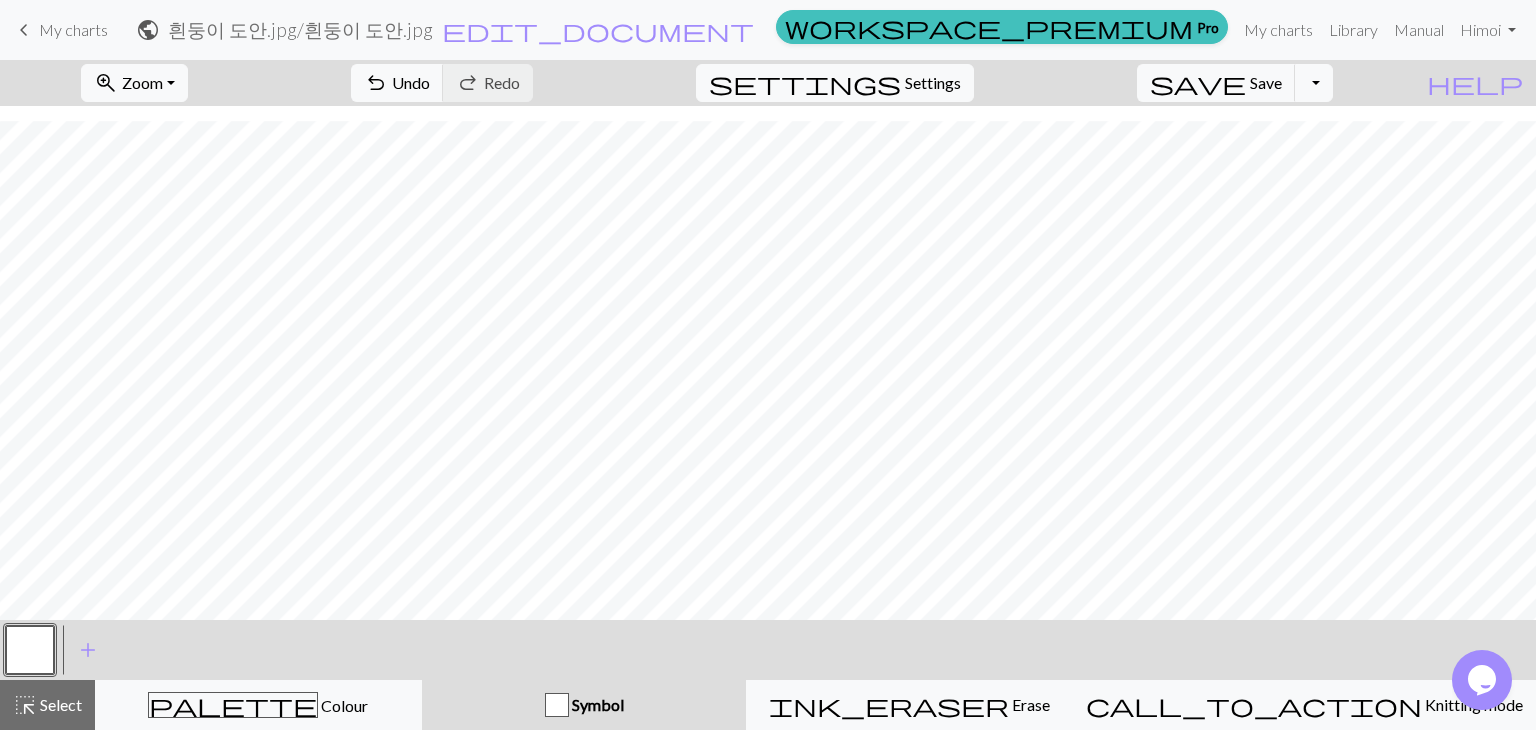click on "Symbol" at bounding box center (584, 705) 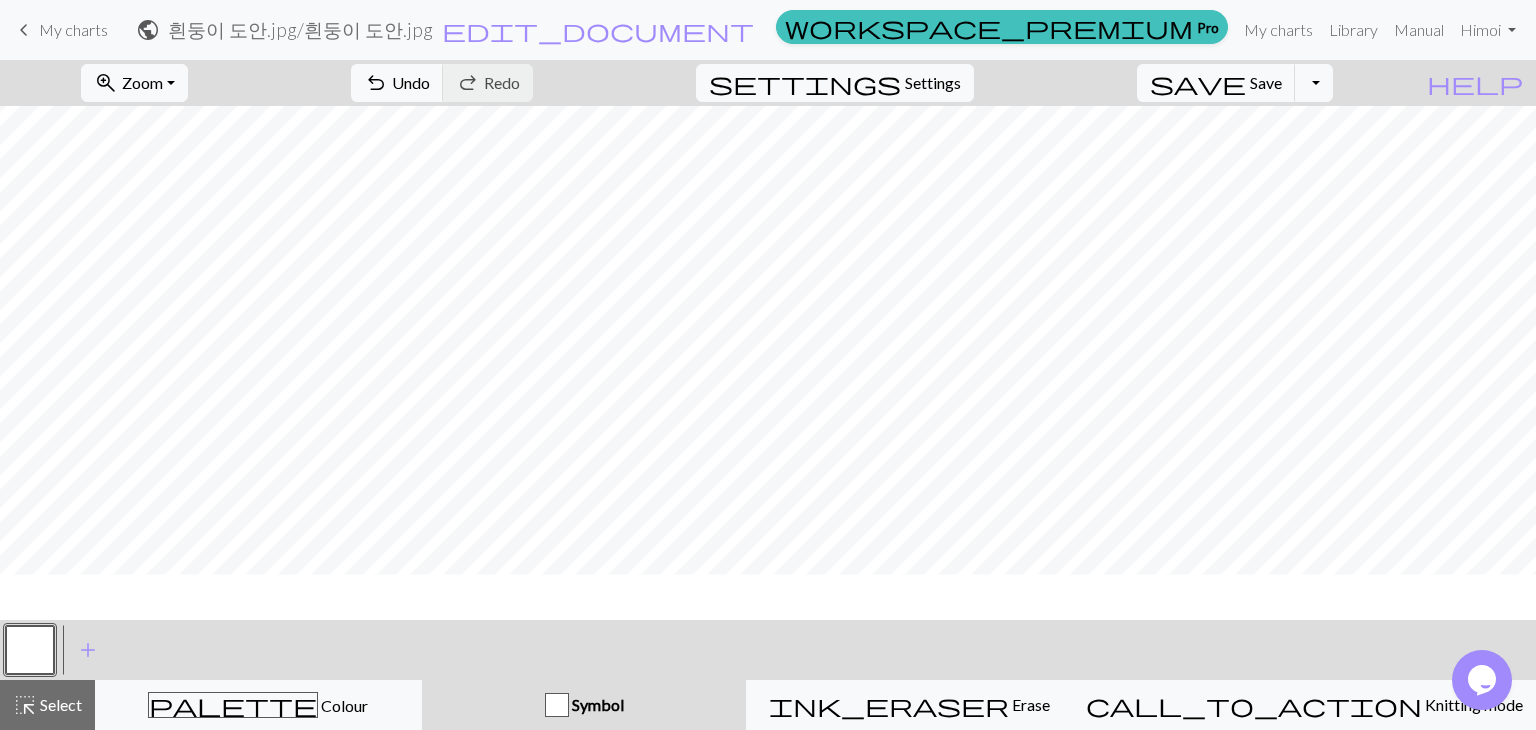 scroll, scrollTop: 0, scrollLeft: 0, axis: both 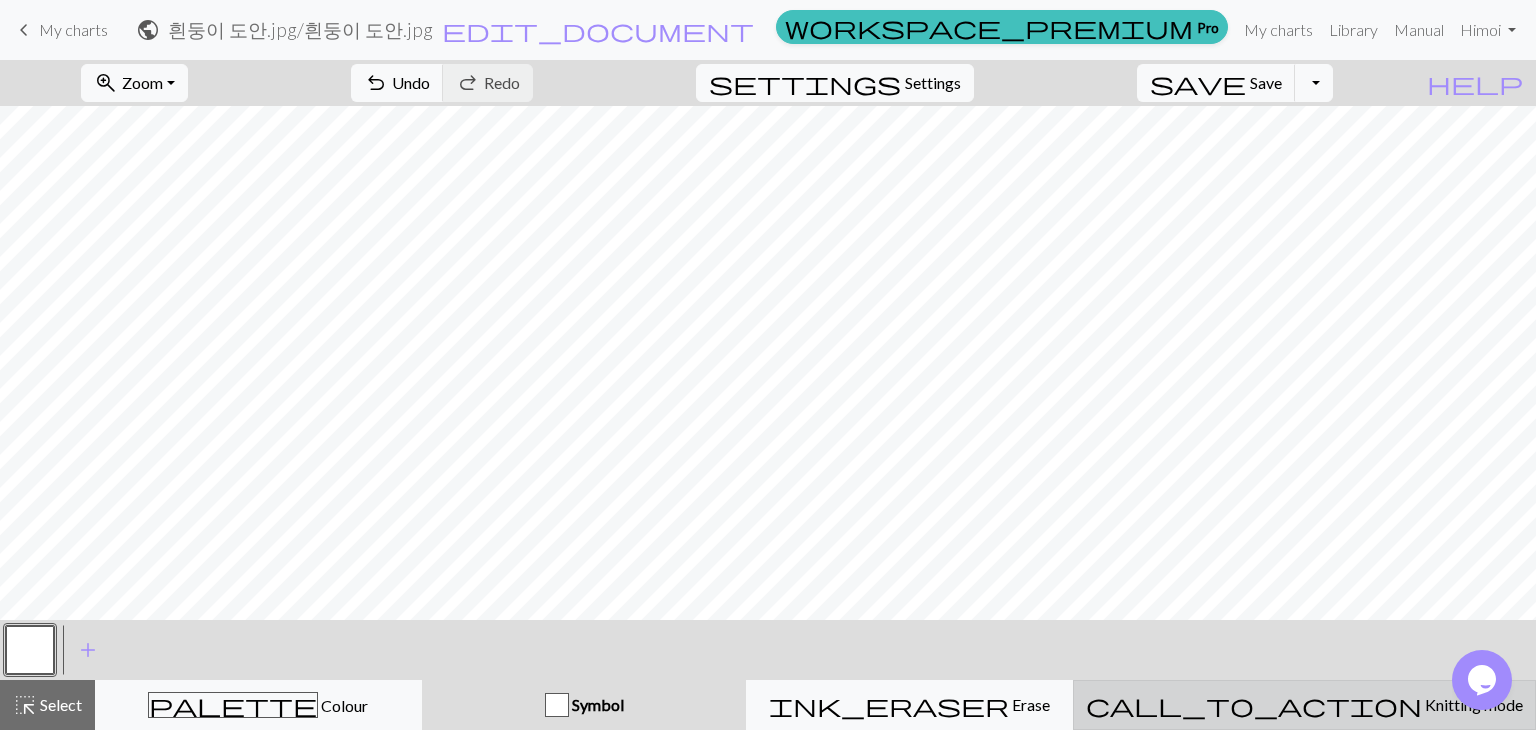 click on "Knitting mode" at bounding box center [1472, 704] 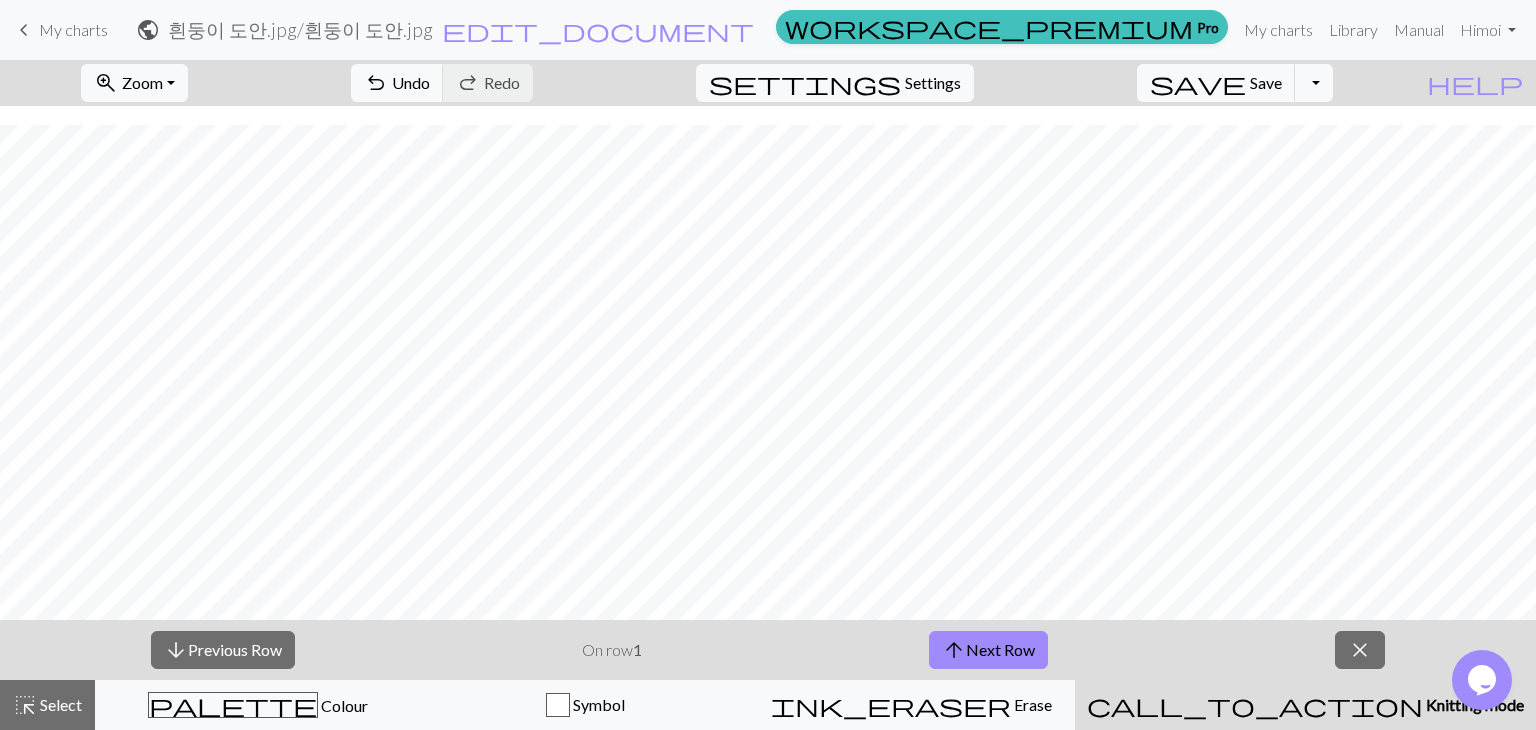 scroll, scrollTop: 111, scrollLeft: 0, axis: vertical 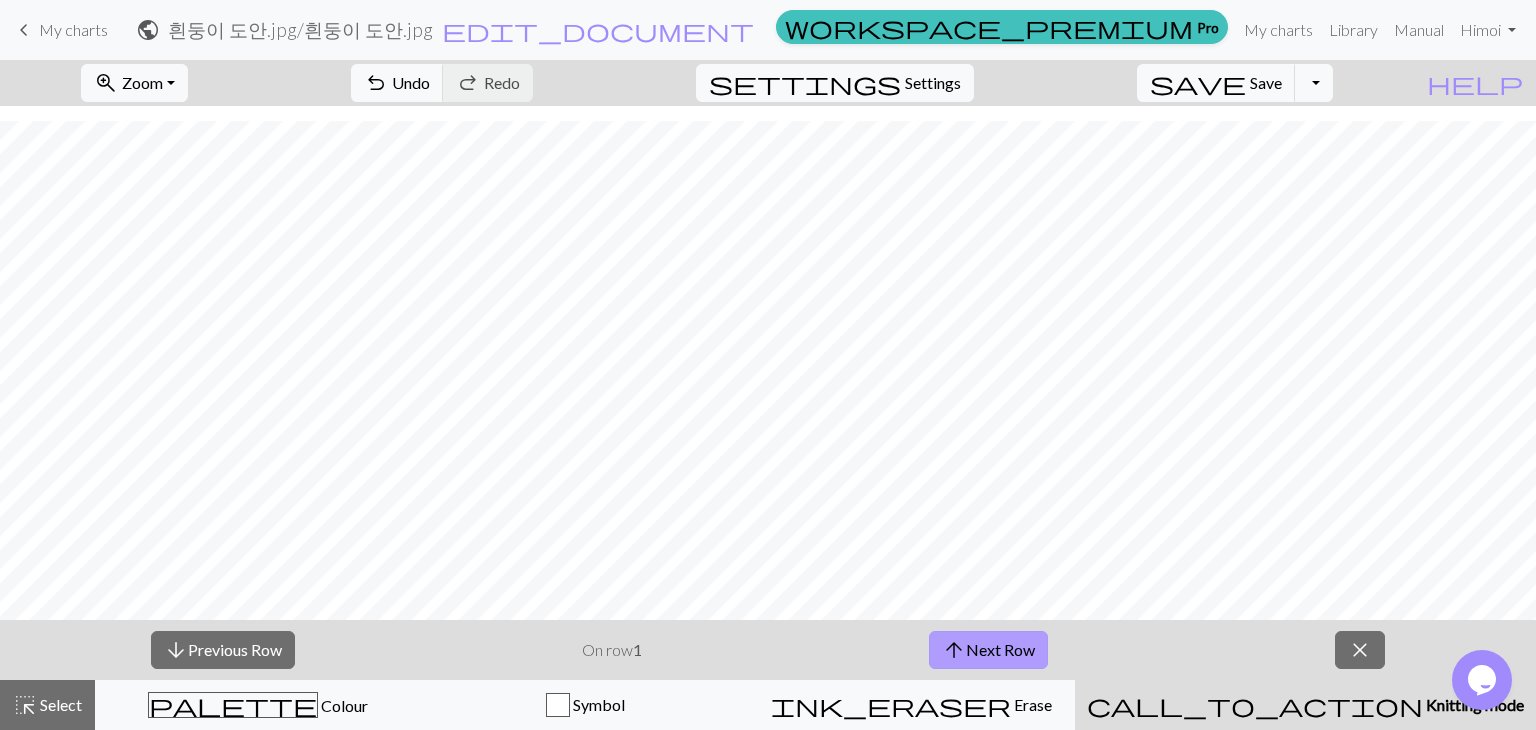 click on "arrow_upward  Next Row" at bounding box center [988, 650] 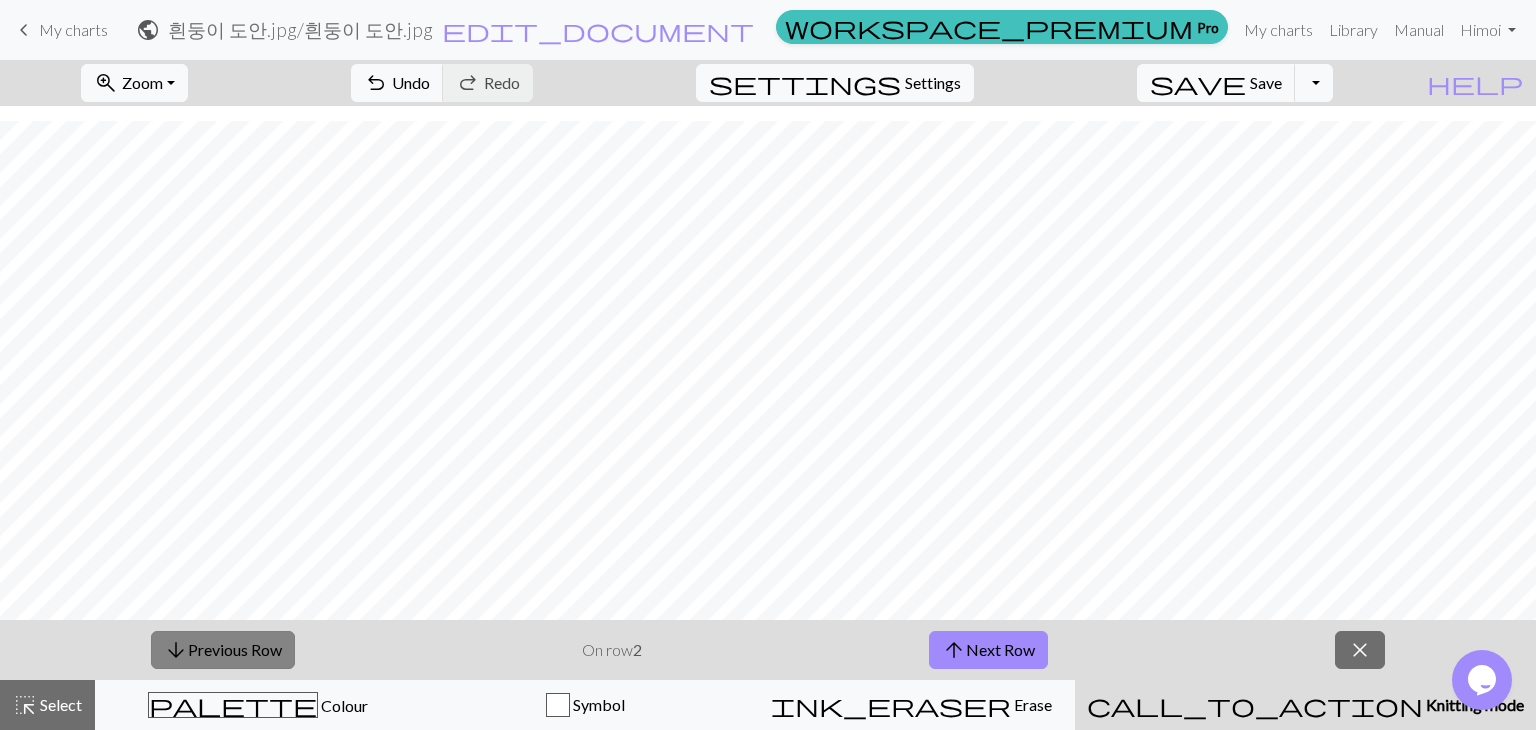 click on "arrow_downward Previous Row" at bounding box center [223, 650] 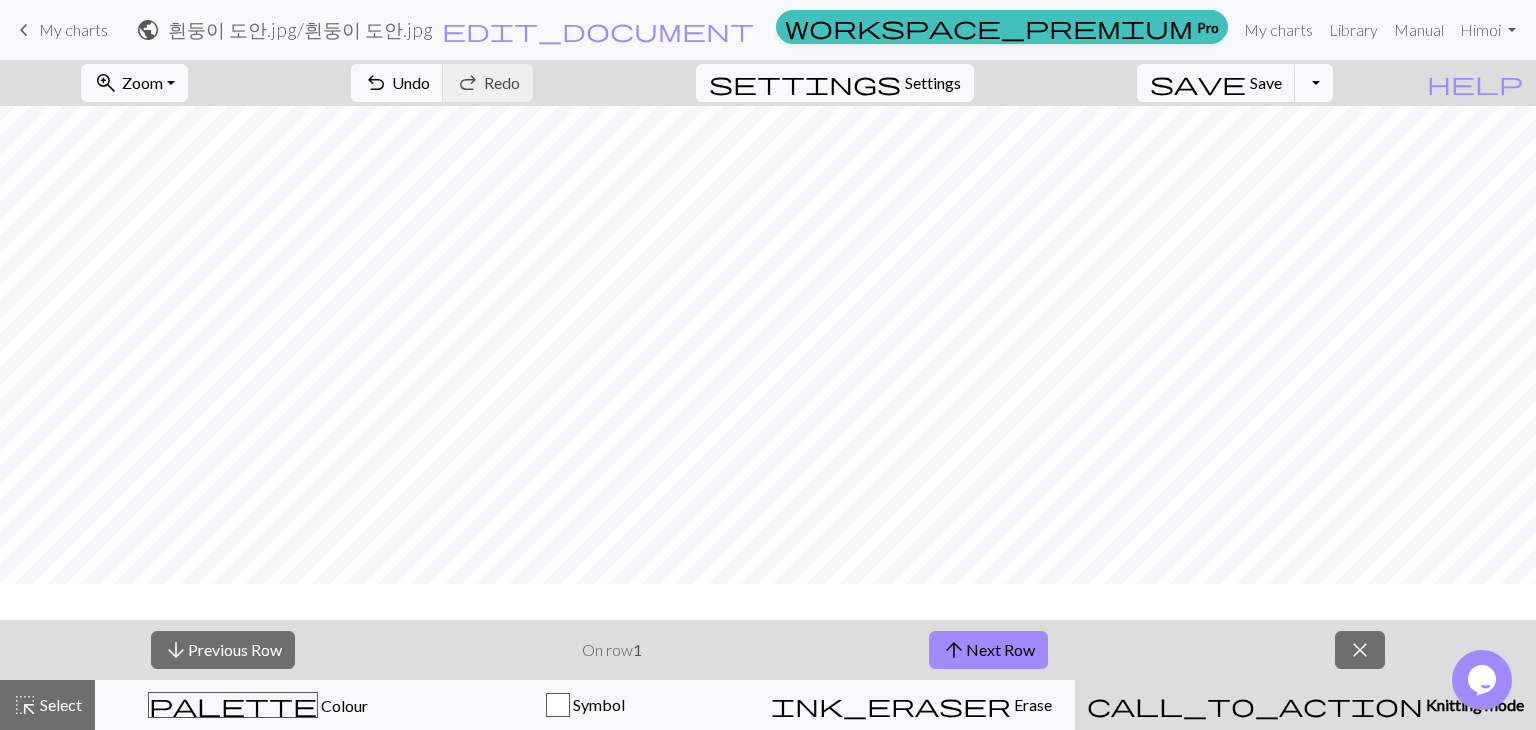 scroll, scrollTop: 0, scrollLeft: 0, axis: both 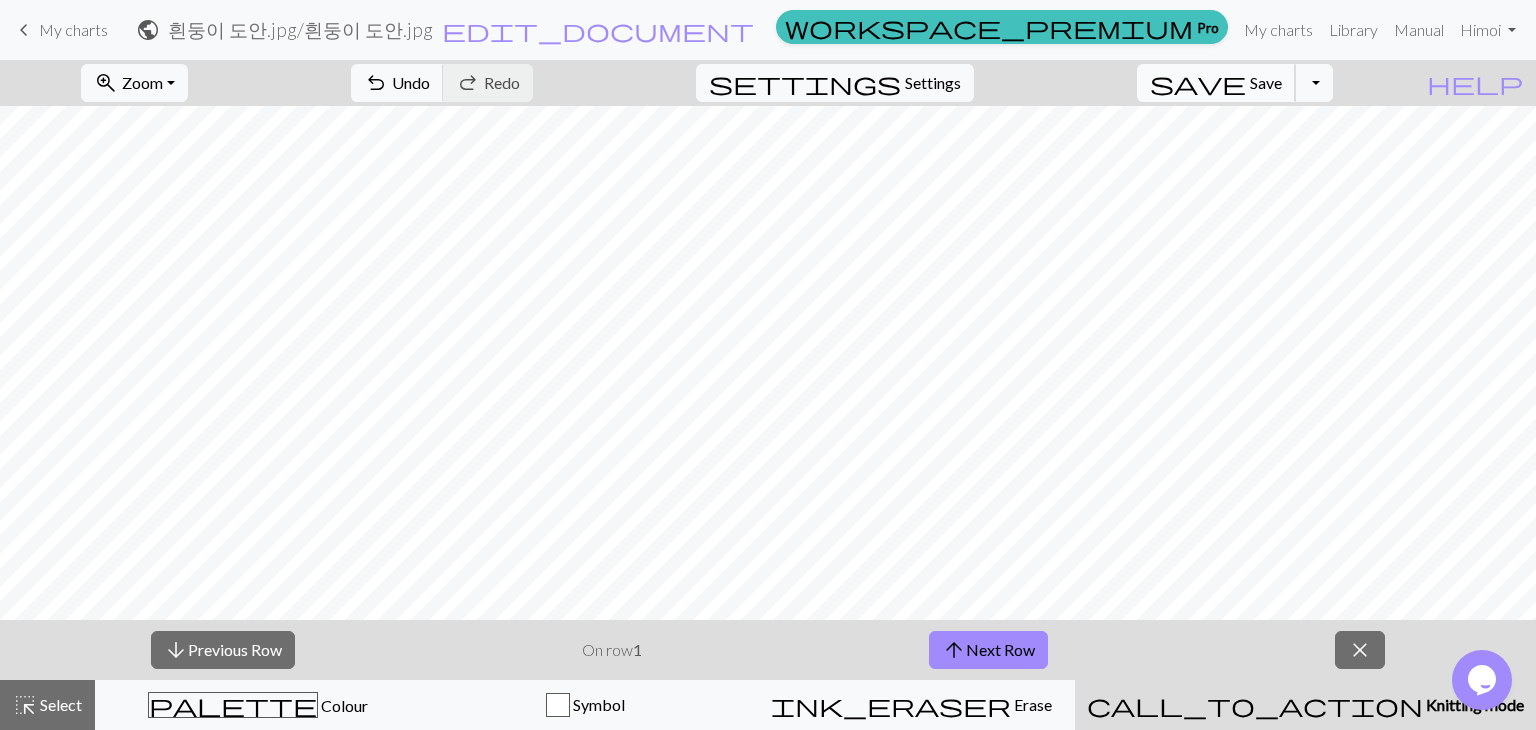 click on "save" at bounding box center [1198, 83] 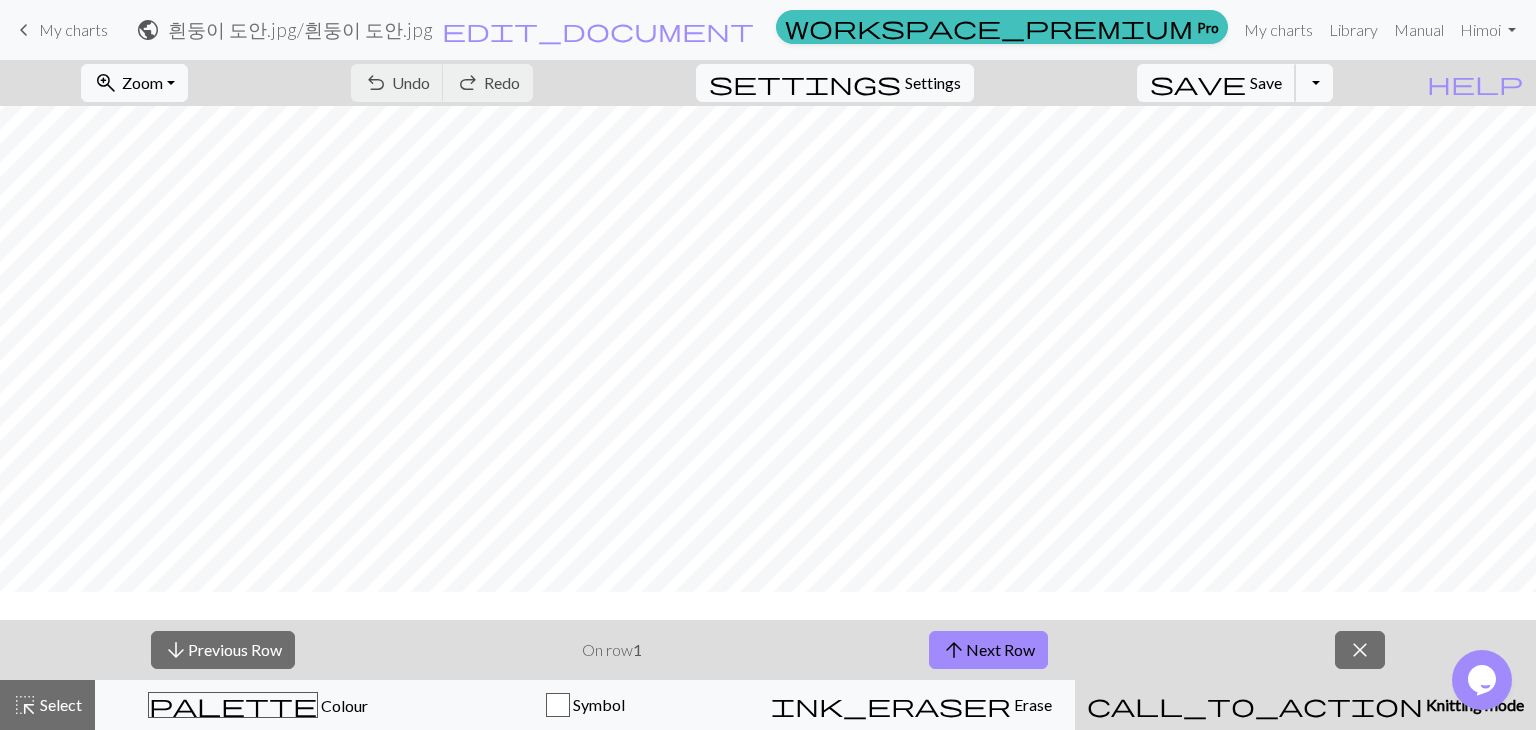 scroll, scrollTop: 0, scrollLeft: 0, axis: both 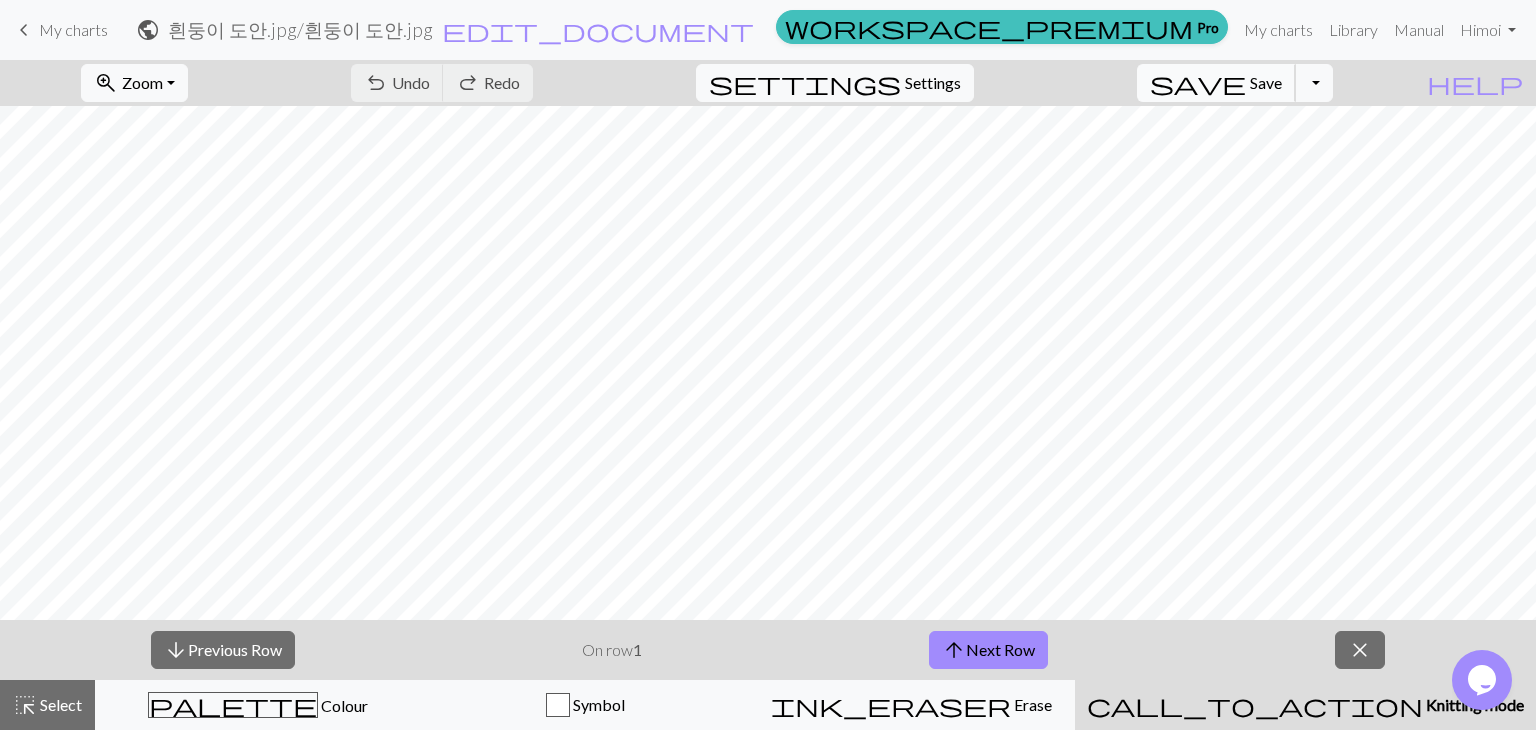 click on "Save" at bounding box center [1266, 82] 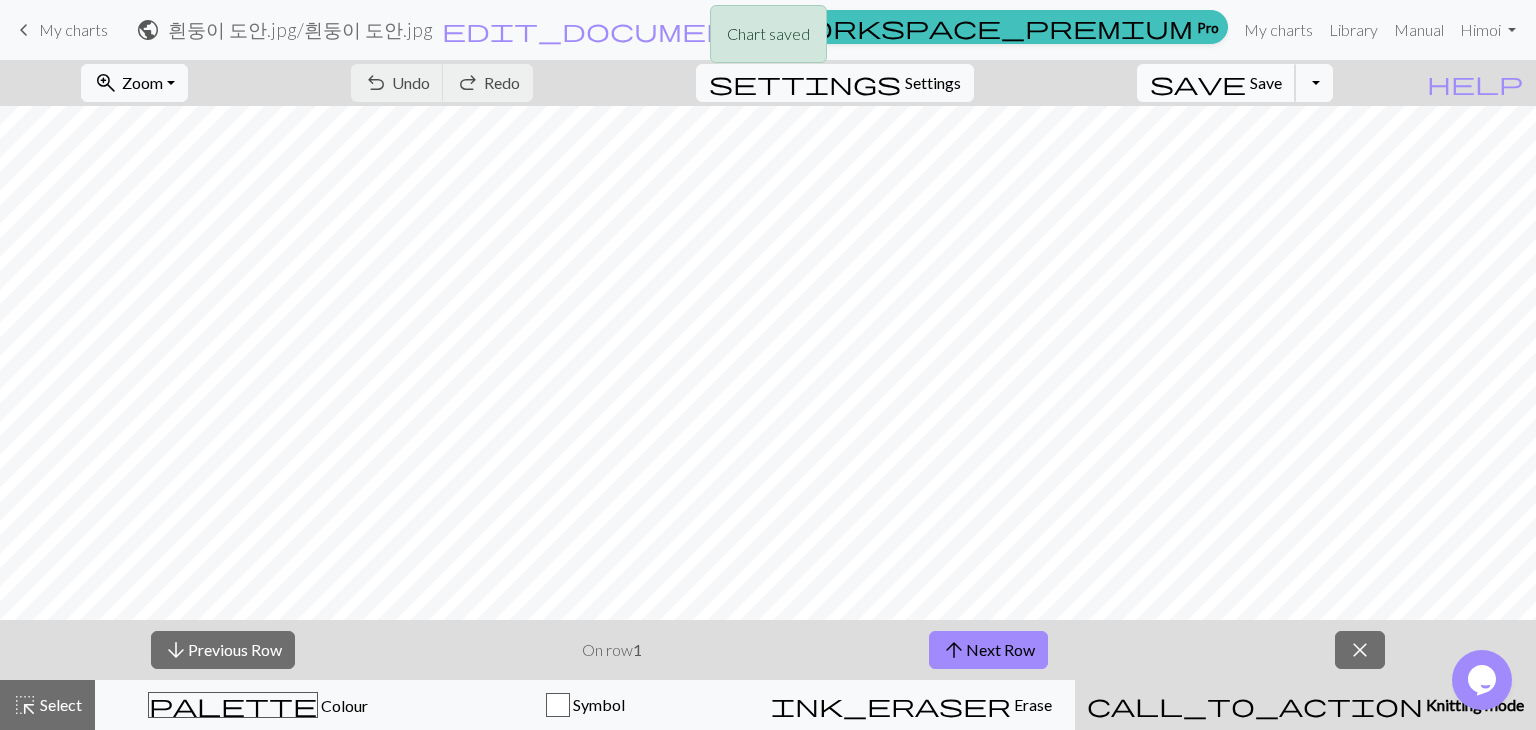 click on "Save" at bounding box center [1266, 82] 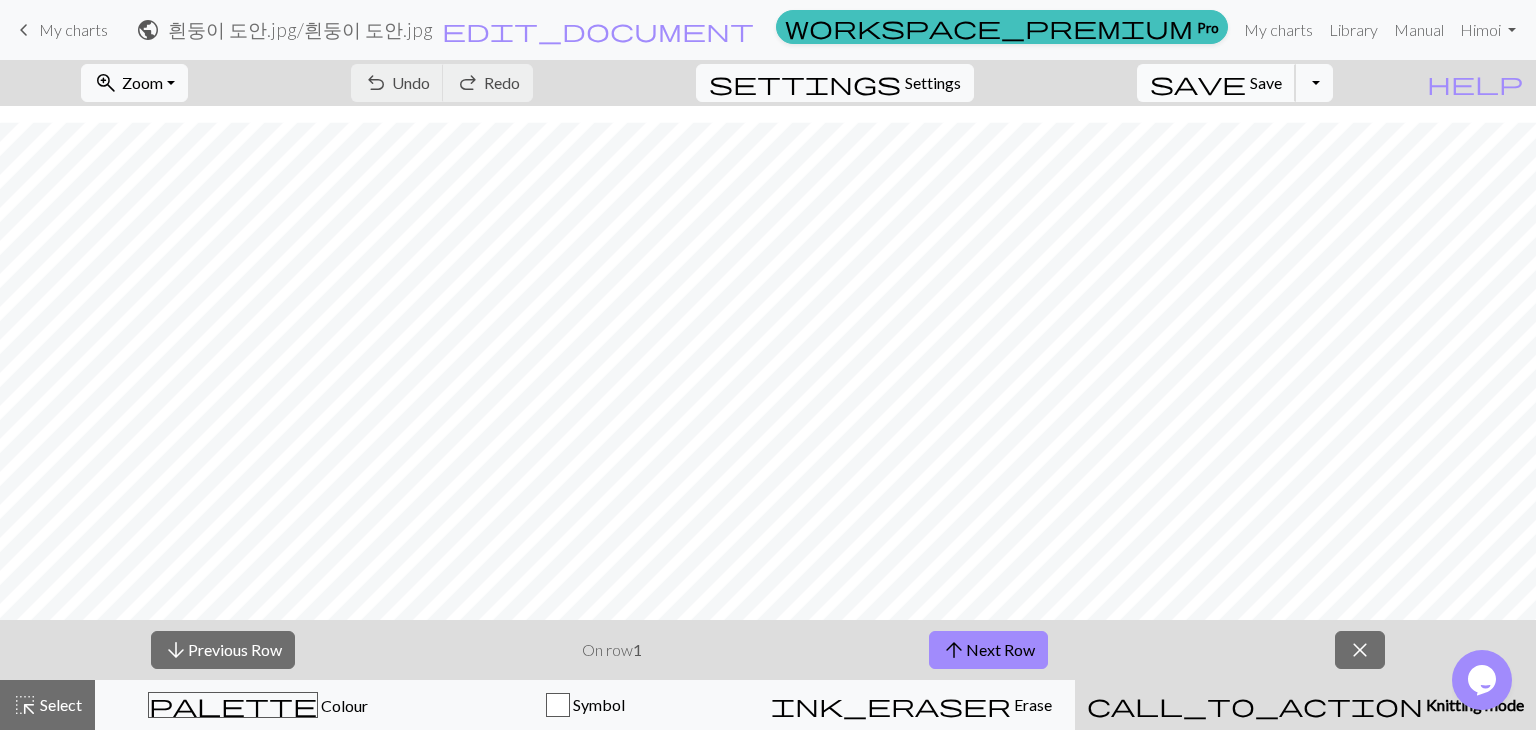 scroll, scrollTop: 111, scrollLeft: 0, axis: vertical 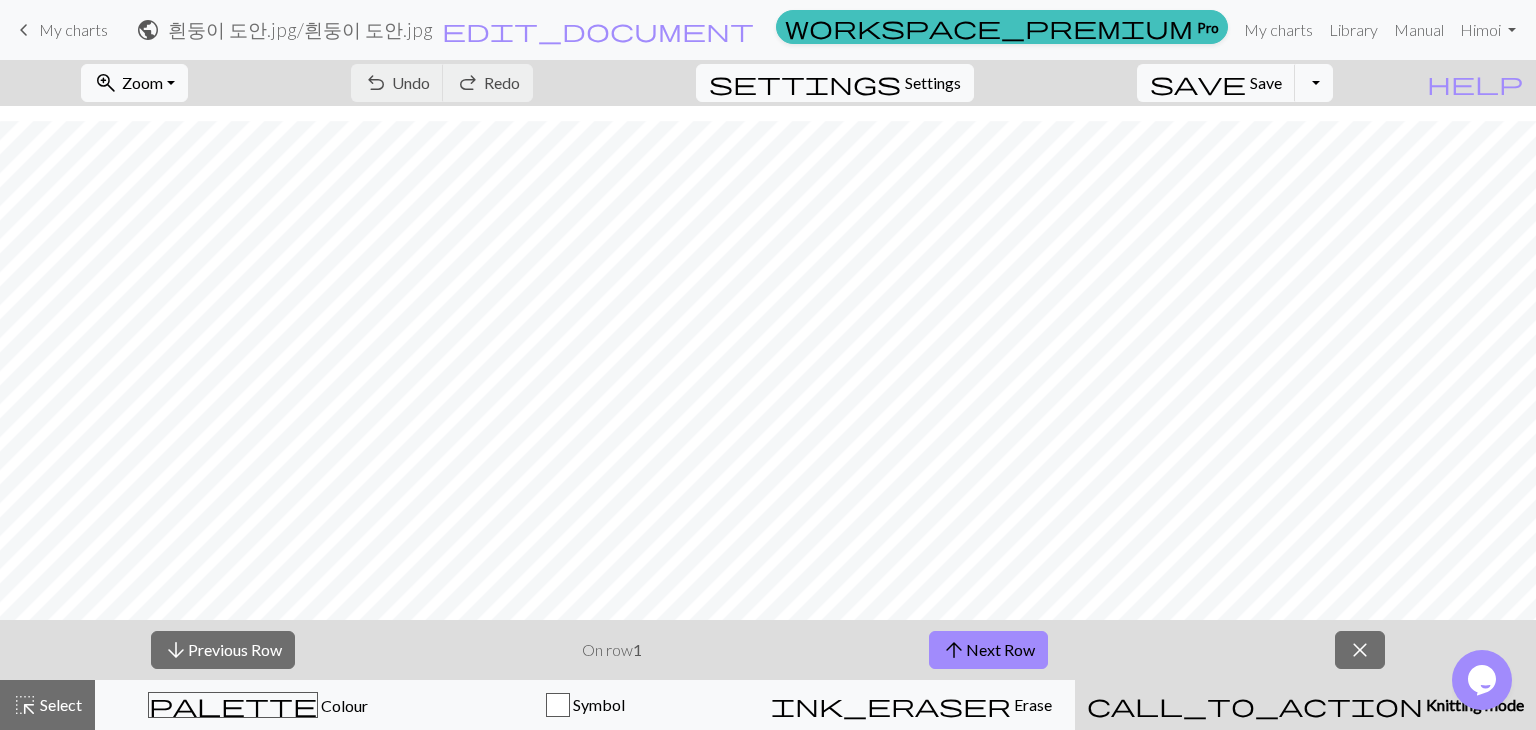 click on "arrow_downward Previous Row On row  1 arrow_upward  Next Row close" at bounding box center (768, 650) 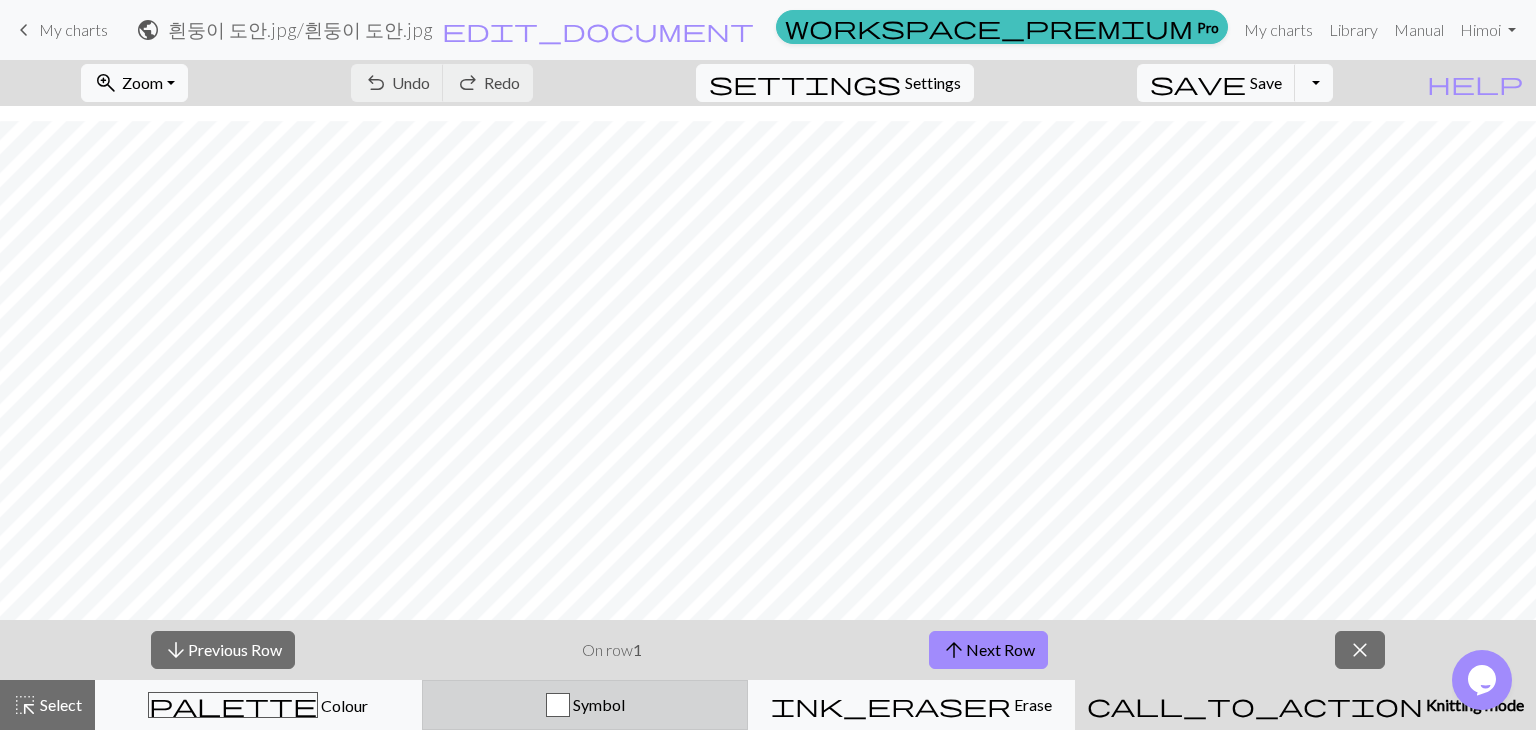 click on "Symbol" at bounding box center [585, 705] 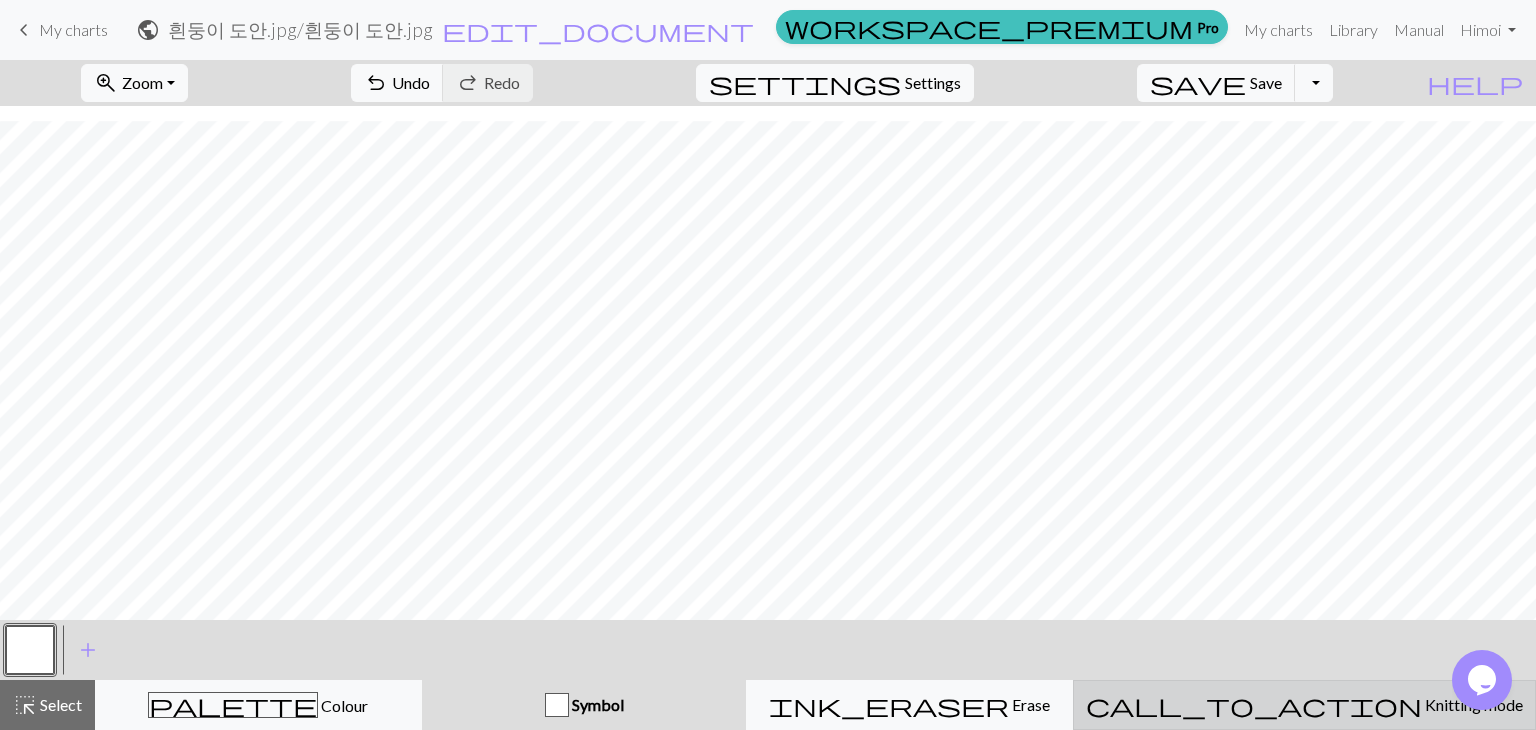 click on "call_to_action   Knitting mode   Knitting mode" at bounding box center [1304, 705] 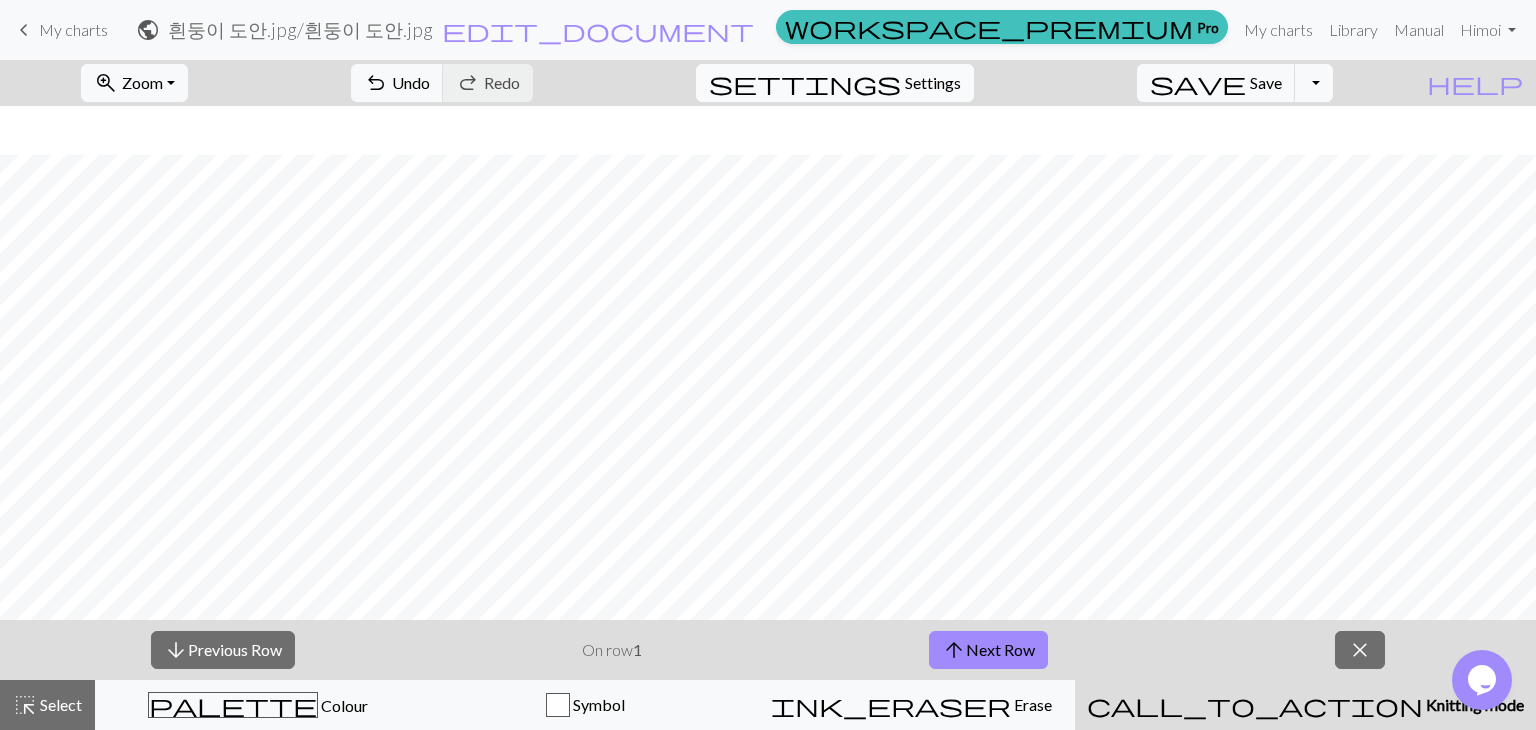 scroll, scrollTop: 109, scrollLeft: 0, axis: vertical 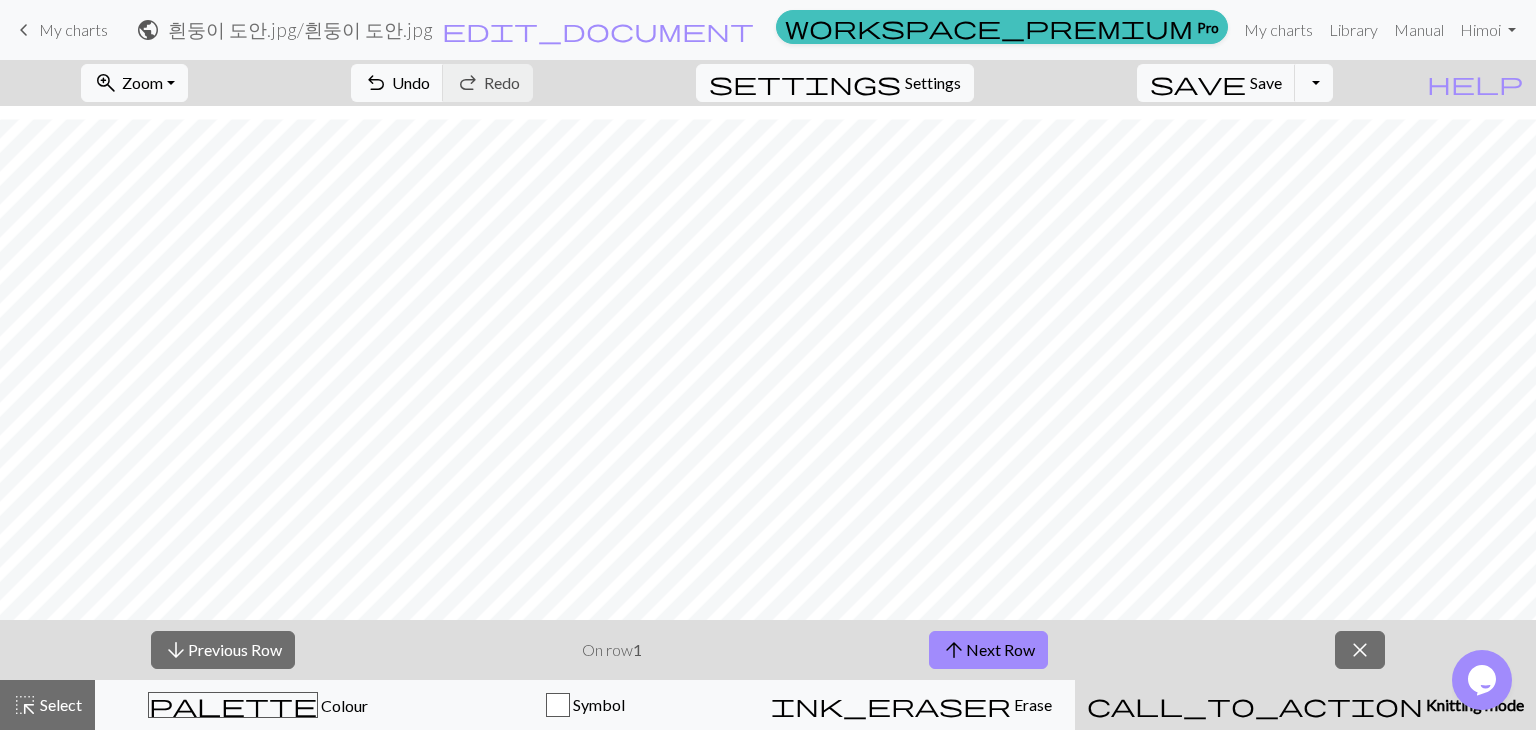 type 